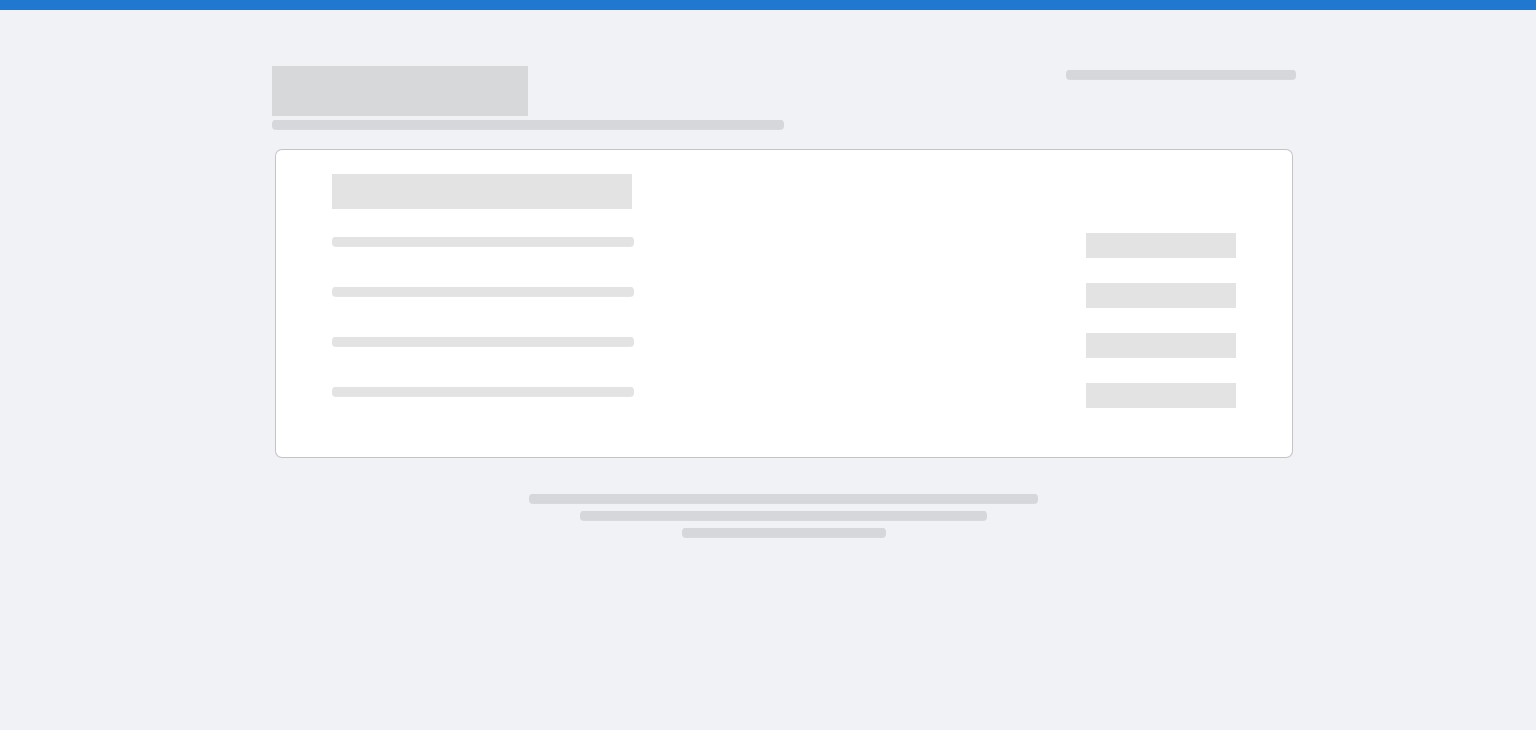 scroll, scrollTop: 0, scrollLeft: 0, axis: both 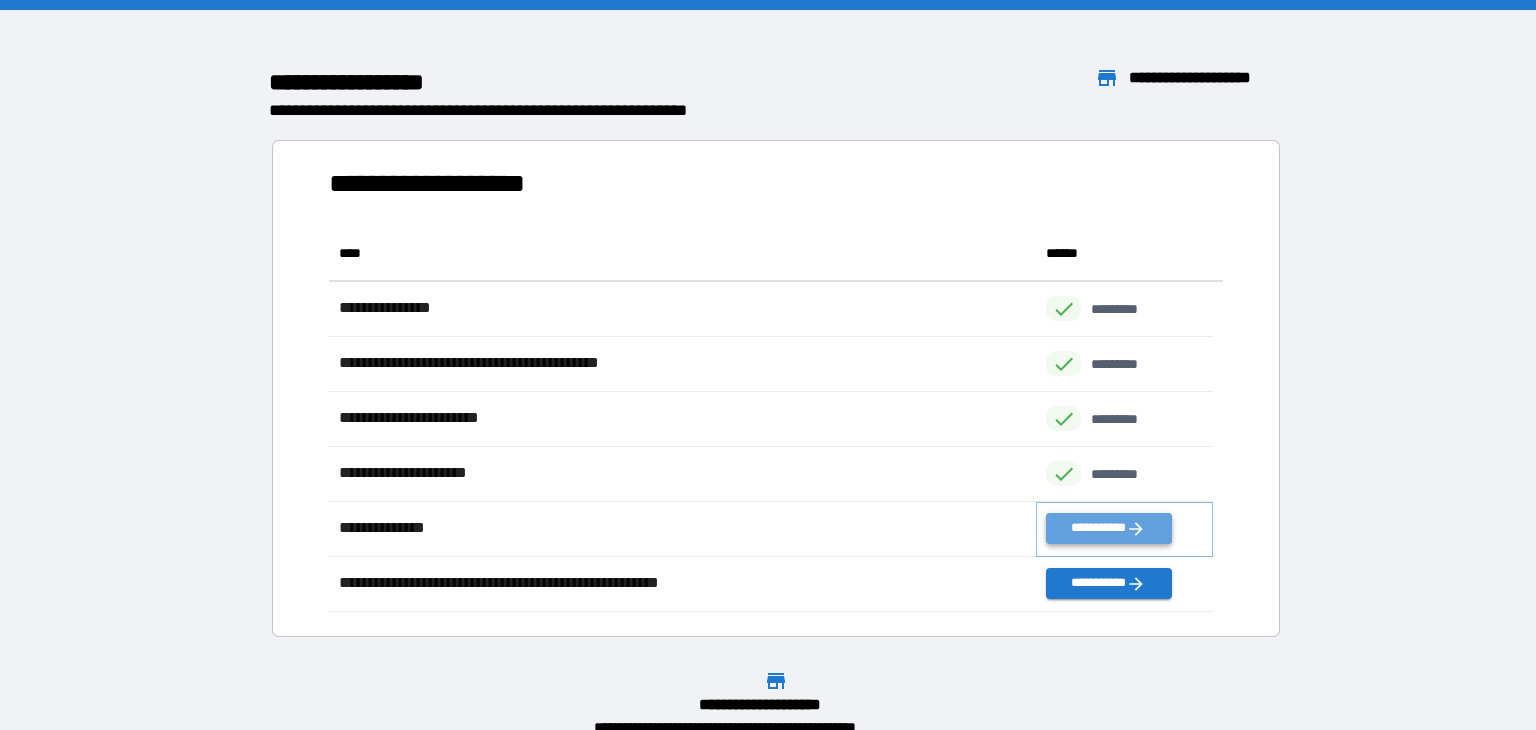 click on "**********" at bounding box center [1108, 528] 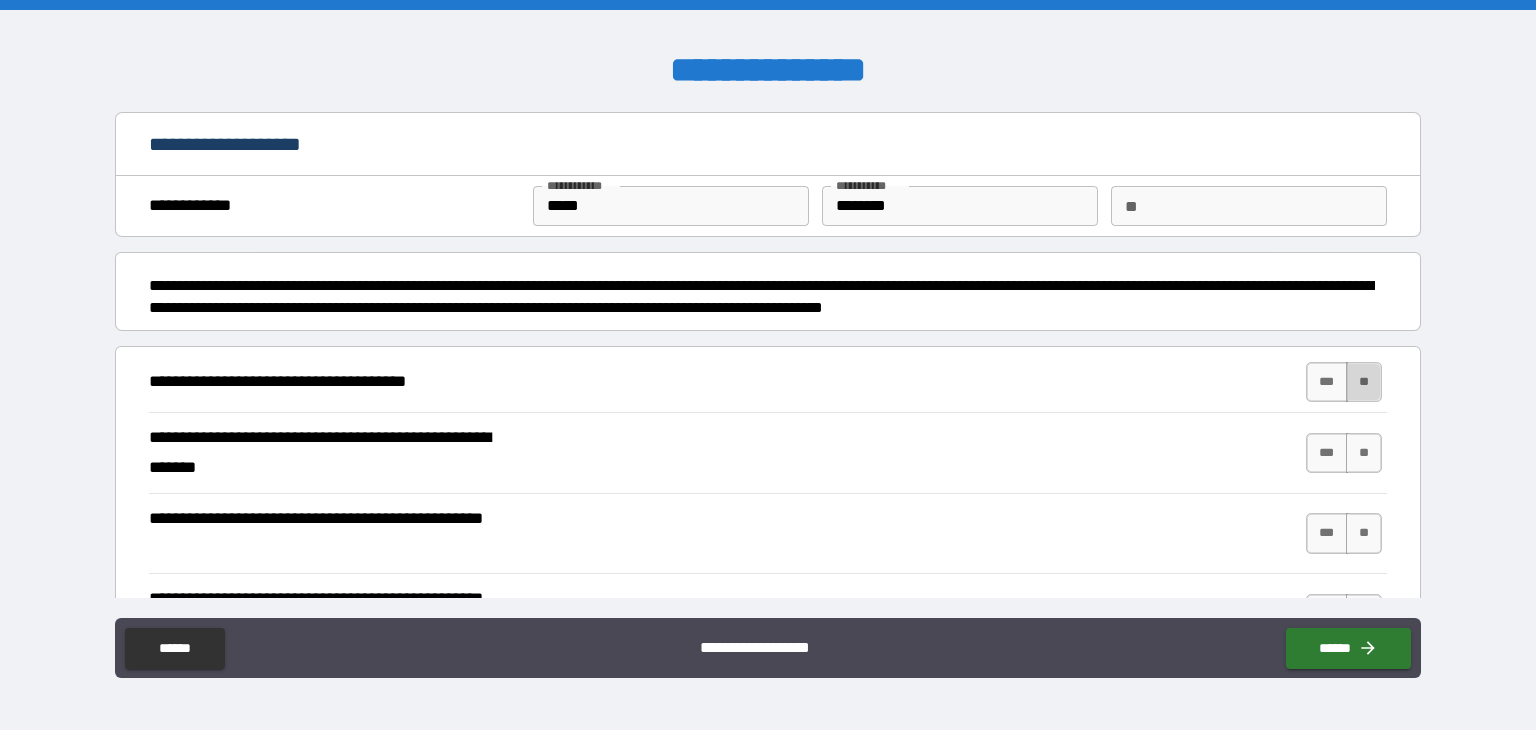 click on "**" at bounding box center [1364, 382] 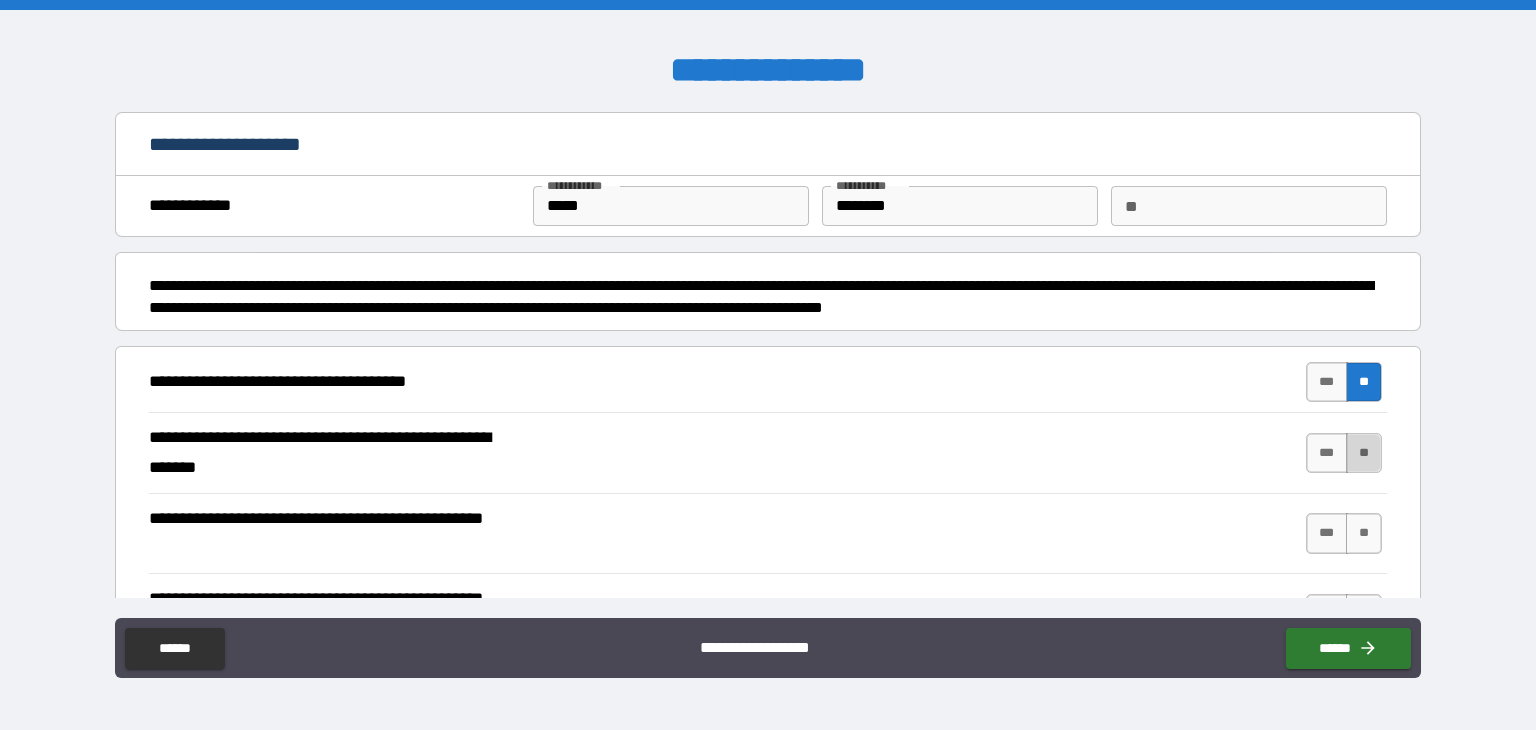 click on "**" at bounding box center [1364, 453] 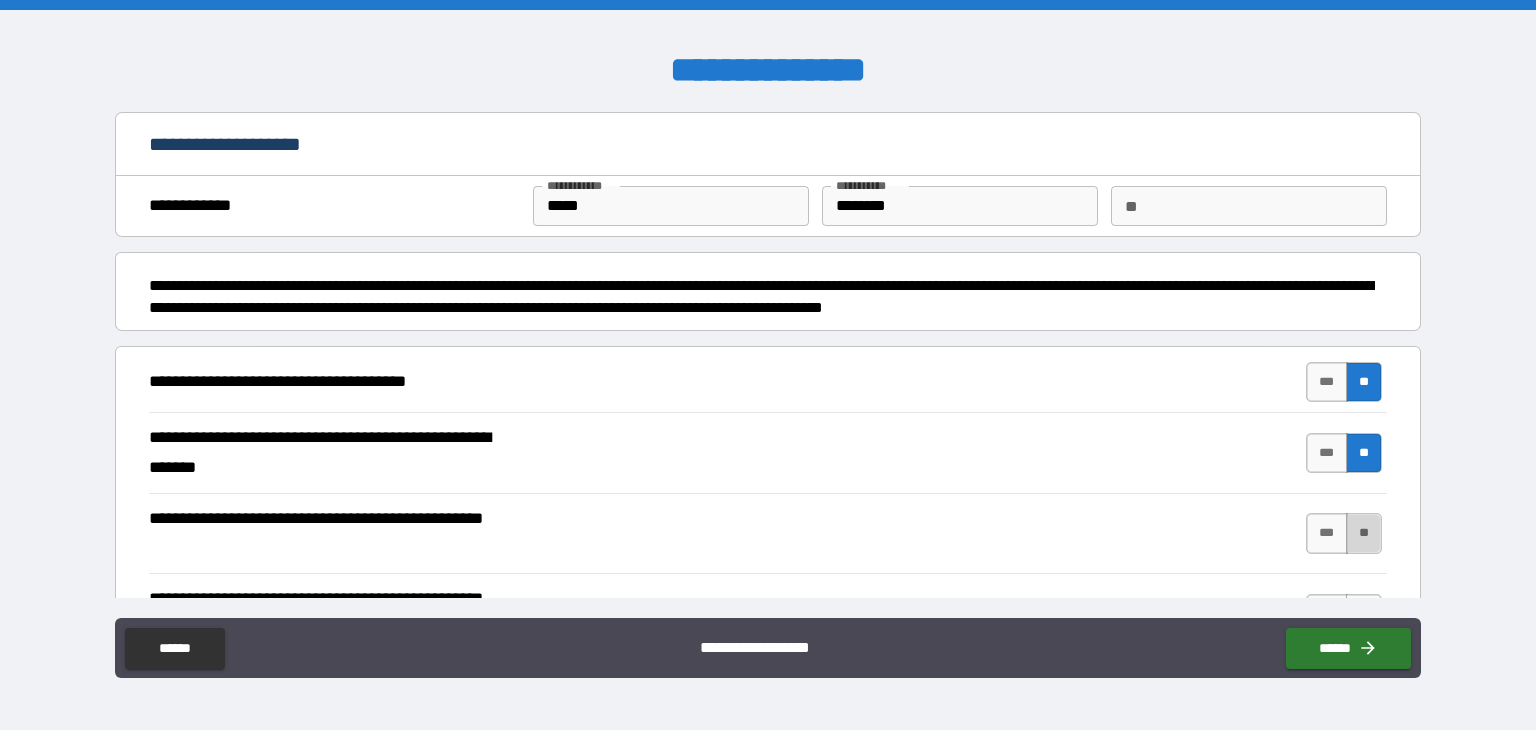 click on "**" at bounding box center (1364, 533) 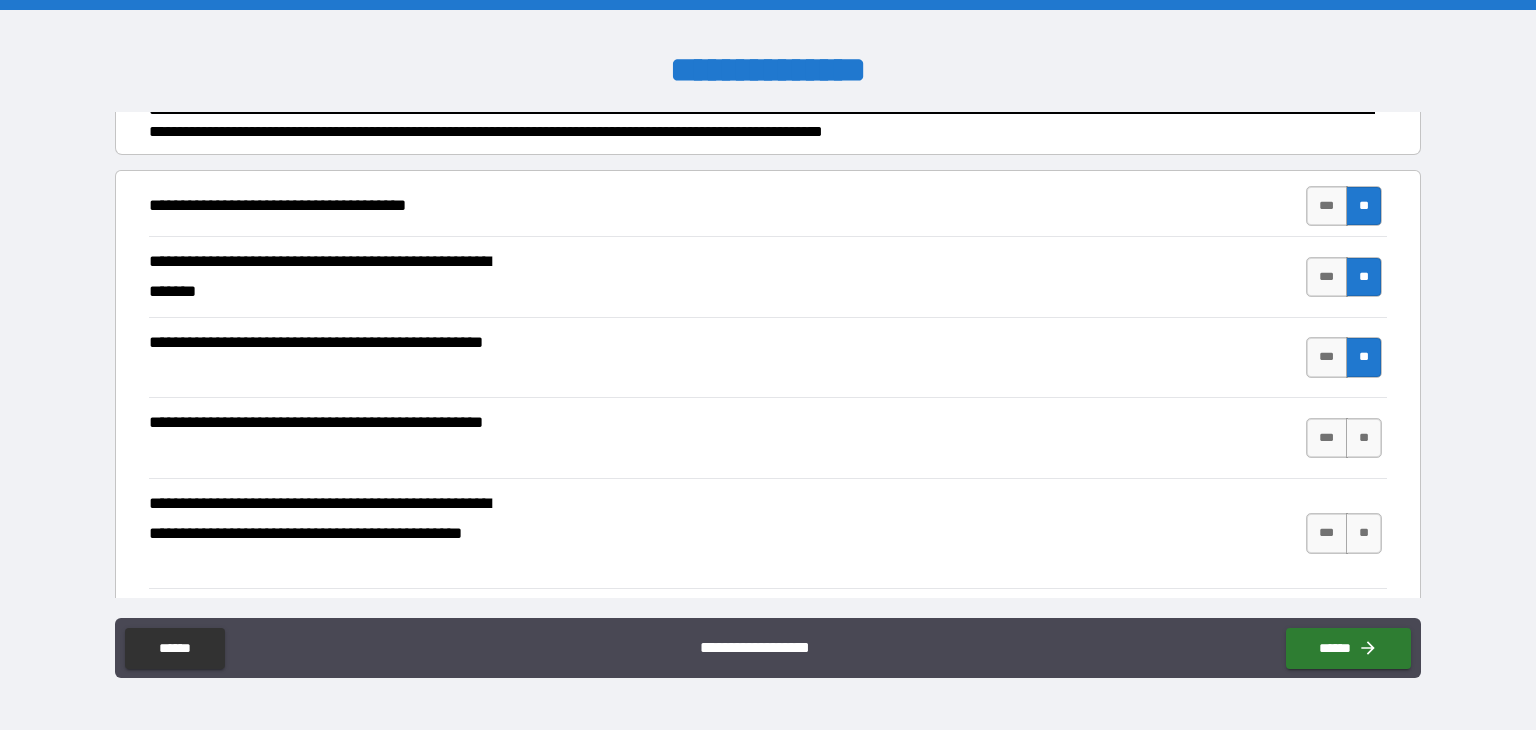 scroll, scrollTop: 179, scrollLeft: 0, axis: vertical 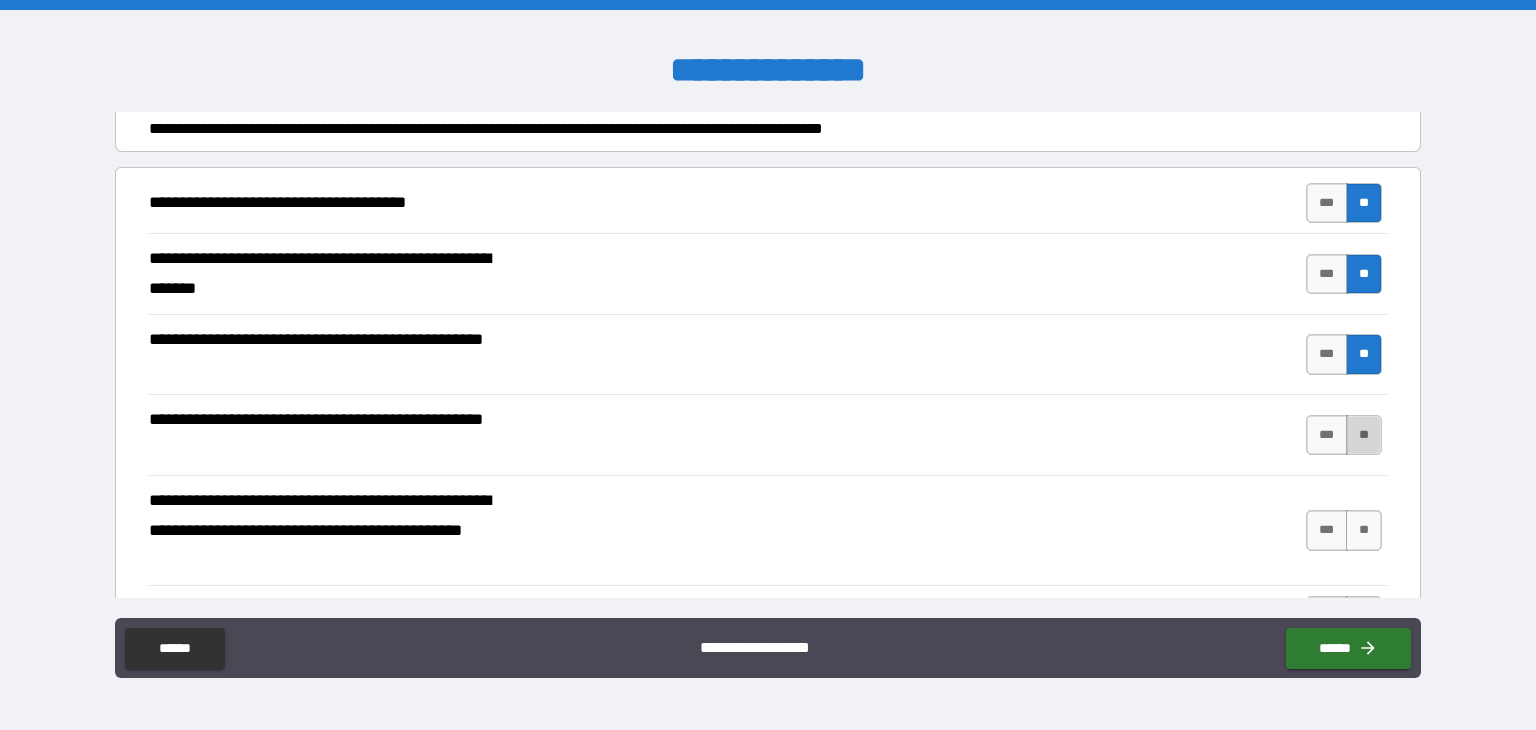 click on "**" at bounding box center (1364, 435) 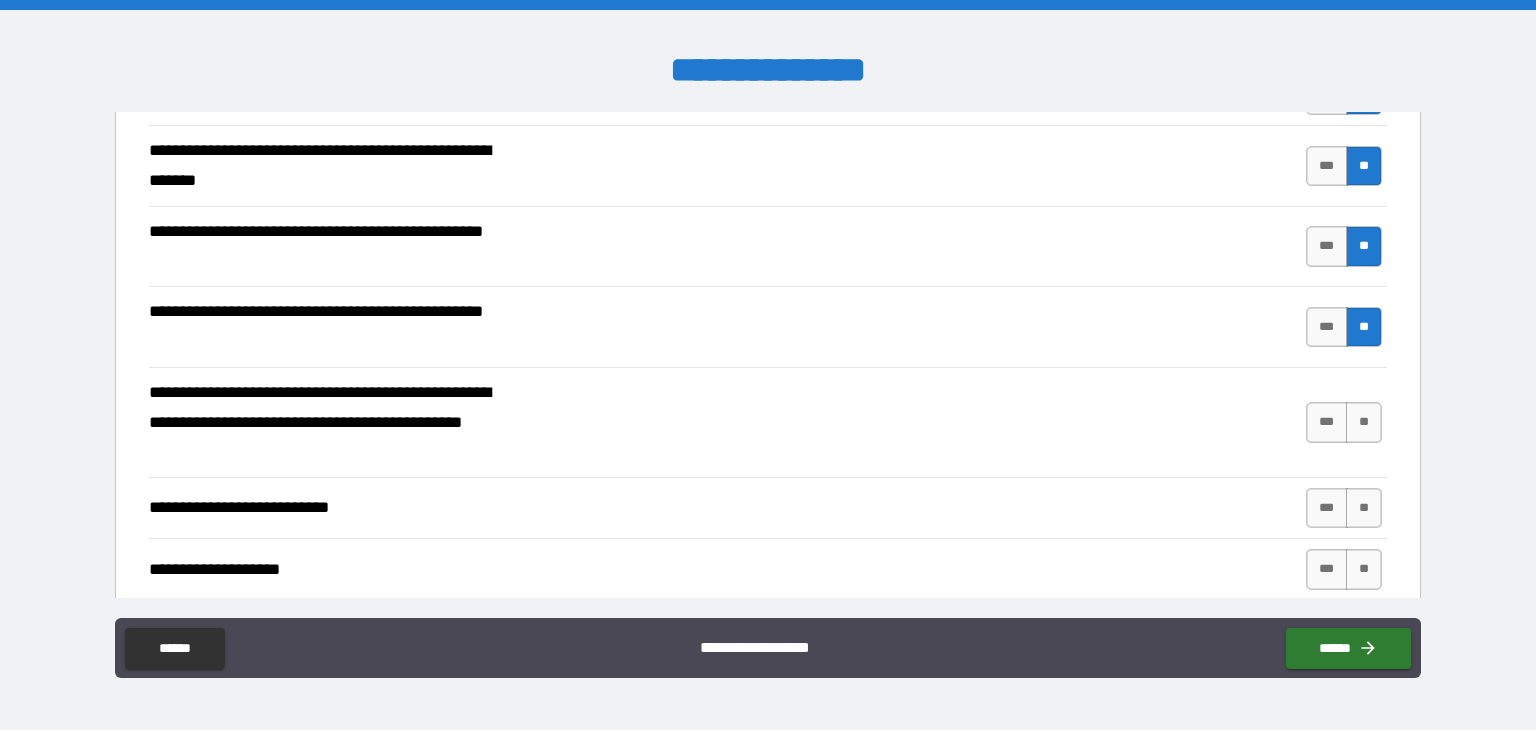 scroll, scrollTop: 288, scrollLeft: 0, axis: vertical 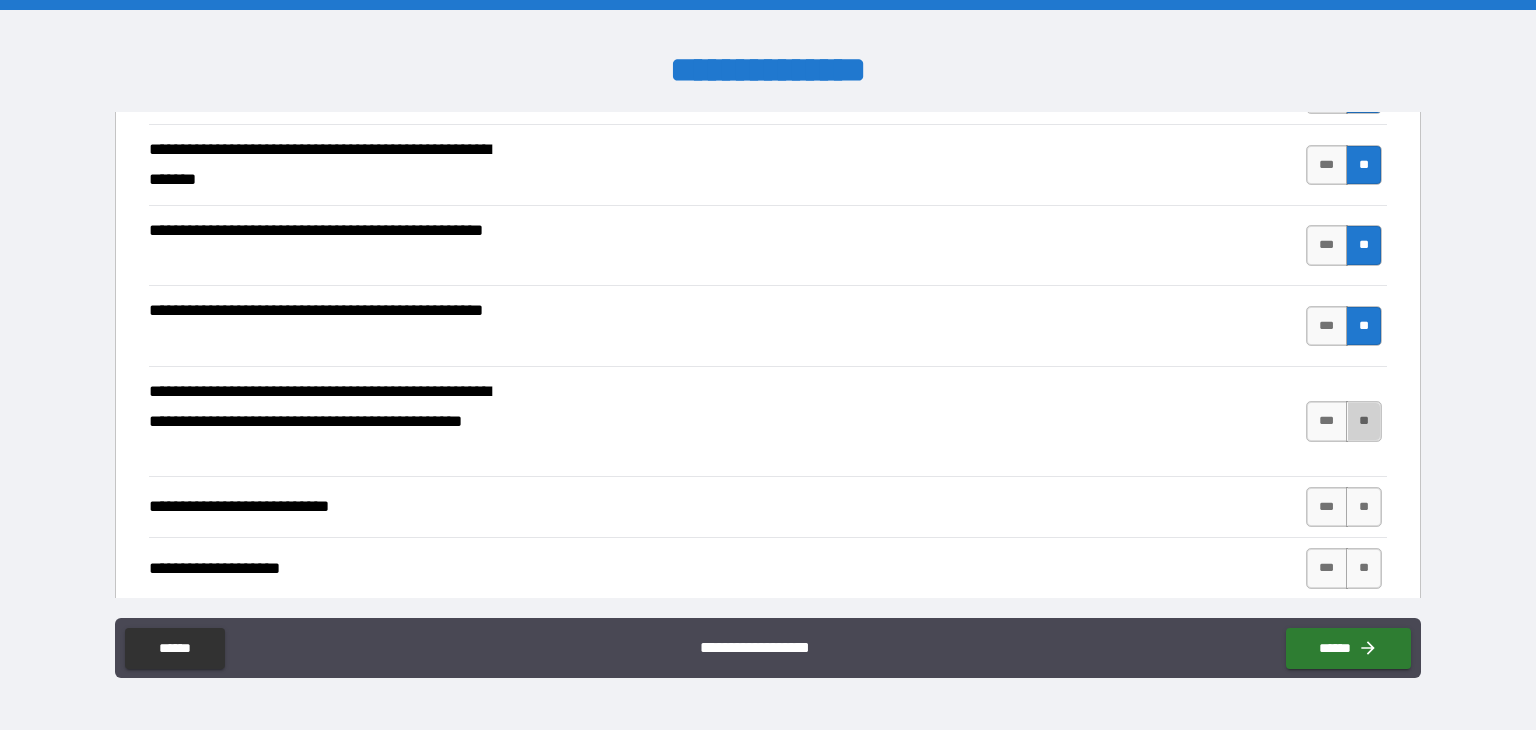 click on "**" at bounding box center [1364, 421] 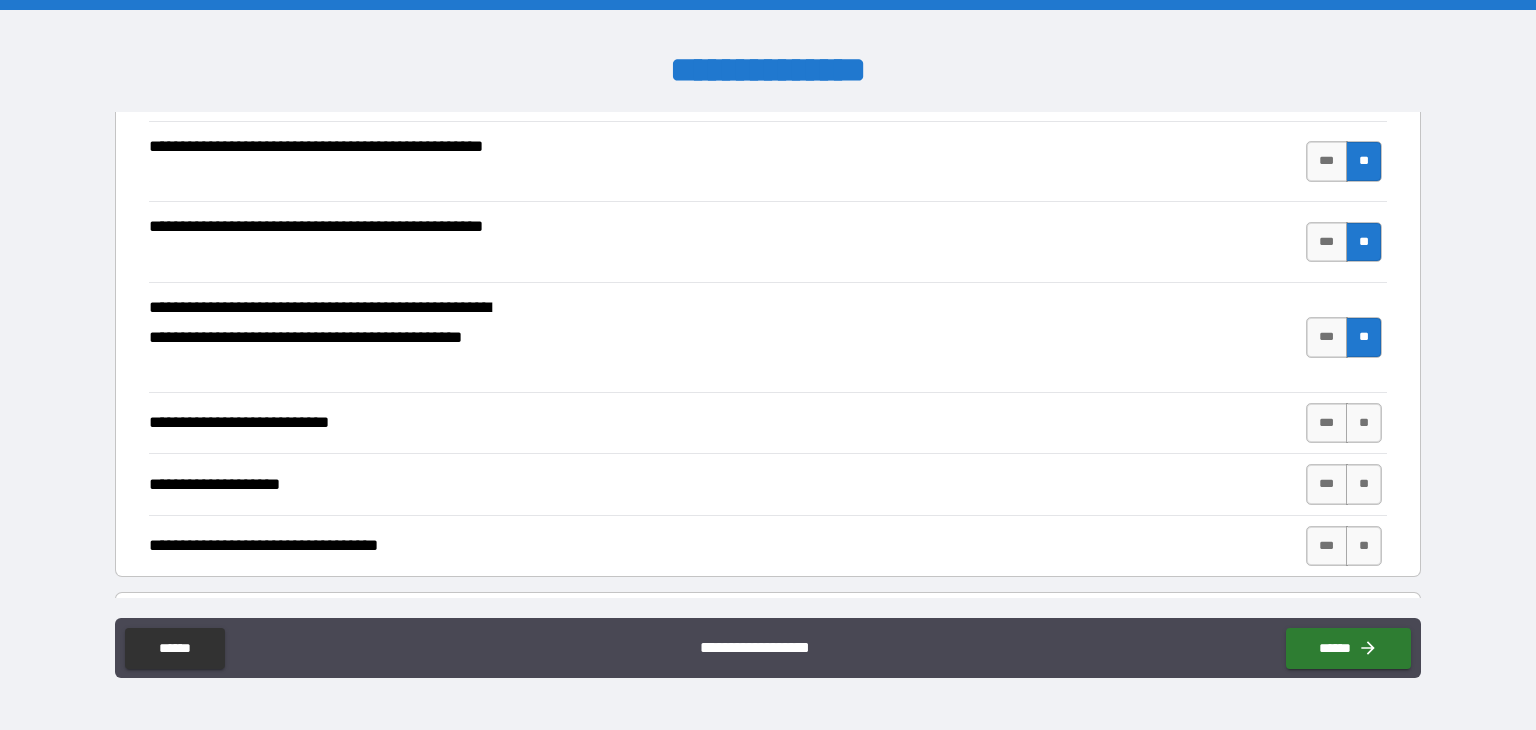 scroll, scrollTop: 374, scrollLeft: 0, axis: vertical 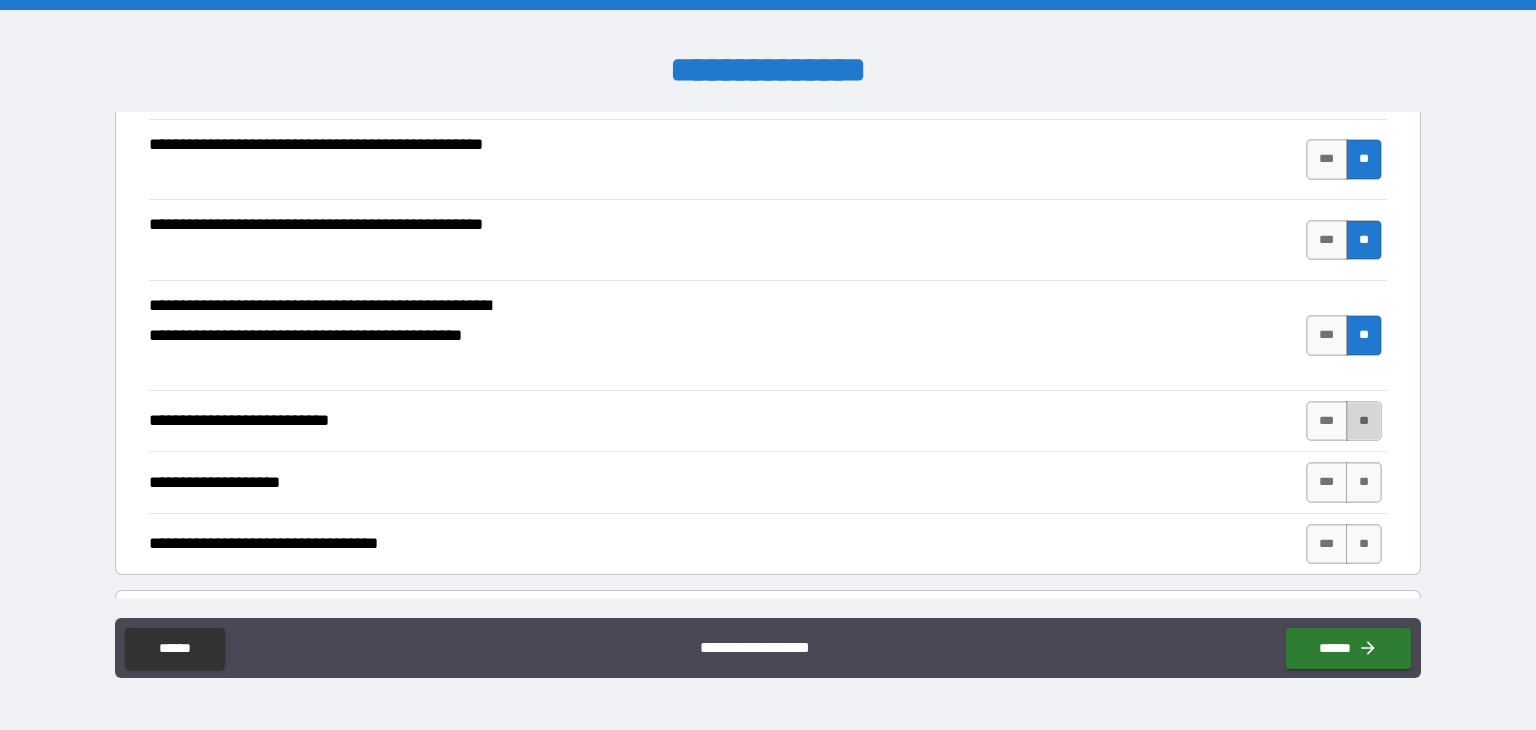 click on "**" at bounding box center (1364, 421) 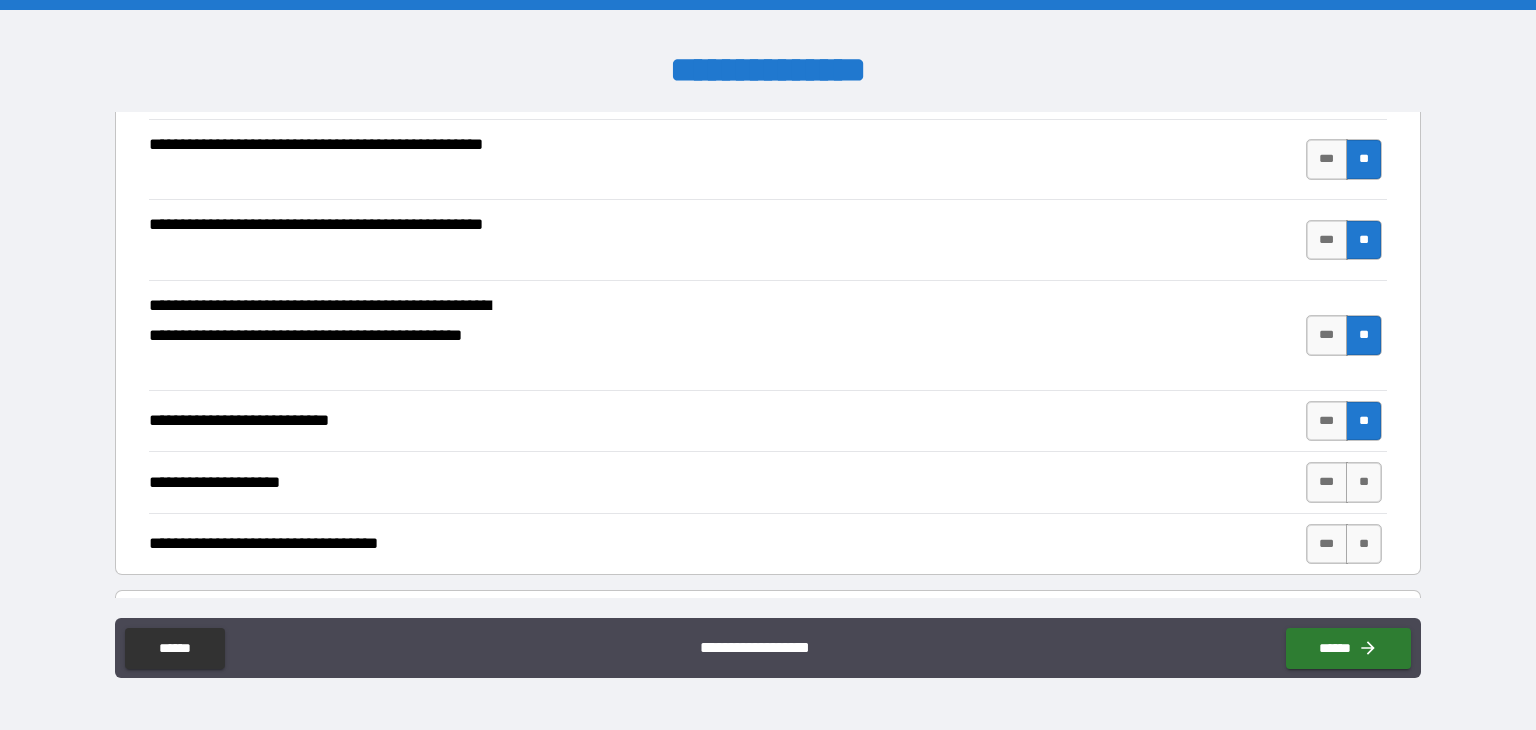 click on "*** **" at bounding box center (1344, 482) 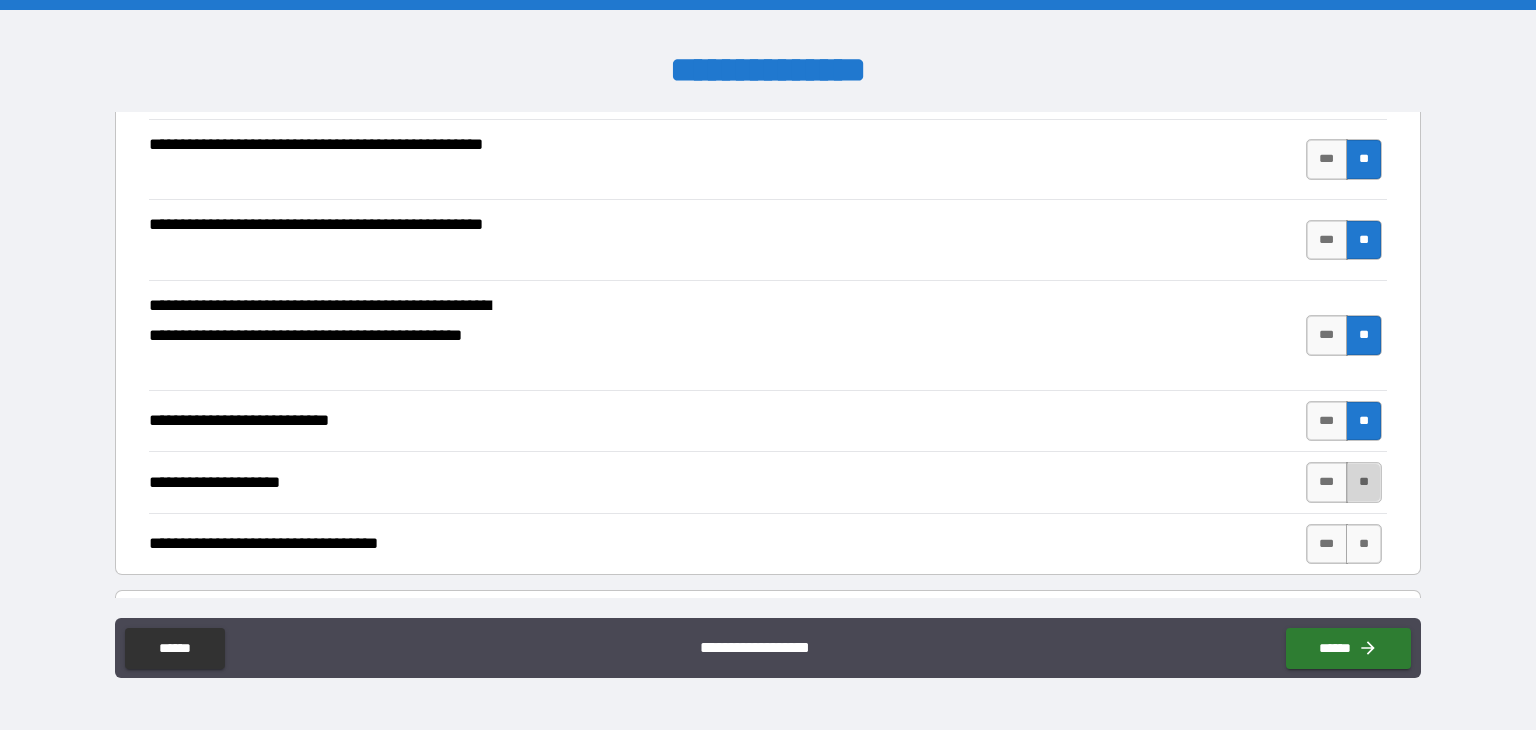 click on "**" at bounding box center (1364, 482) 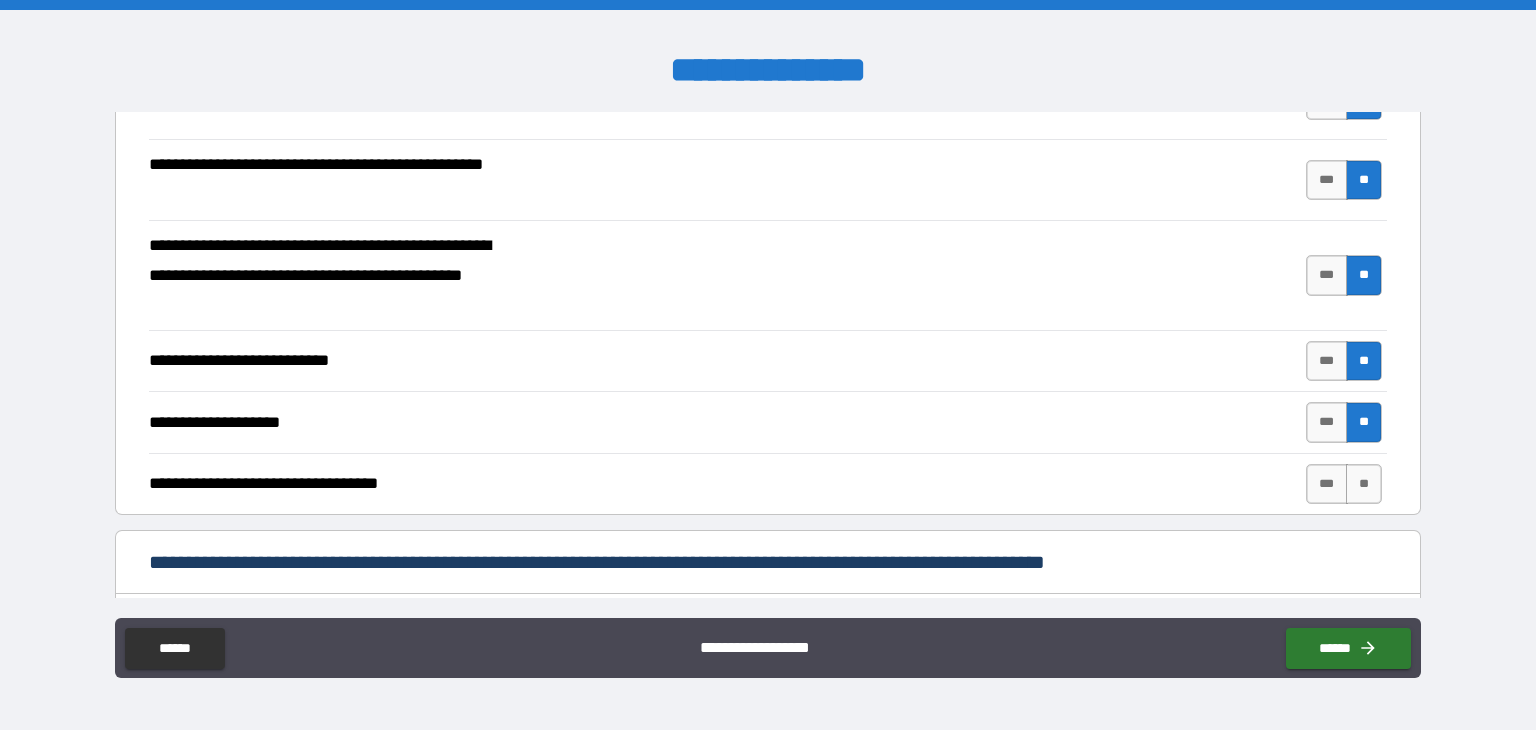scroll, scrollTop: 435, scrollLeft: 0, axis: vertical 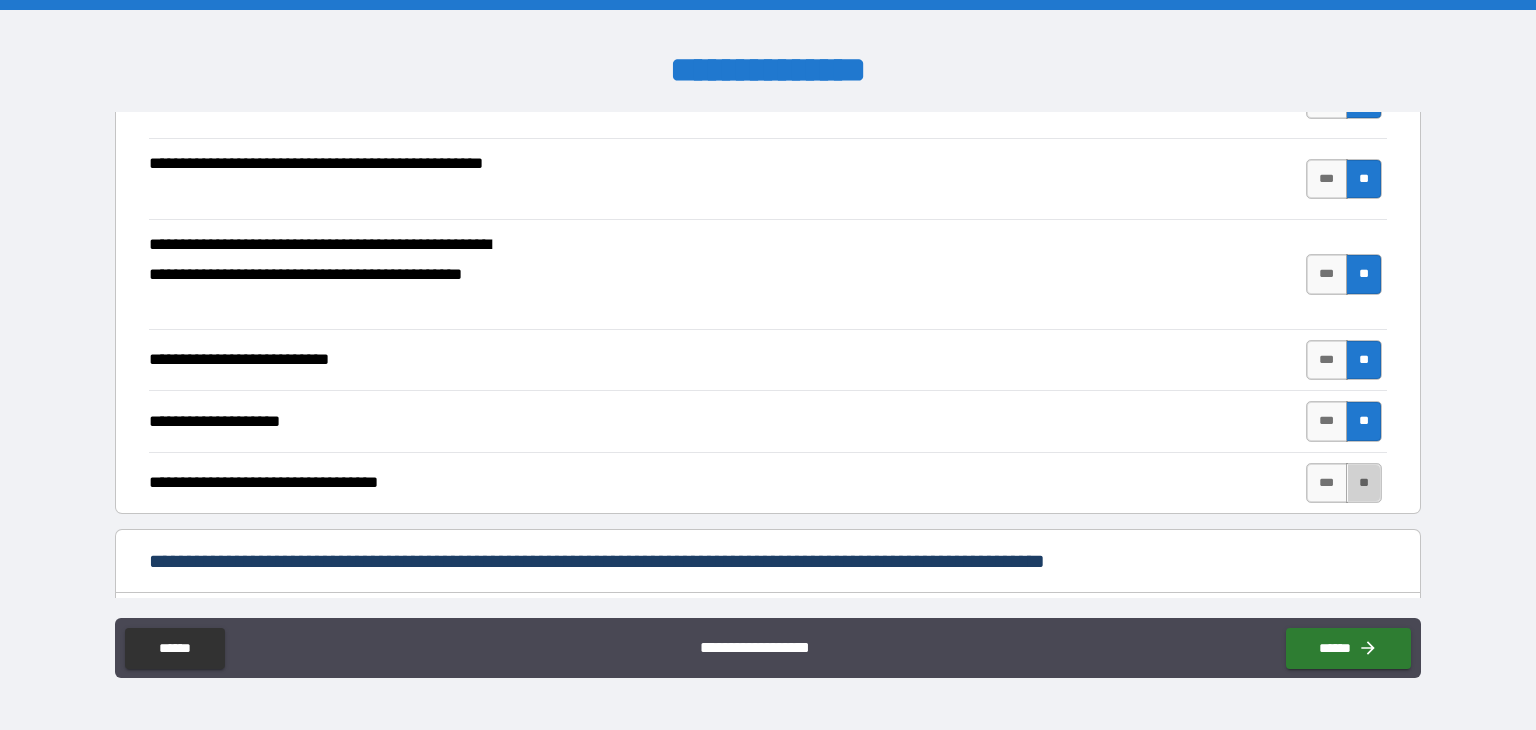 click on "**" at bounding box center (1364, 483) 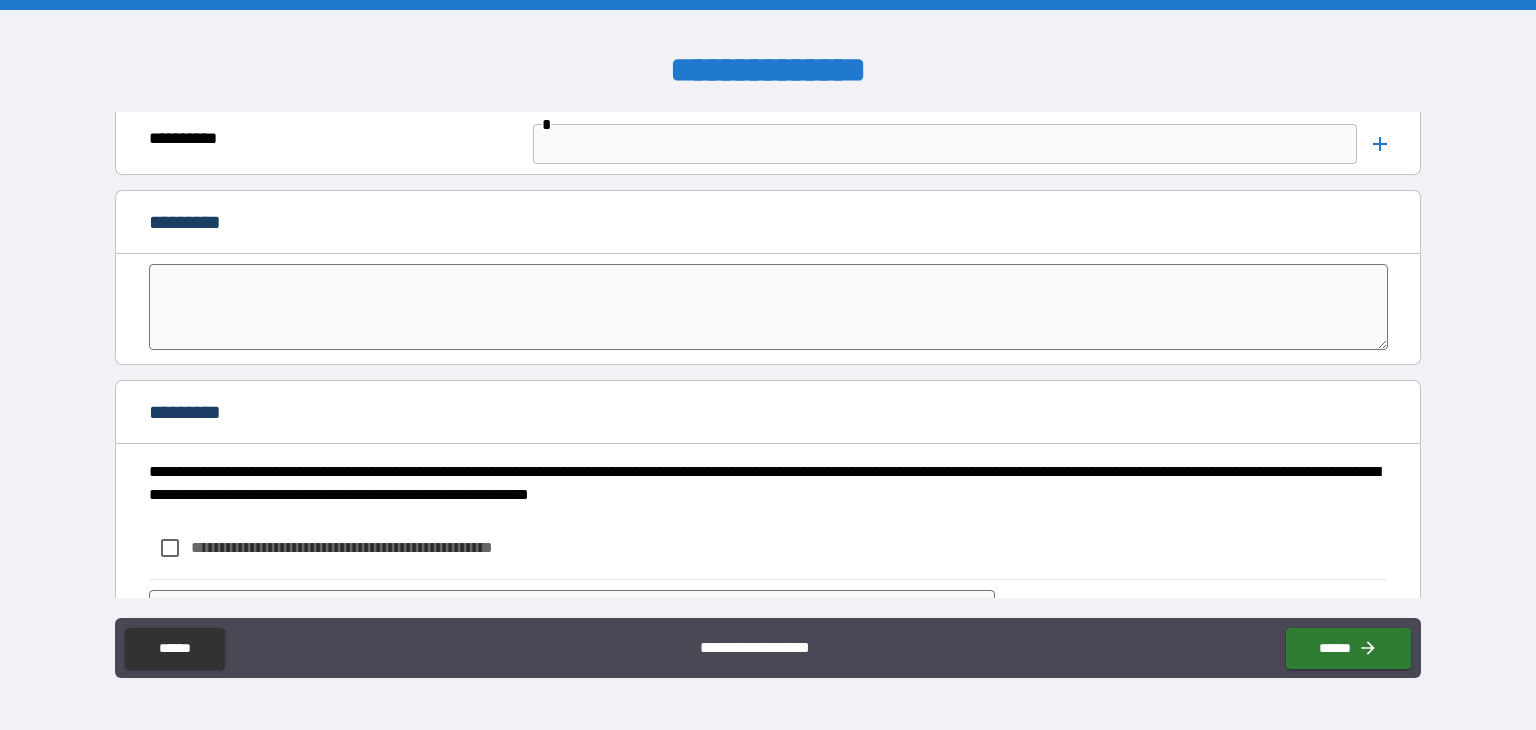 scroll, scrollTop: 4277, scrollLeft: 0, axis: vertical 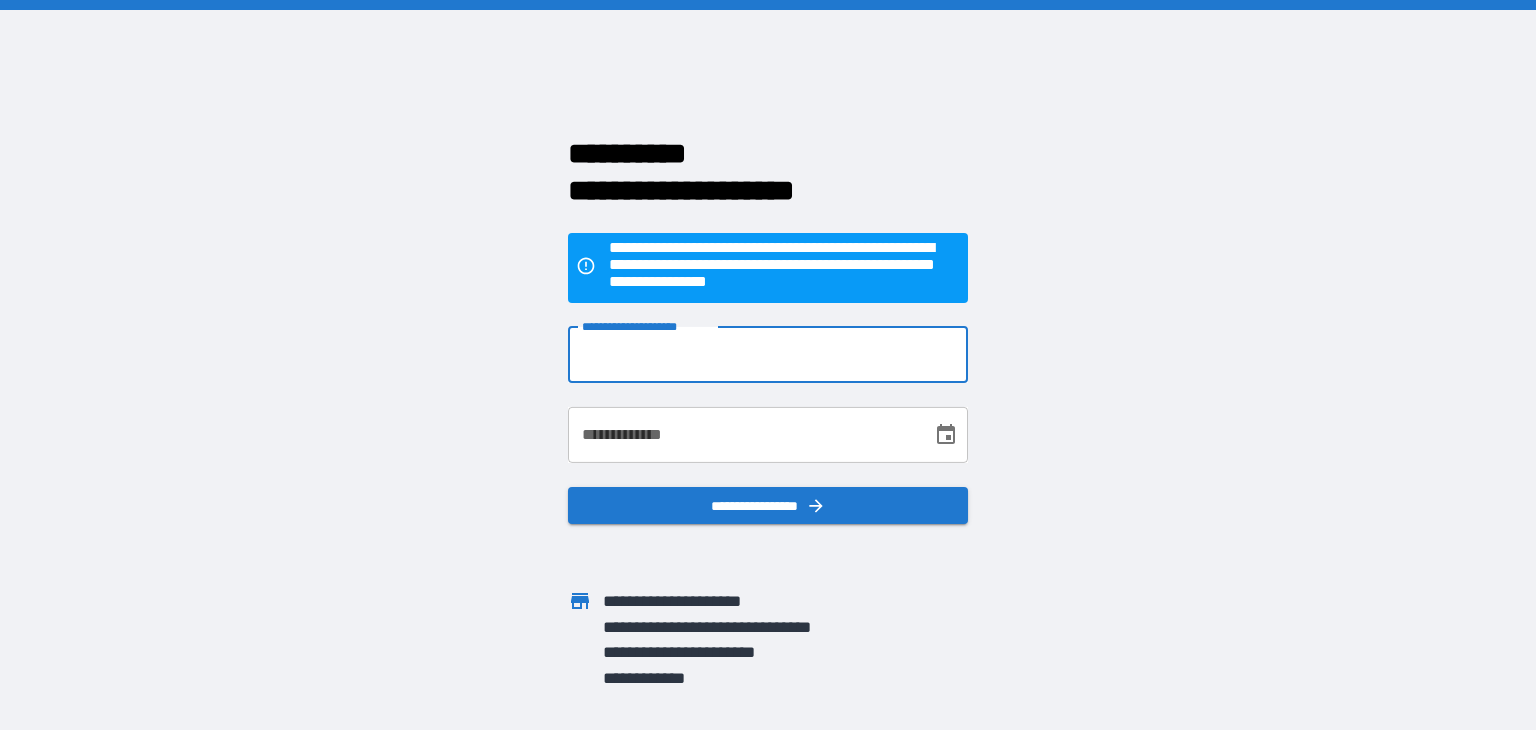 click on "**********" at bounding box center [768, 355] 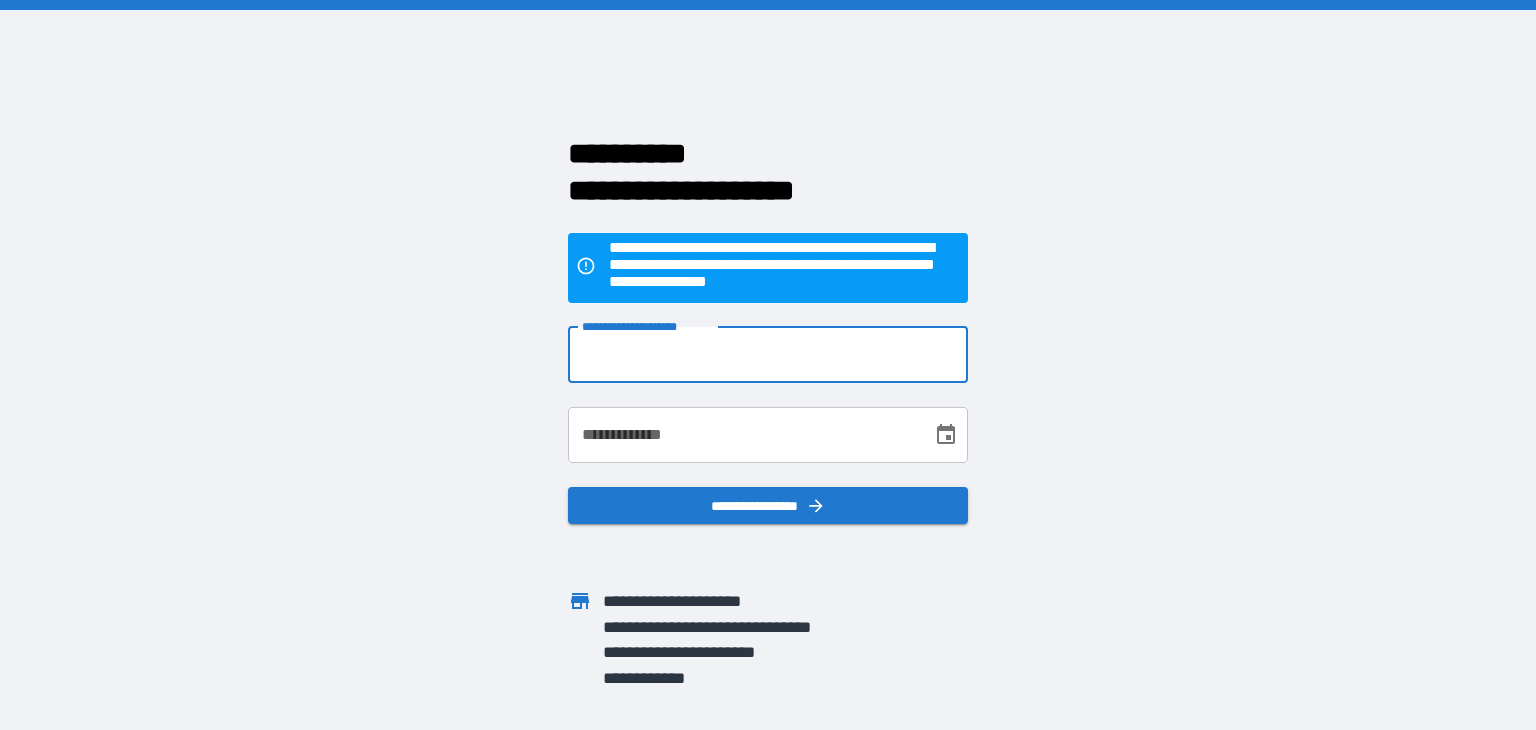 type on "**********" 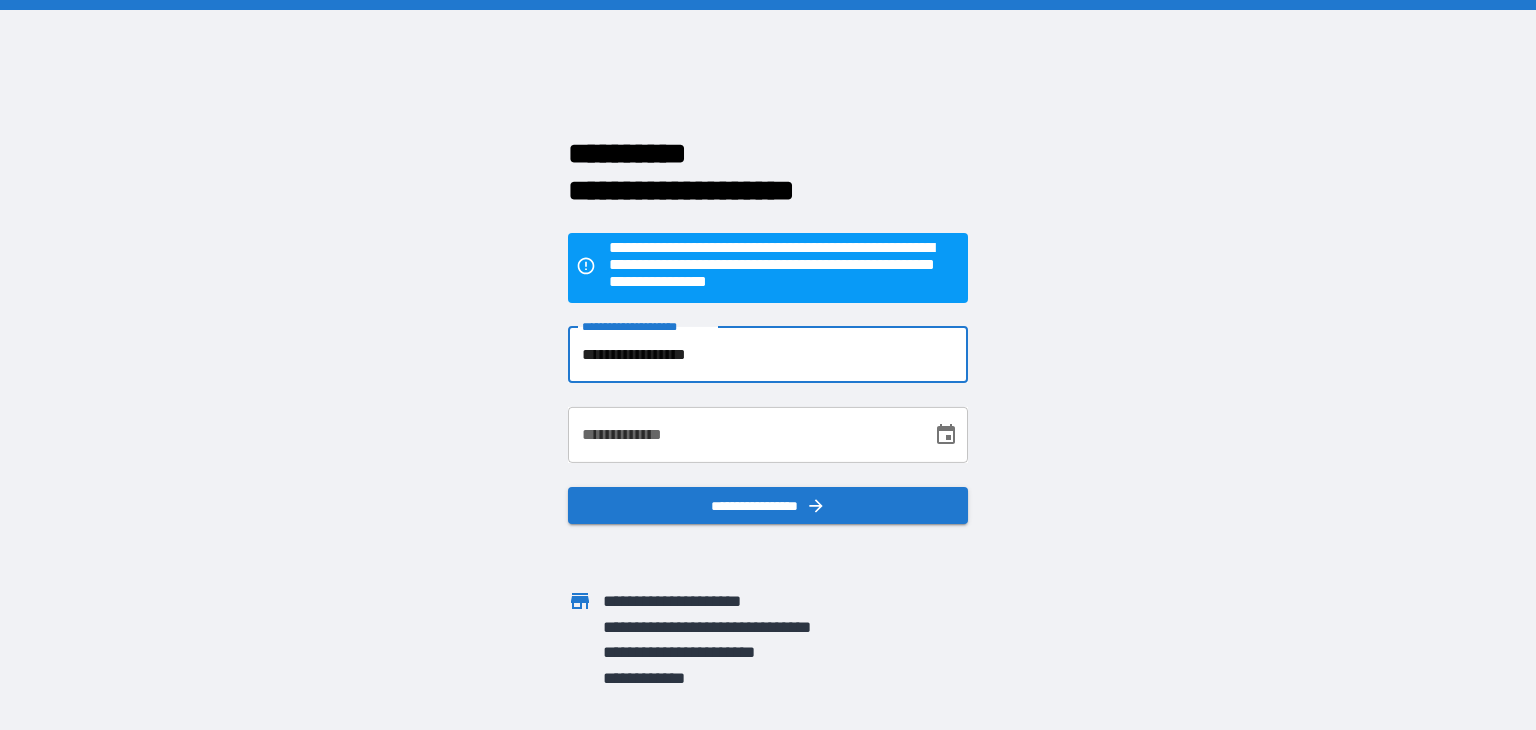 click on "**********" at bounding box center (743, 435) 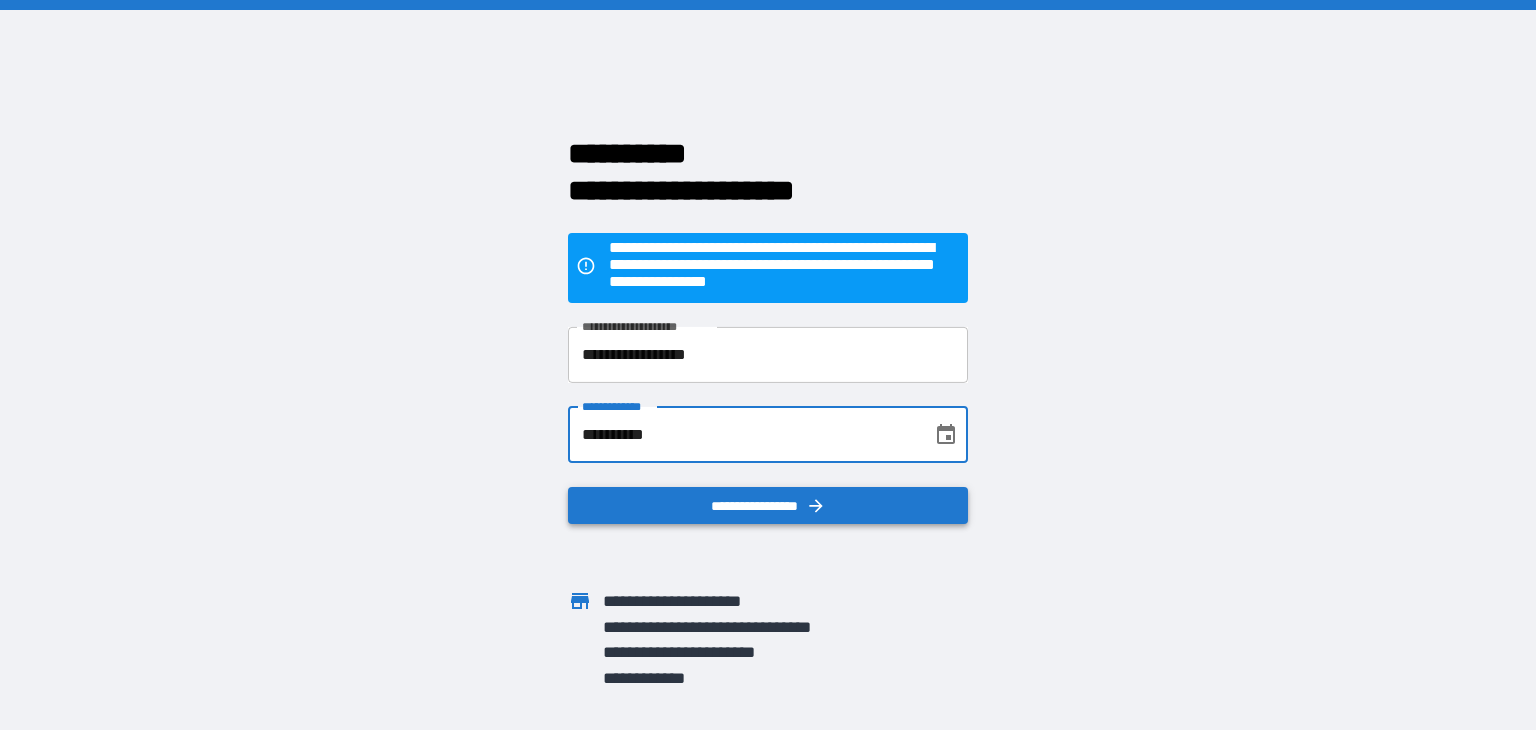 type on "**********" 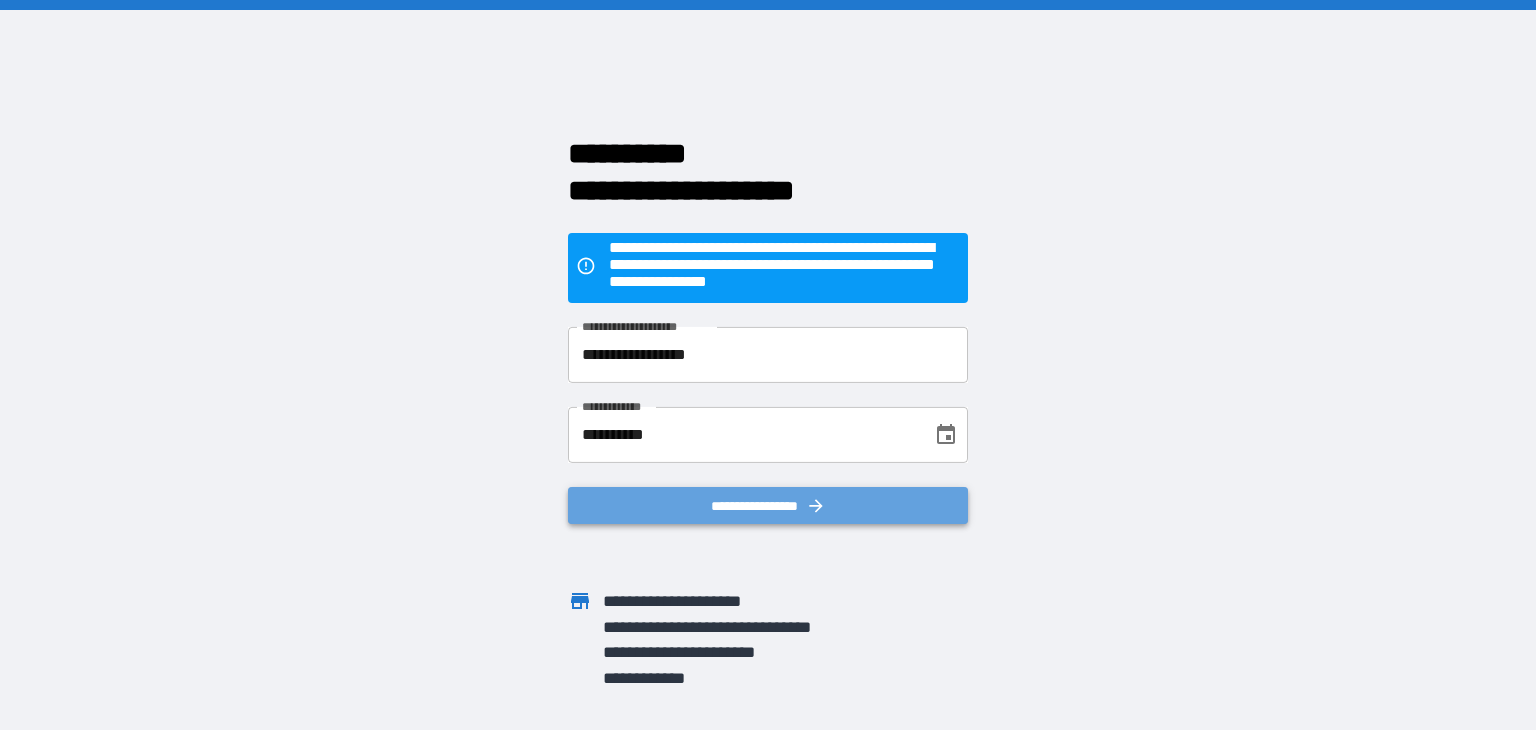 click on "**********" at bounding box center (768, 506) 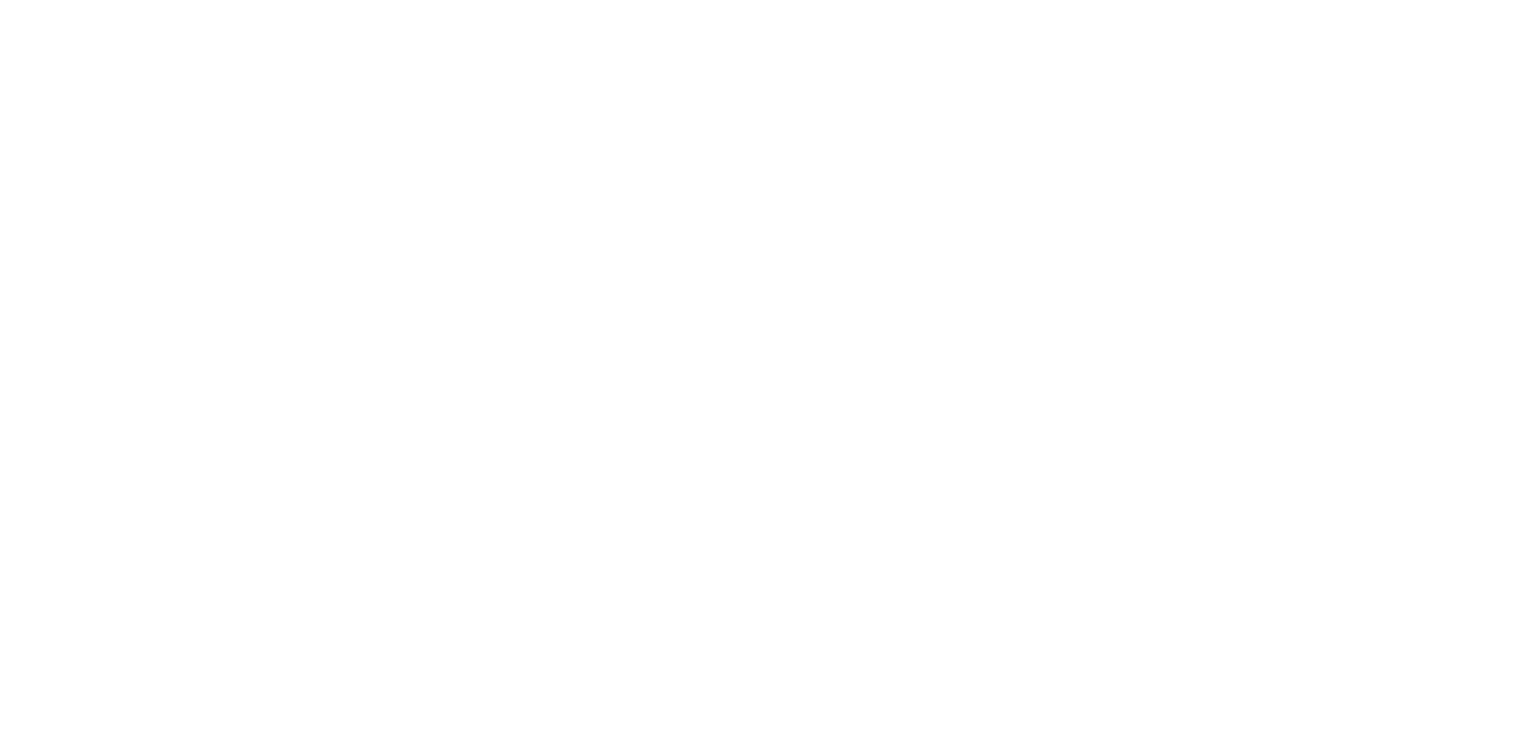 scroll, scrollTop: 0, scrollLeft: 0, axis: both 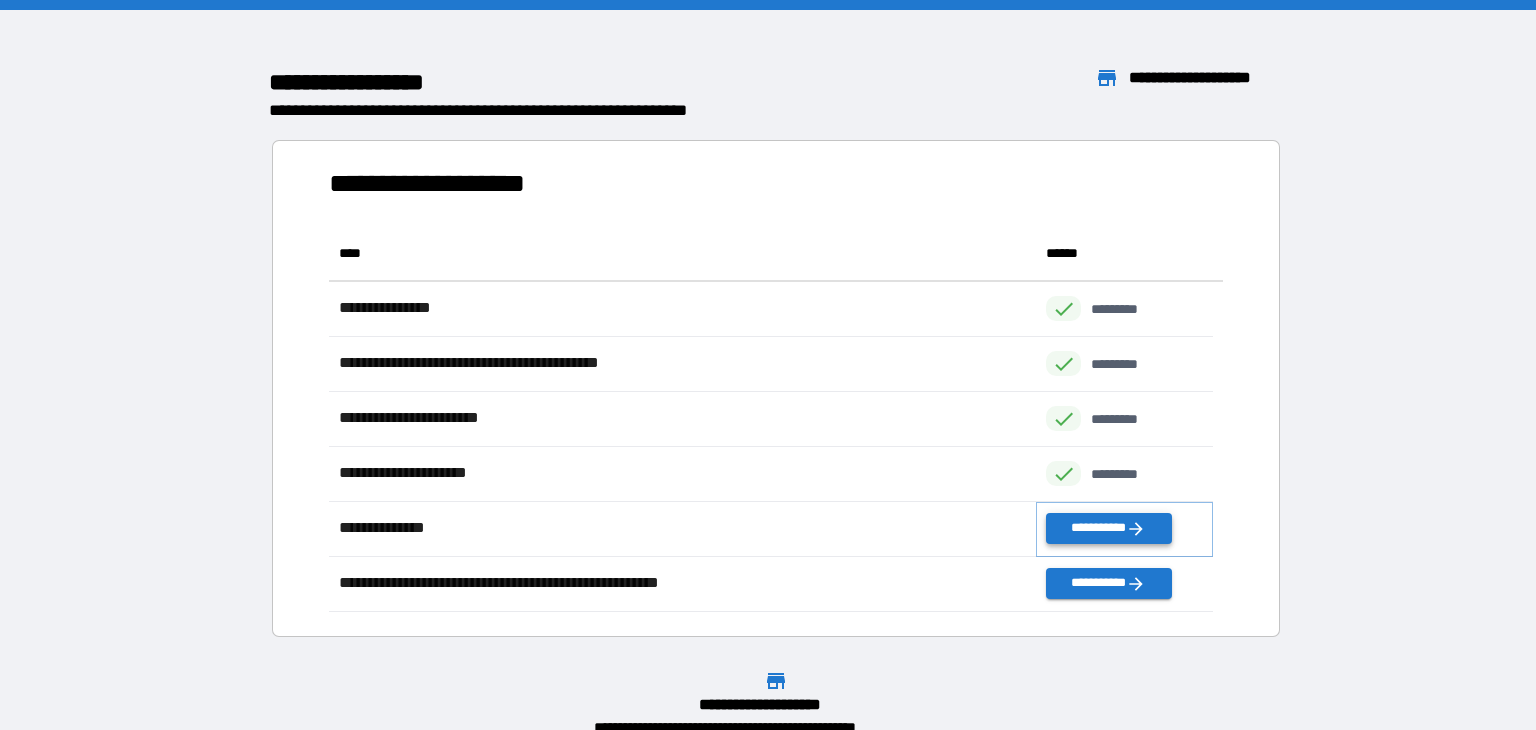 click on "**********" at bounding box center (1108, 528) 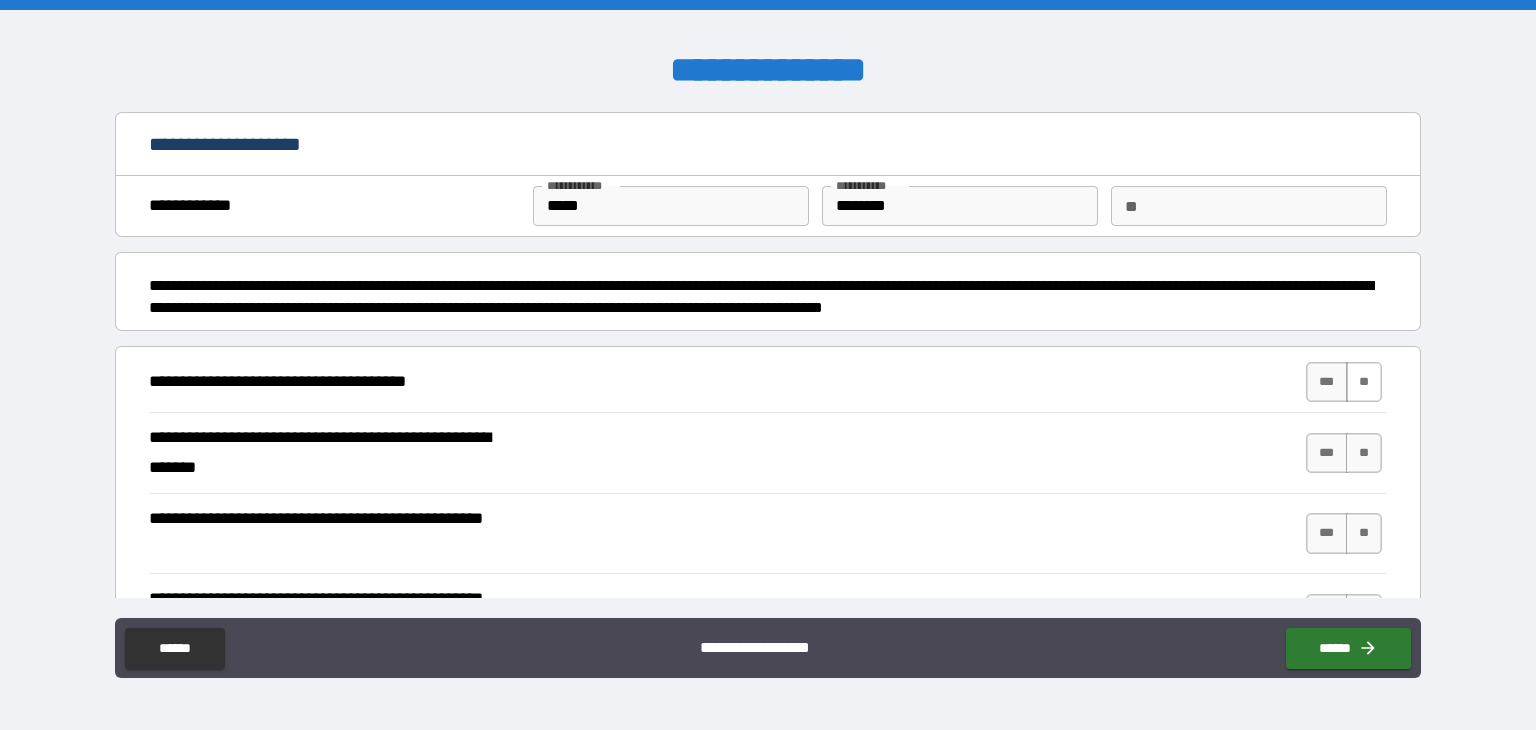 click on "**" at bounding box center [1364, 382] 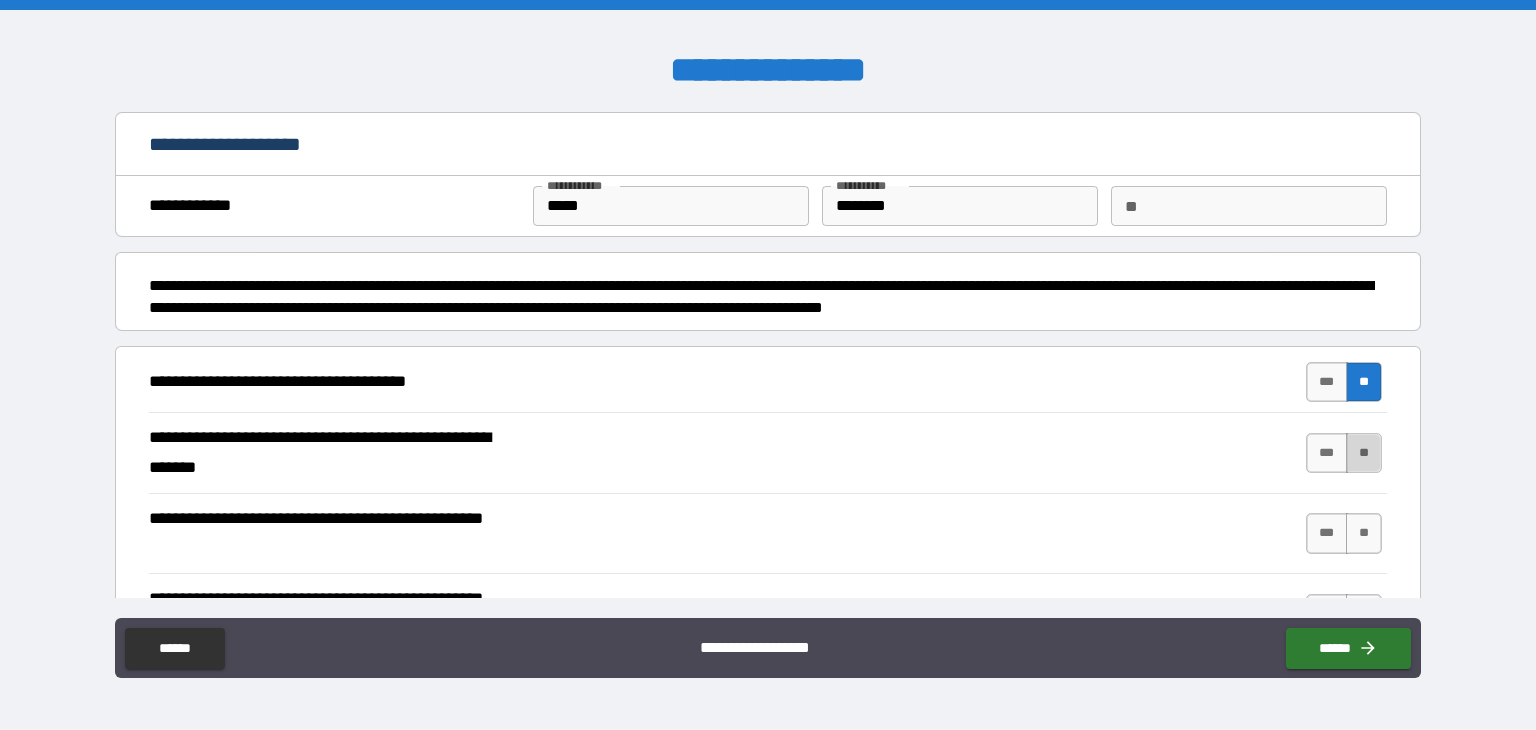 click on "**" at bounding box center (1364, 453) 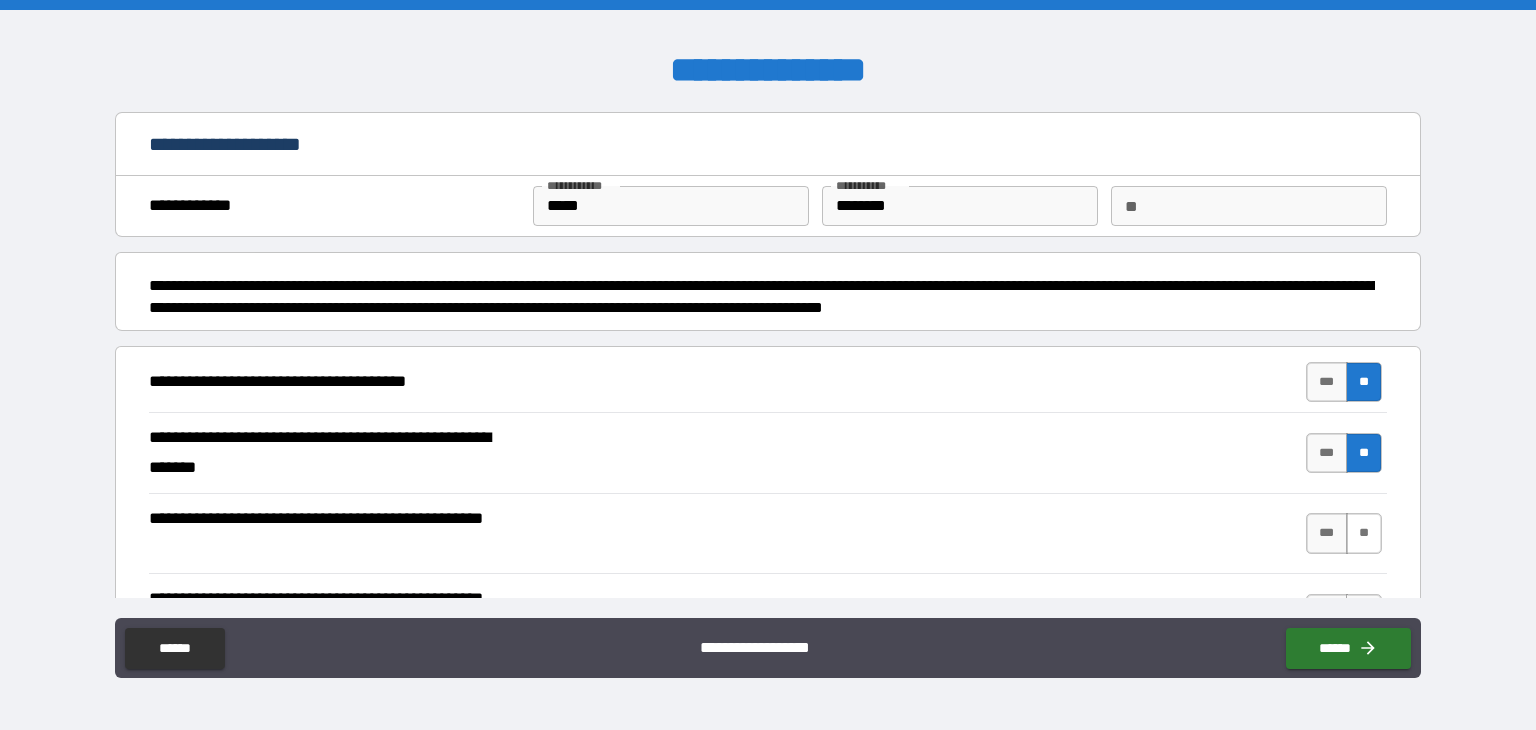 drag, startPoint x: 1354, startPoint y: 531, endPoint x: 1415, endPoint y: 450, distance: 101.4002 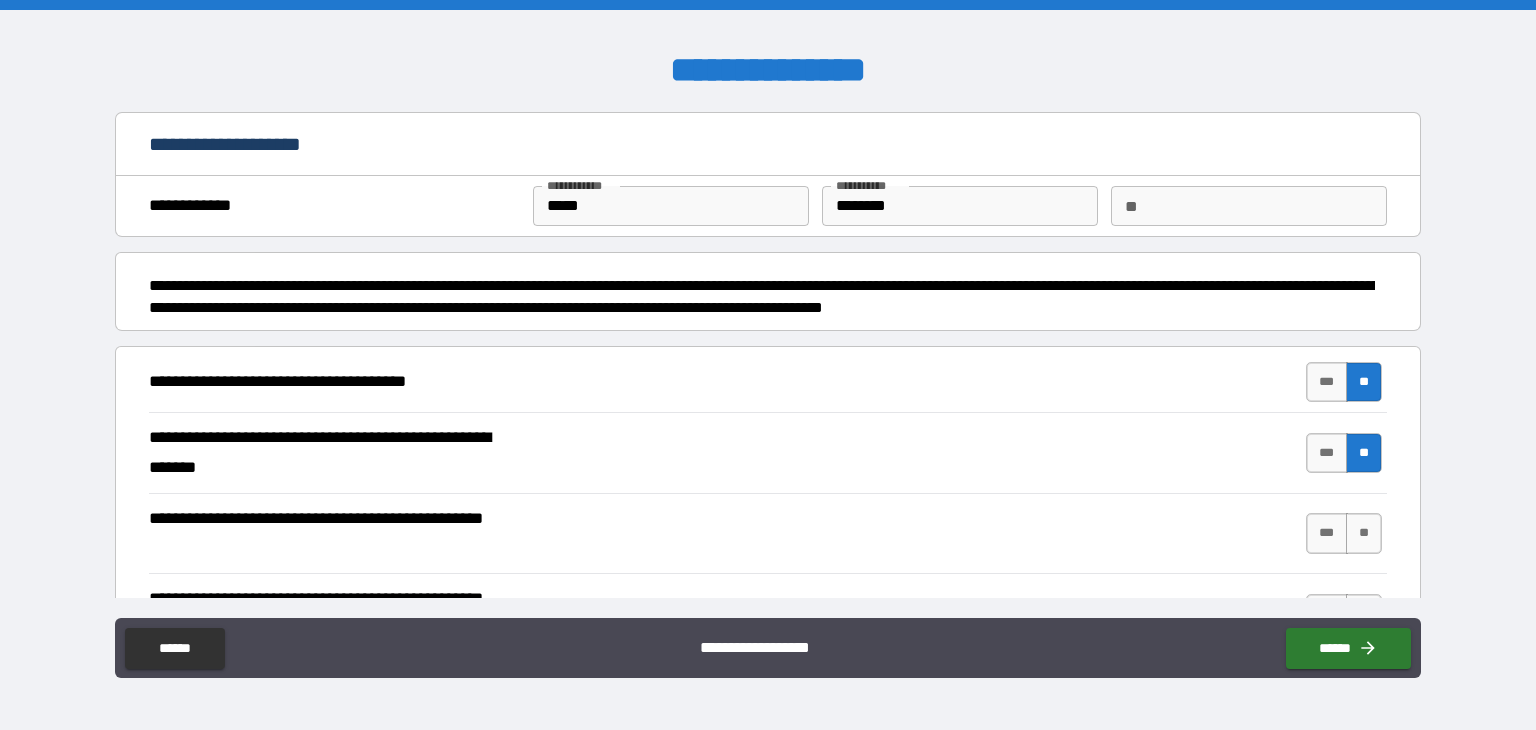 click on "**" at bounding box center [1364, 533] 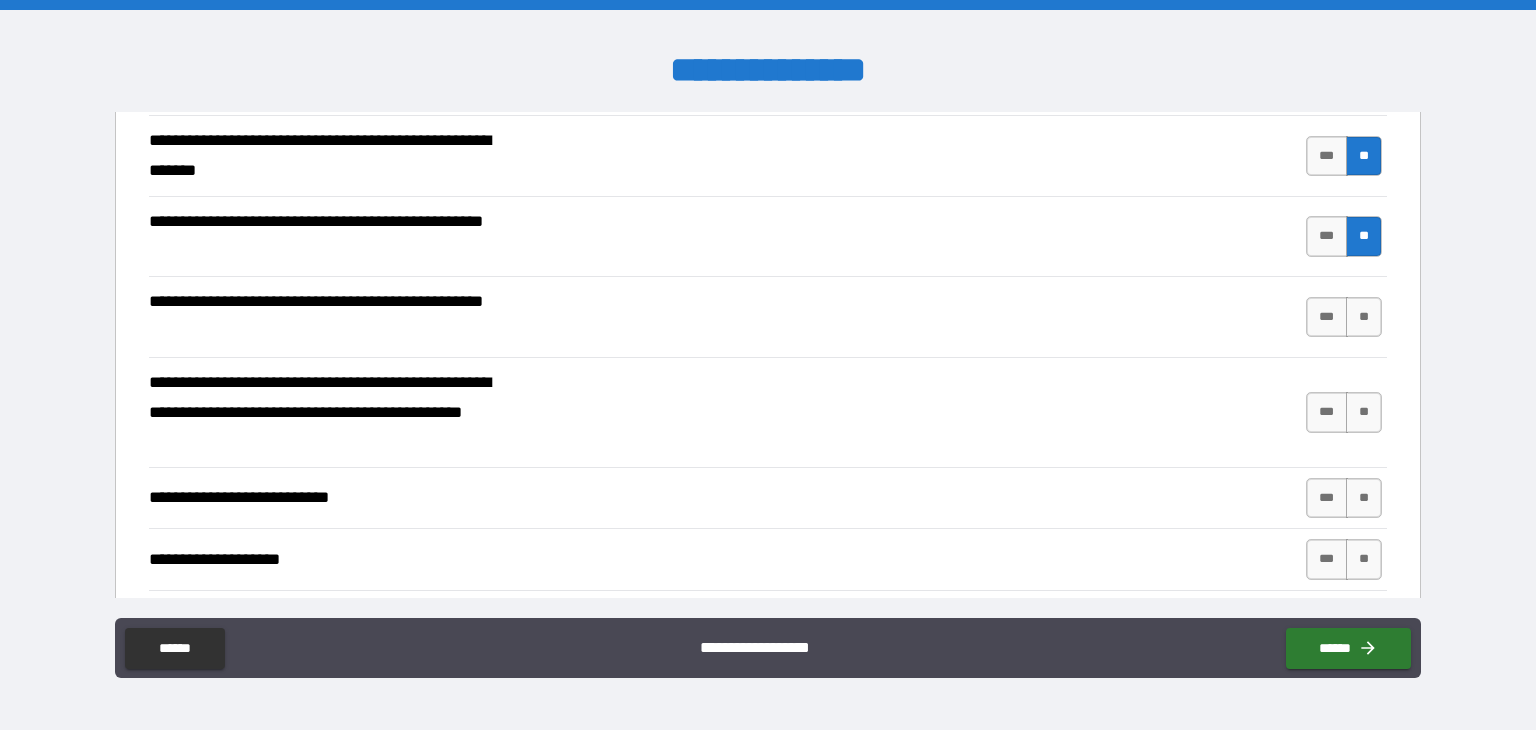 scroll, scrollTop: 337, scrollLeft: 0, axis: vertical 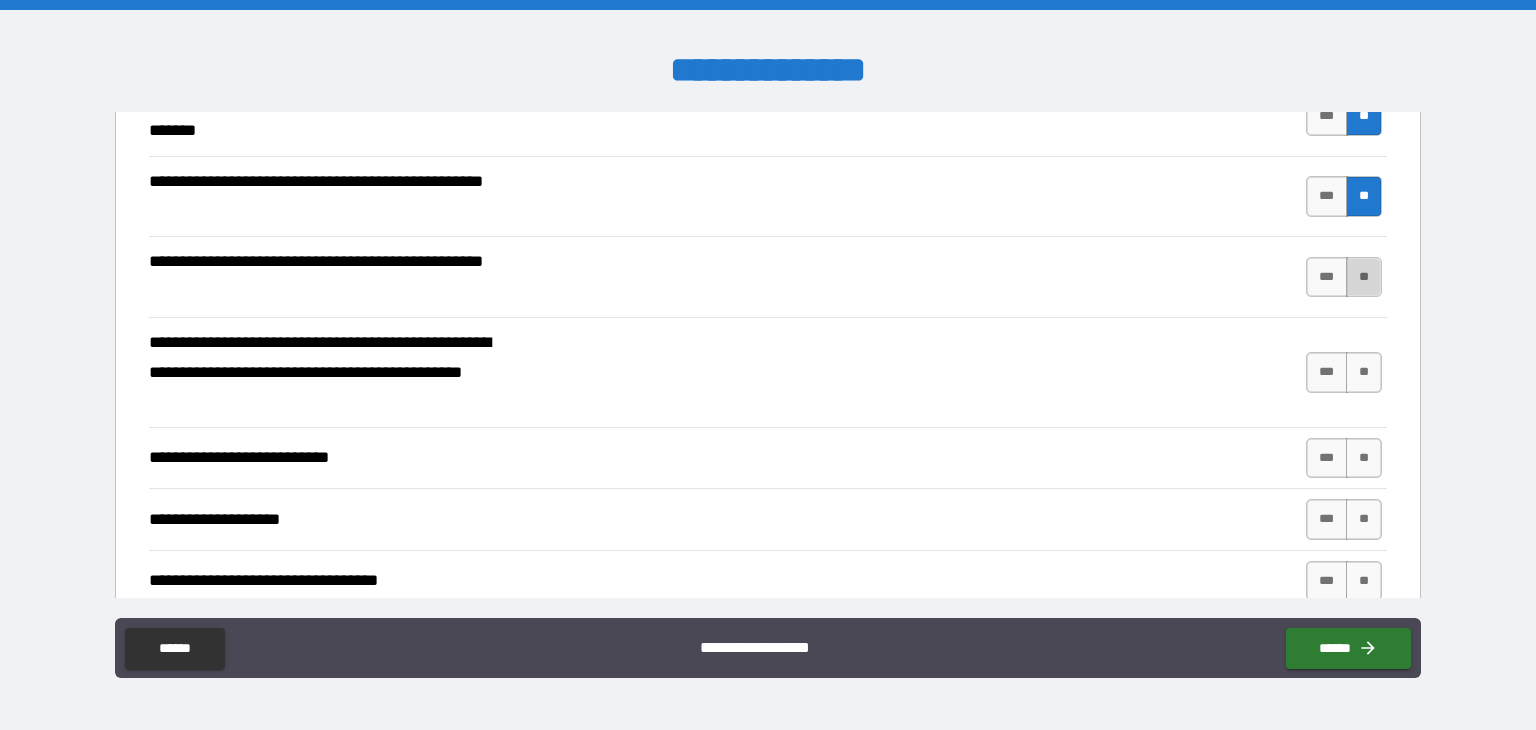 click on "**" at bounding box center (1364, 277) 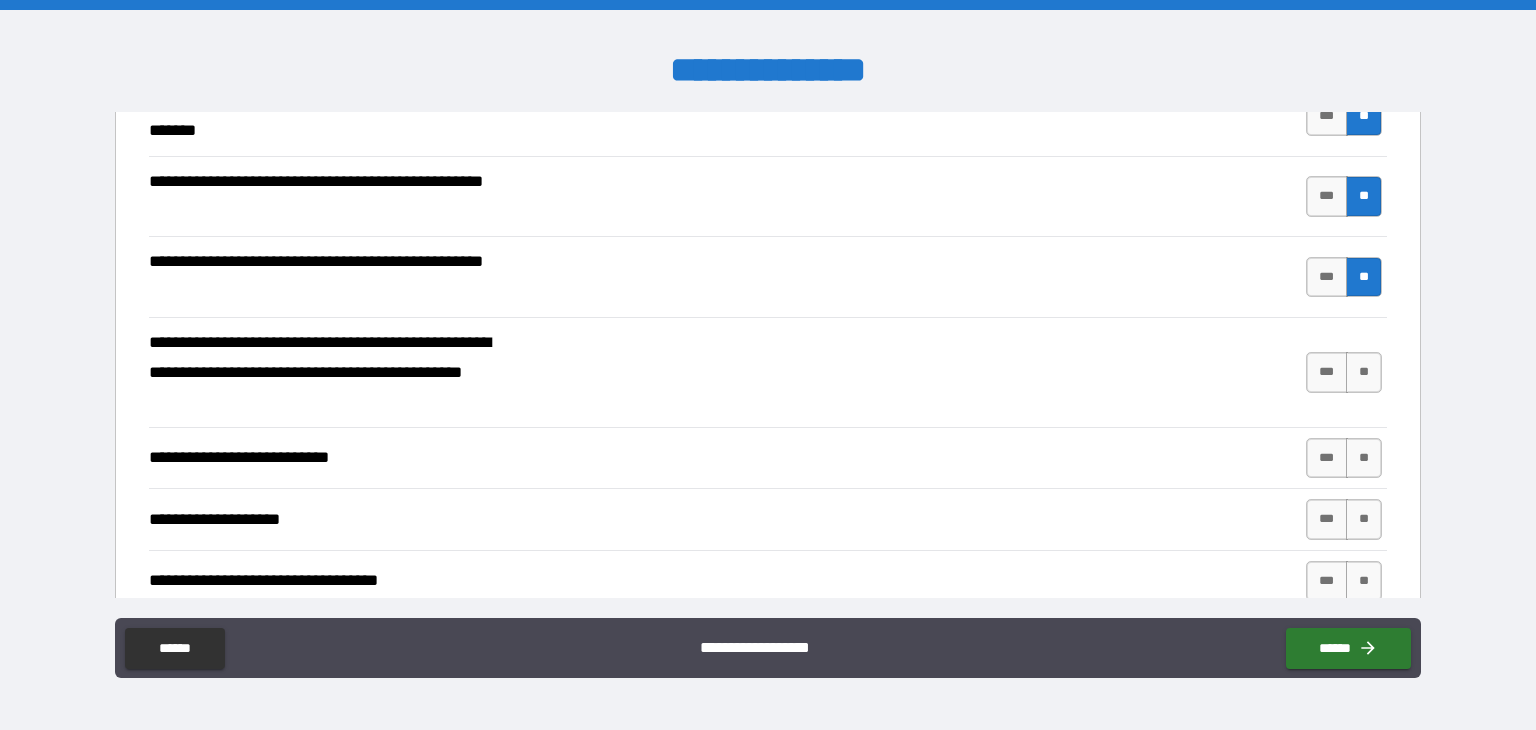 drag, startPoint x: 1352, startPoint y: 361, endPoint x: 1352, endPoint y: 397, distance: 36 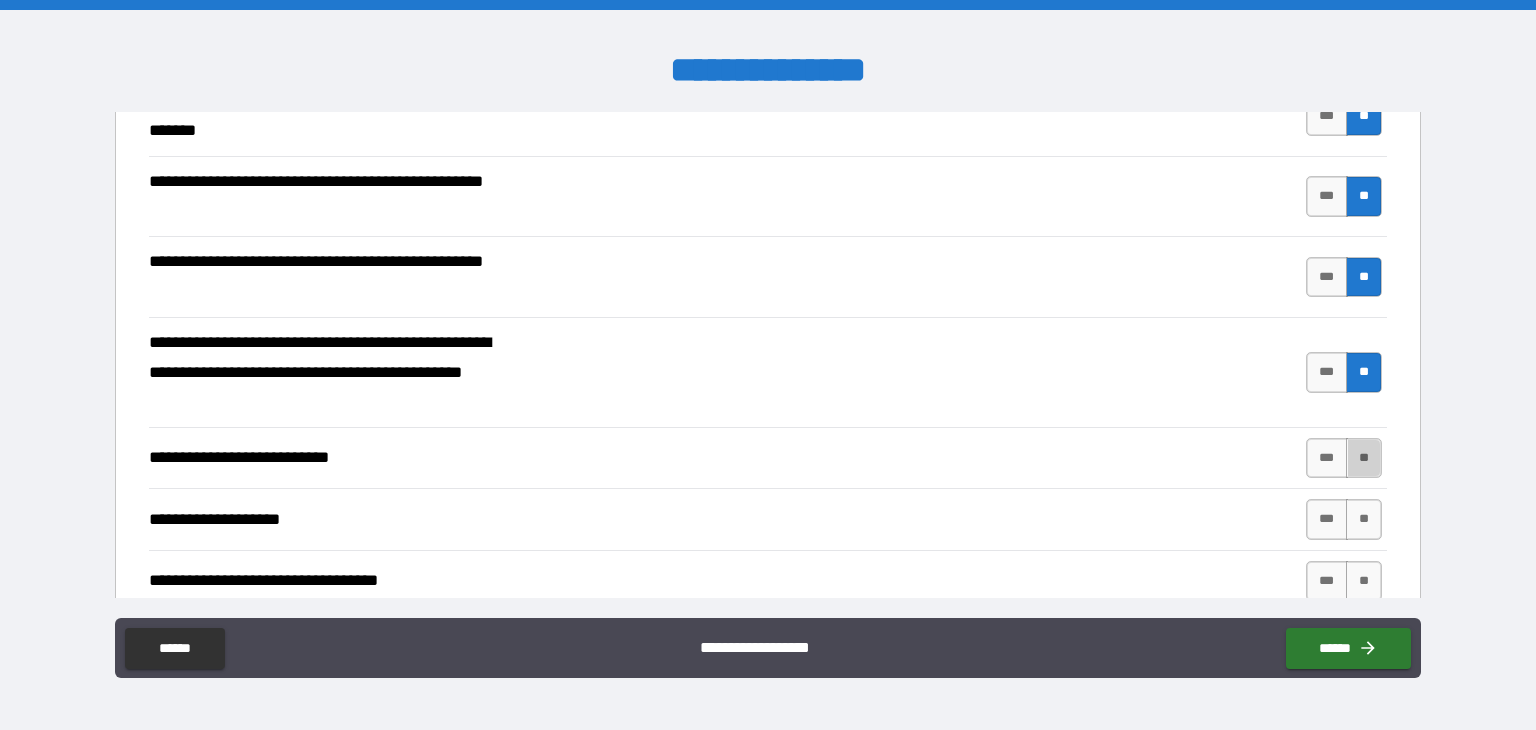 drag, startPoint x: 1350, startPoint y: 461, endPoint x: 1348, endPoint y: 482, distance: 21.095022 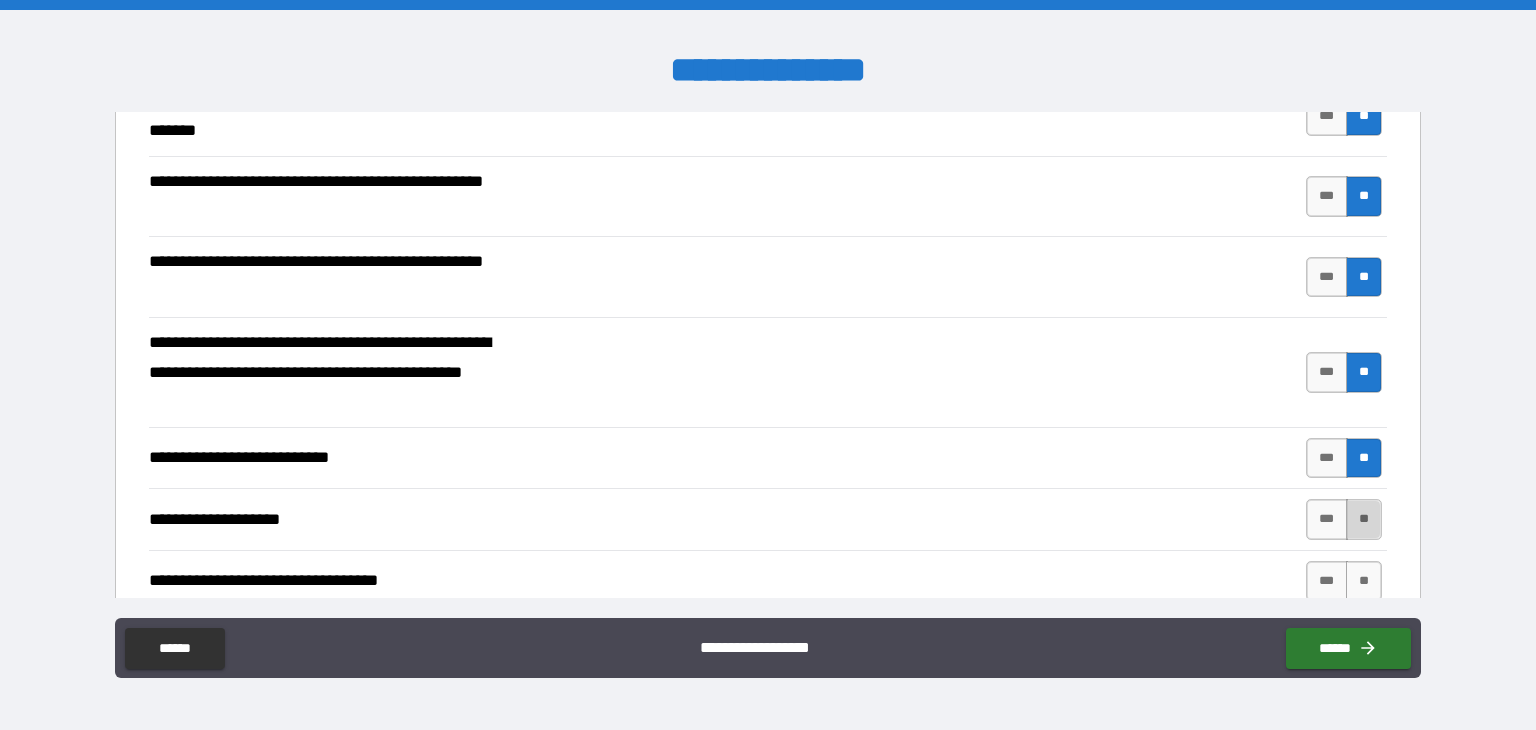 click on "**" at bounding box center (1364, 519) 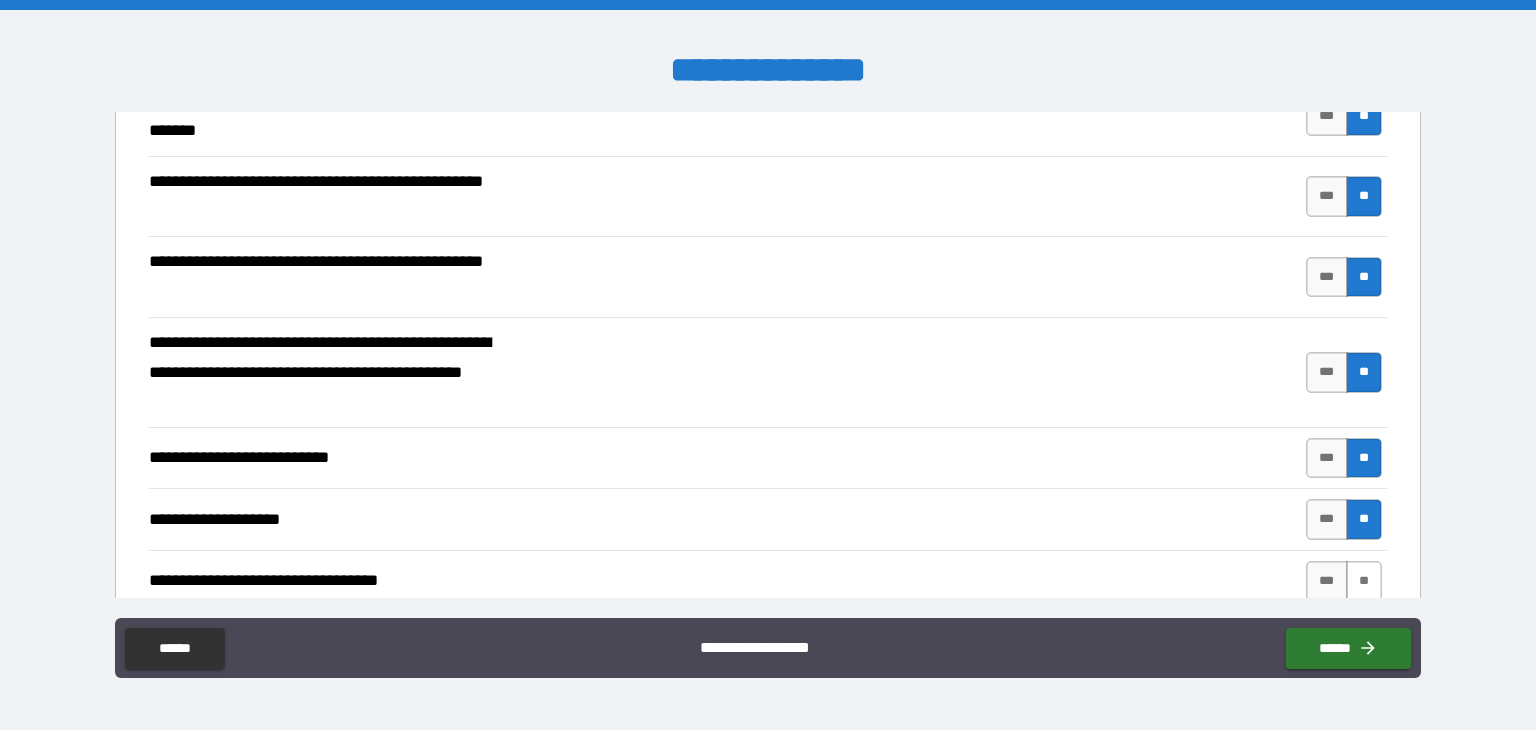 drag, startPoint x: 1341, startPoint y: 578, endPoint x: 1346, endPoint y: 569, distance: 10.29563 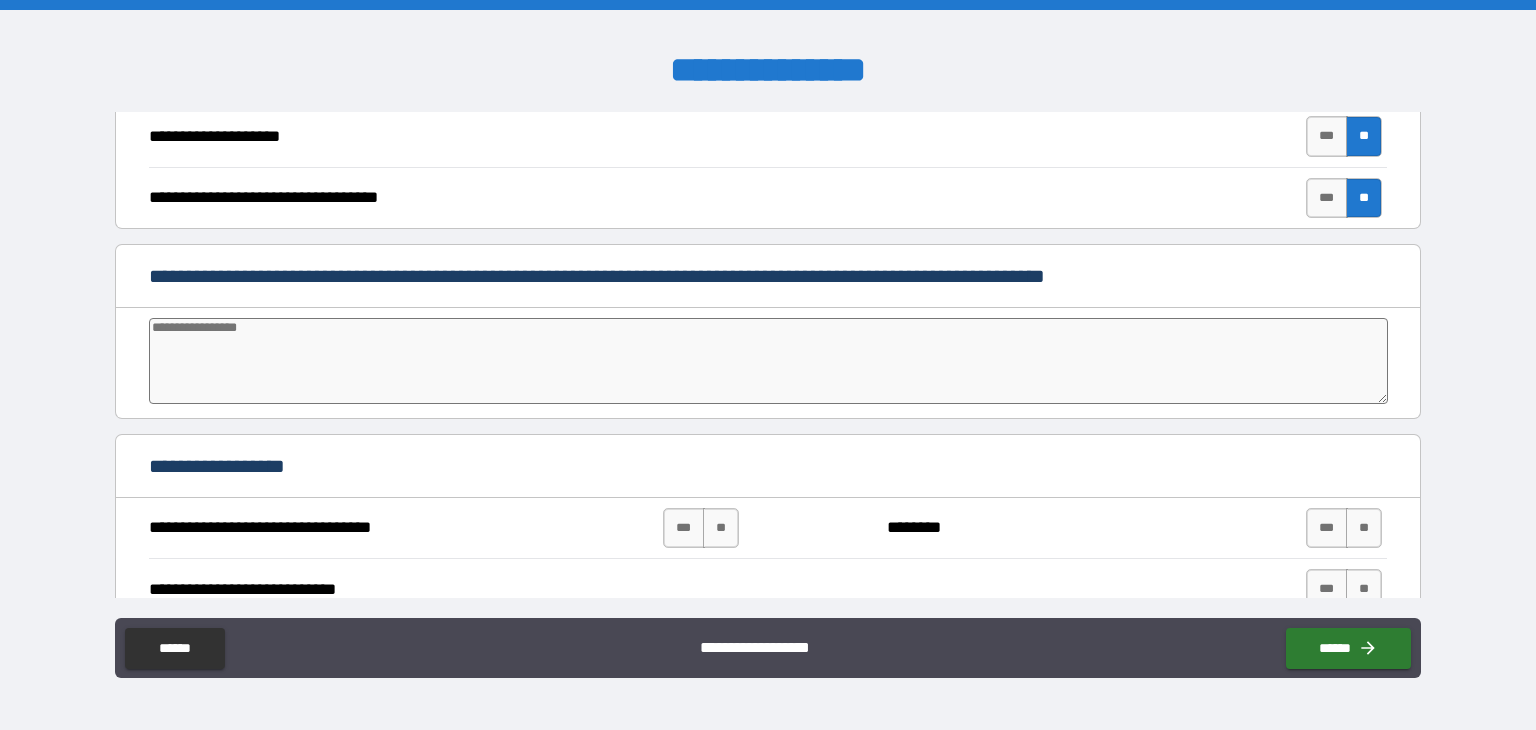 scroll, scrollTop: 744, scrollLeft: 0, axis: vertical 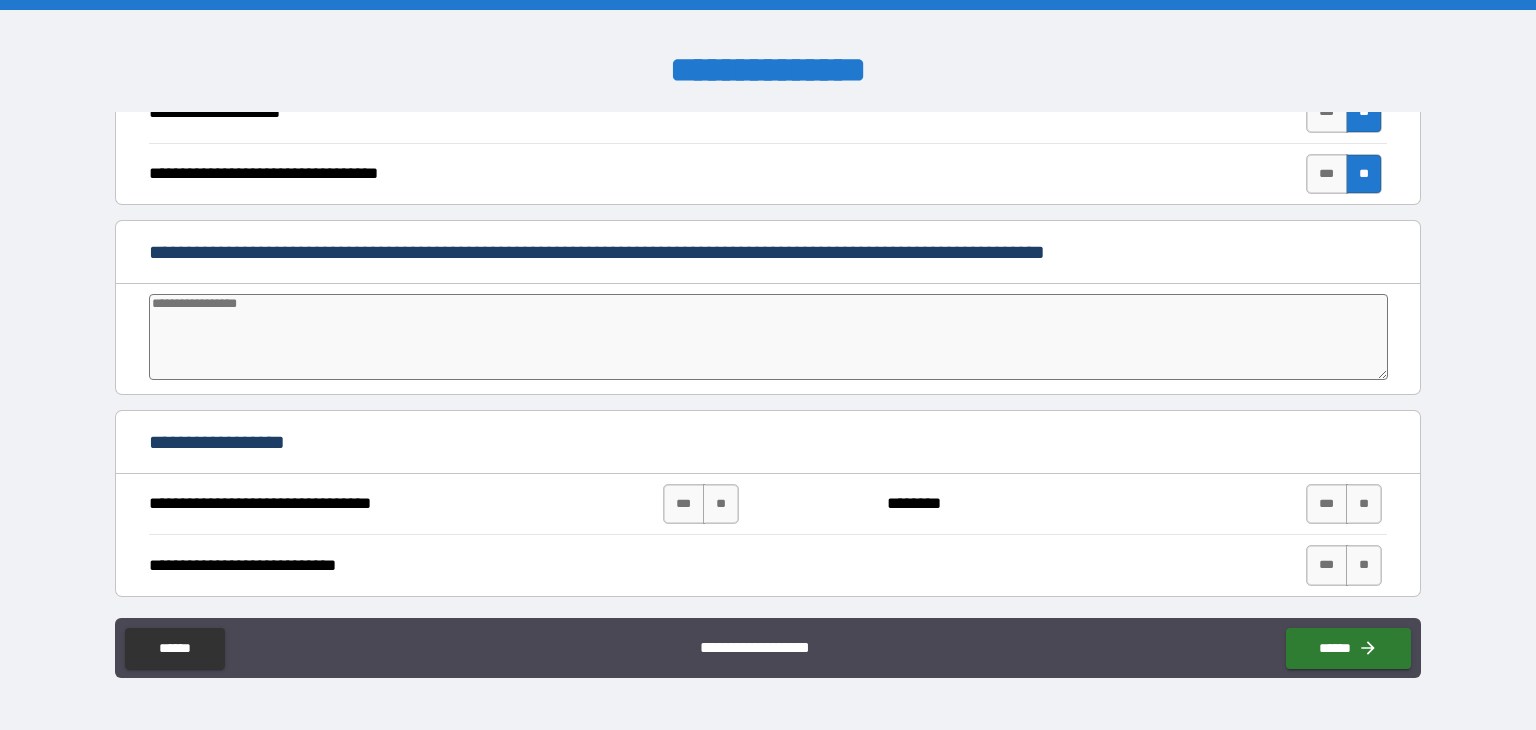 paste on "[FIRST] [LAST]
[ADDRESS]
[CITY]
[STATE]
[ZIP]
[COUNTRY]" 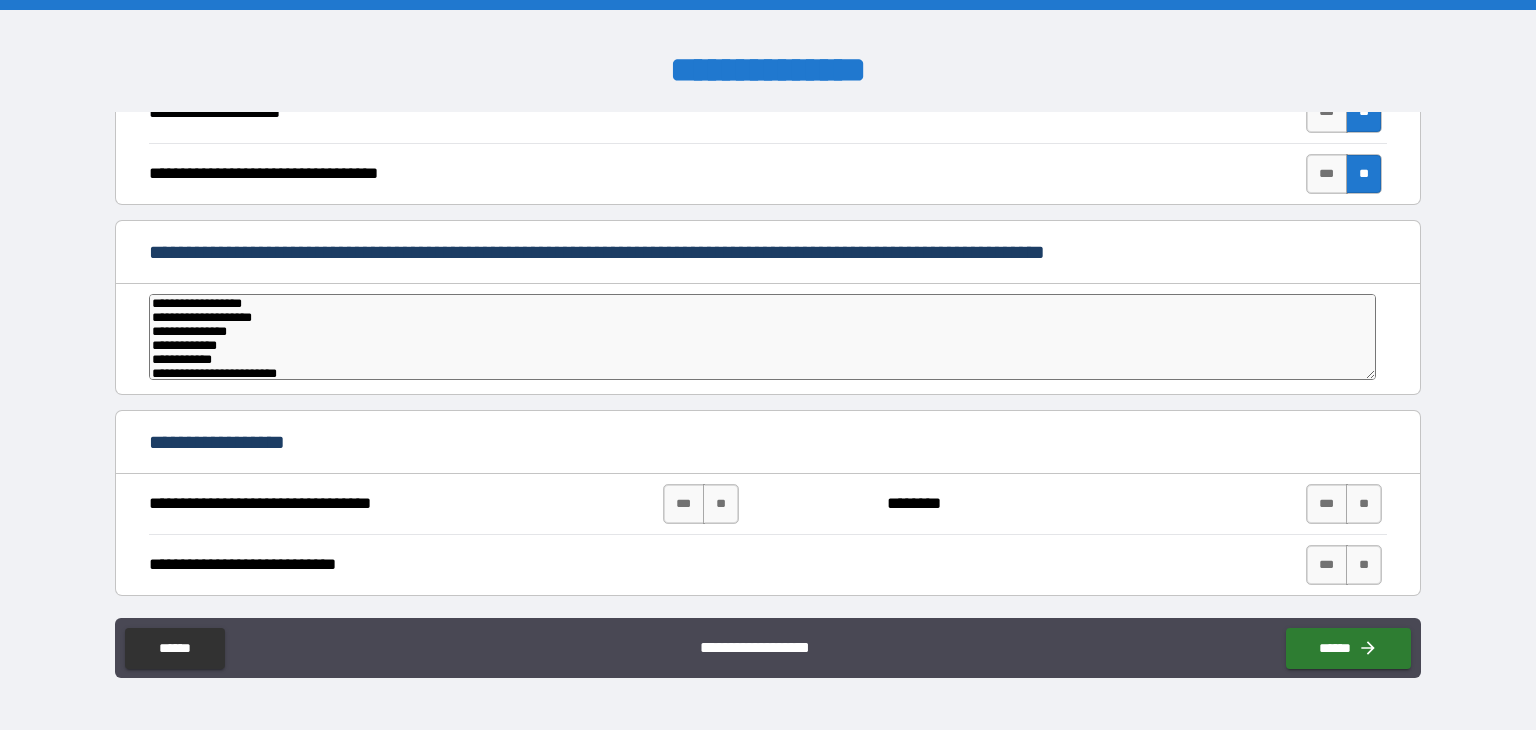 scroll, scrollTop: 46, scrollLeft: 0, axis: vertical 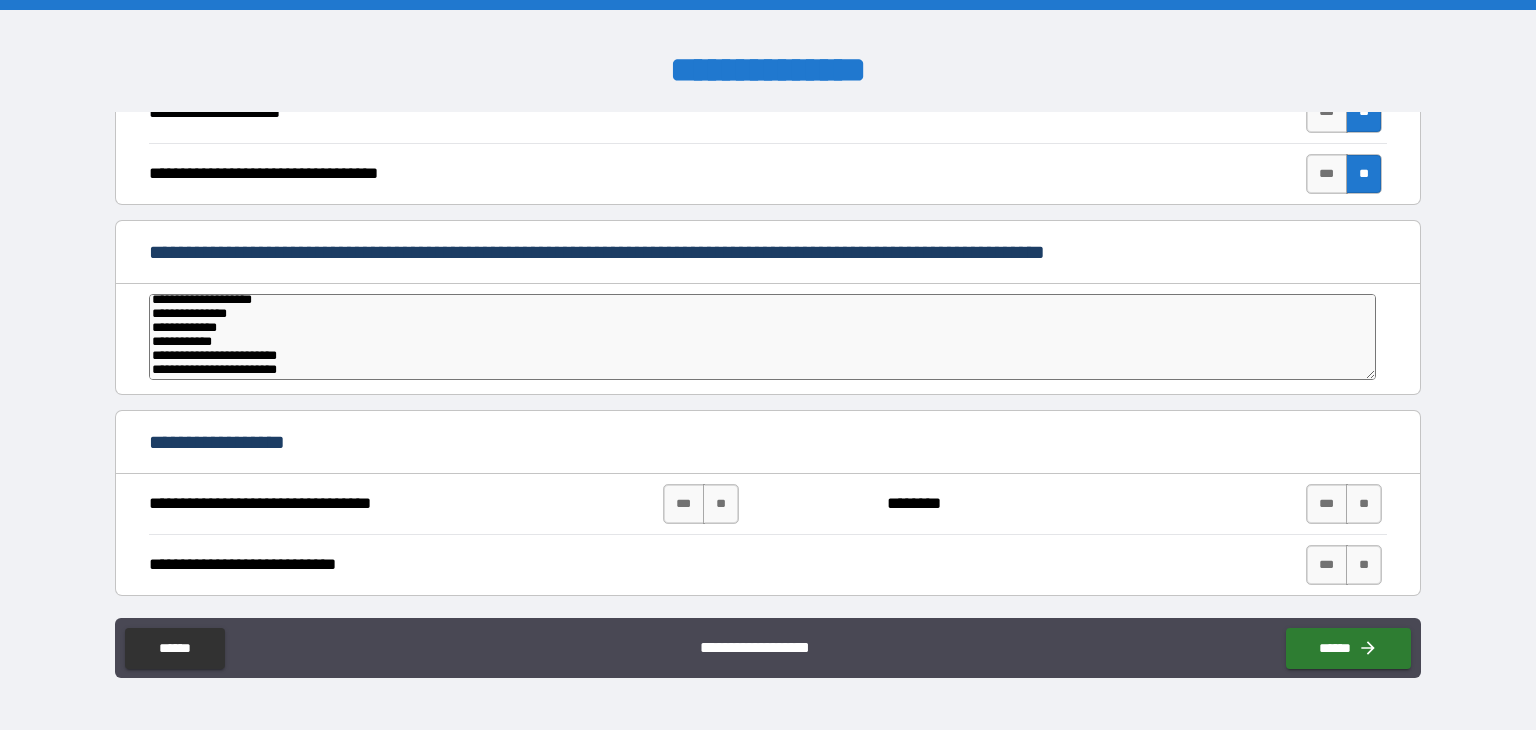 click on "[FIRST] [LAST]
[ADDRESS]
[CITY]
[STATE]
[ZIP]
[COUNTRY]" at bounding box center (762, 337) 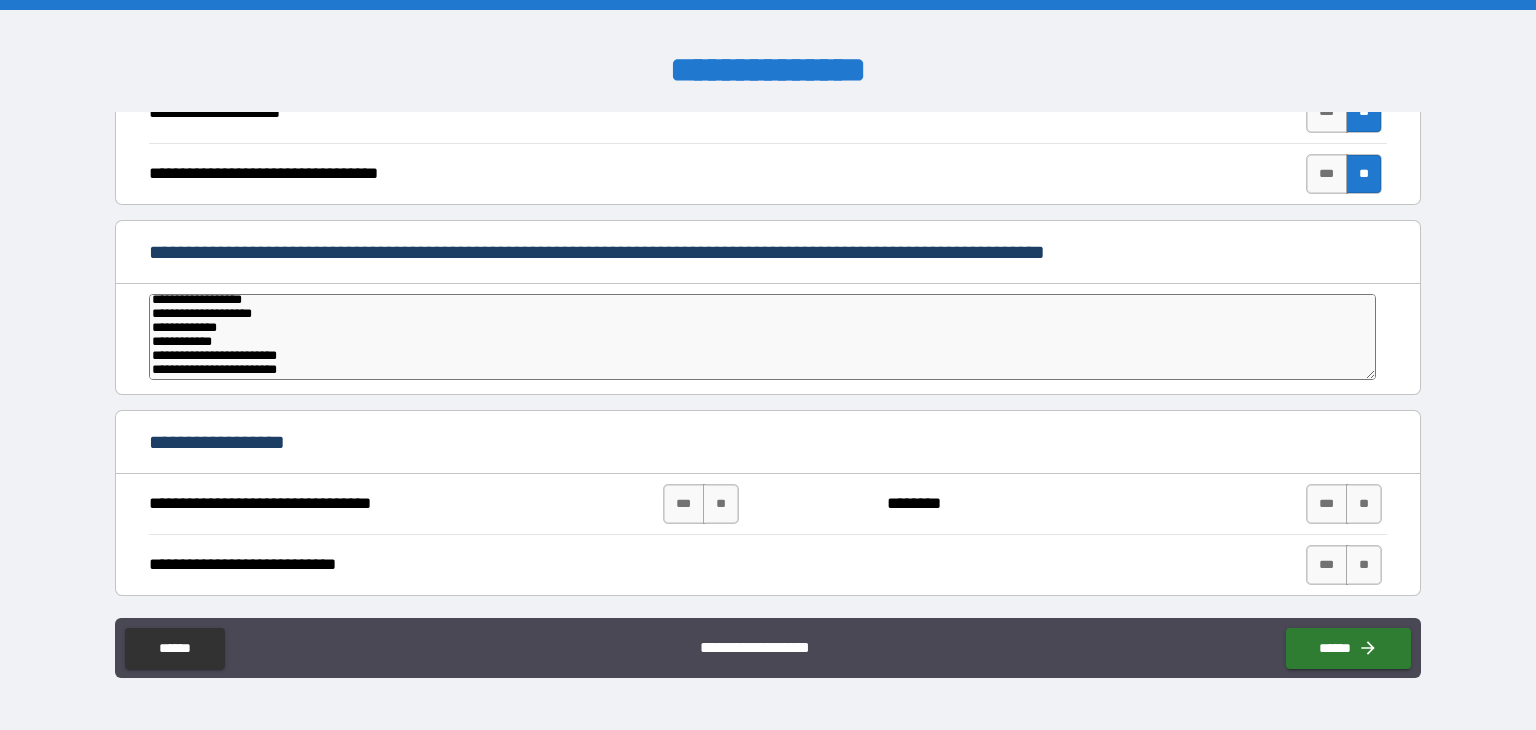 scroll, scrollTop: 0, scrollLeft: 0, axis: both 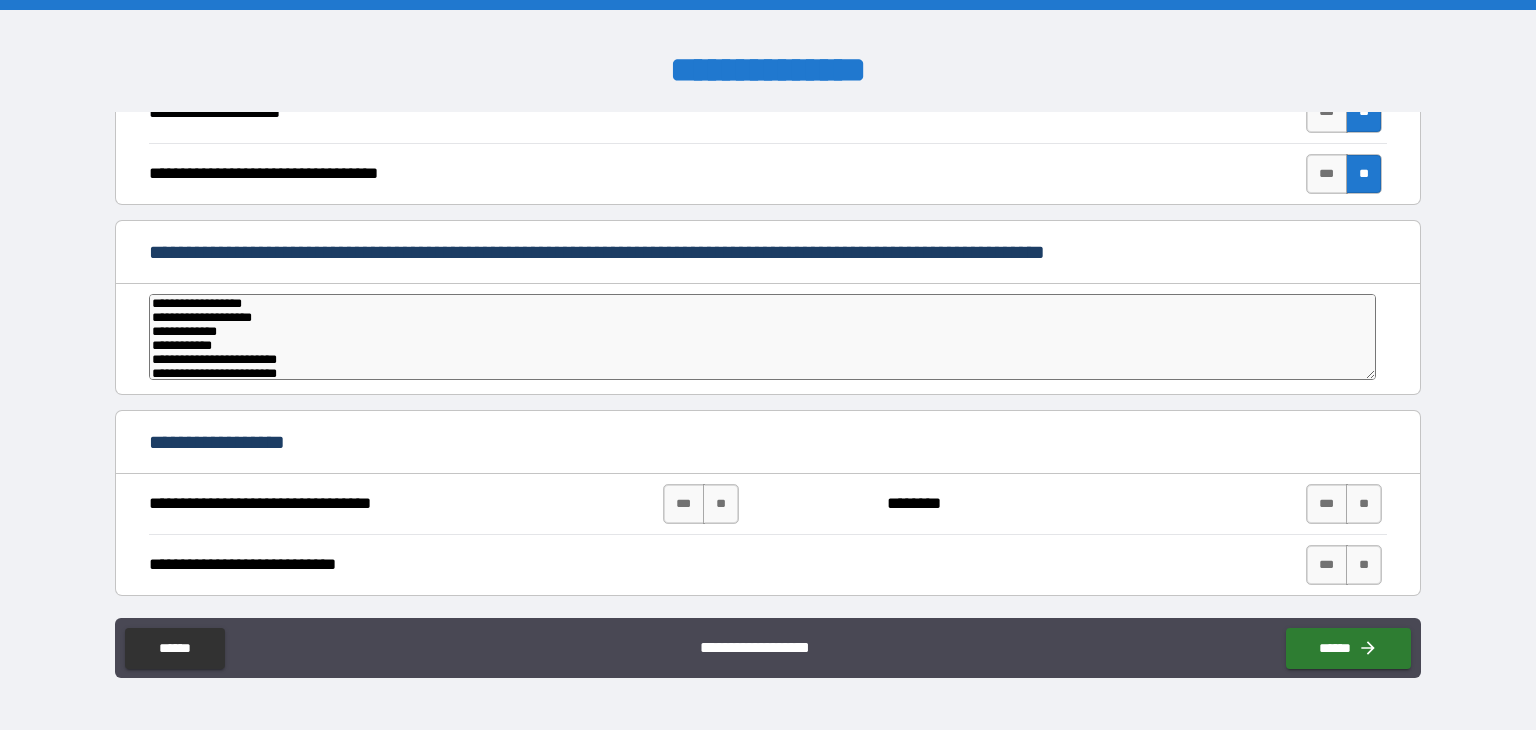 click on "[FIRST] [LAST]
[ADDRESS]
[CITY]
[STATE]
[ZIP]
[COUNTRY]" at bounding box center [762, 337] 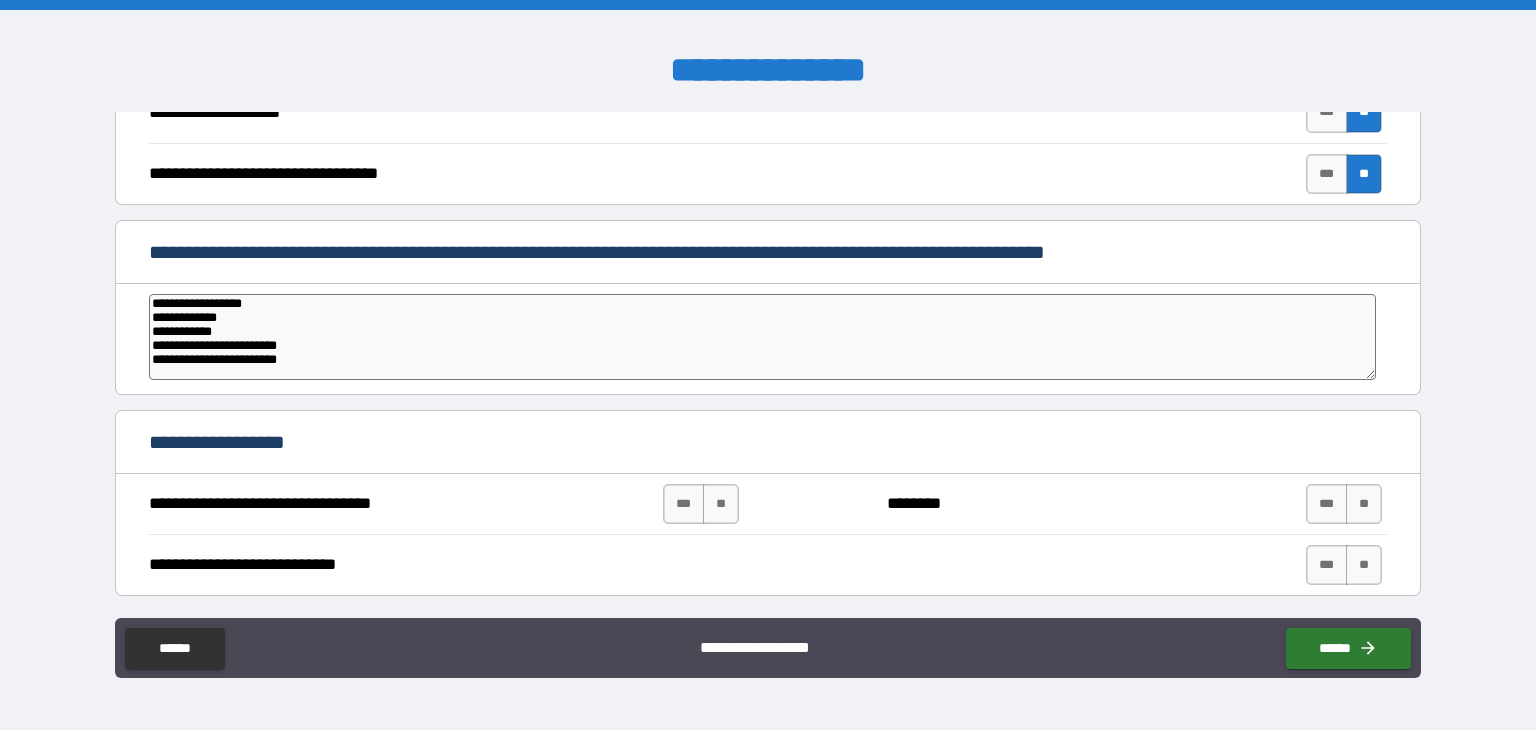 scroll, scrollTop: 16, scrollLeft: 0, axis: vertical 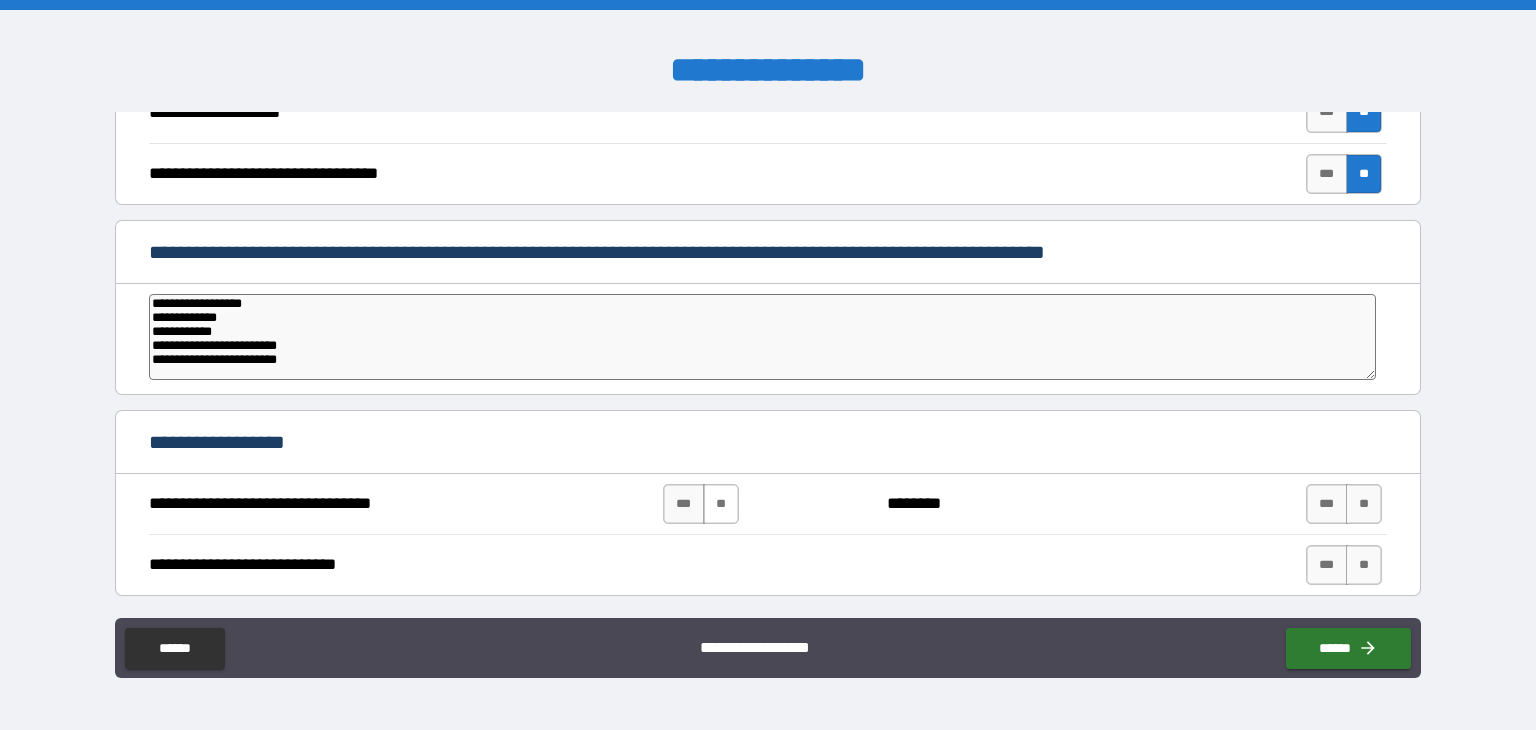 type on "[FIRST] [LAST]
[ADDRESS]
[CITY]
[STATE]
[ZIP]" 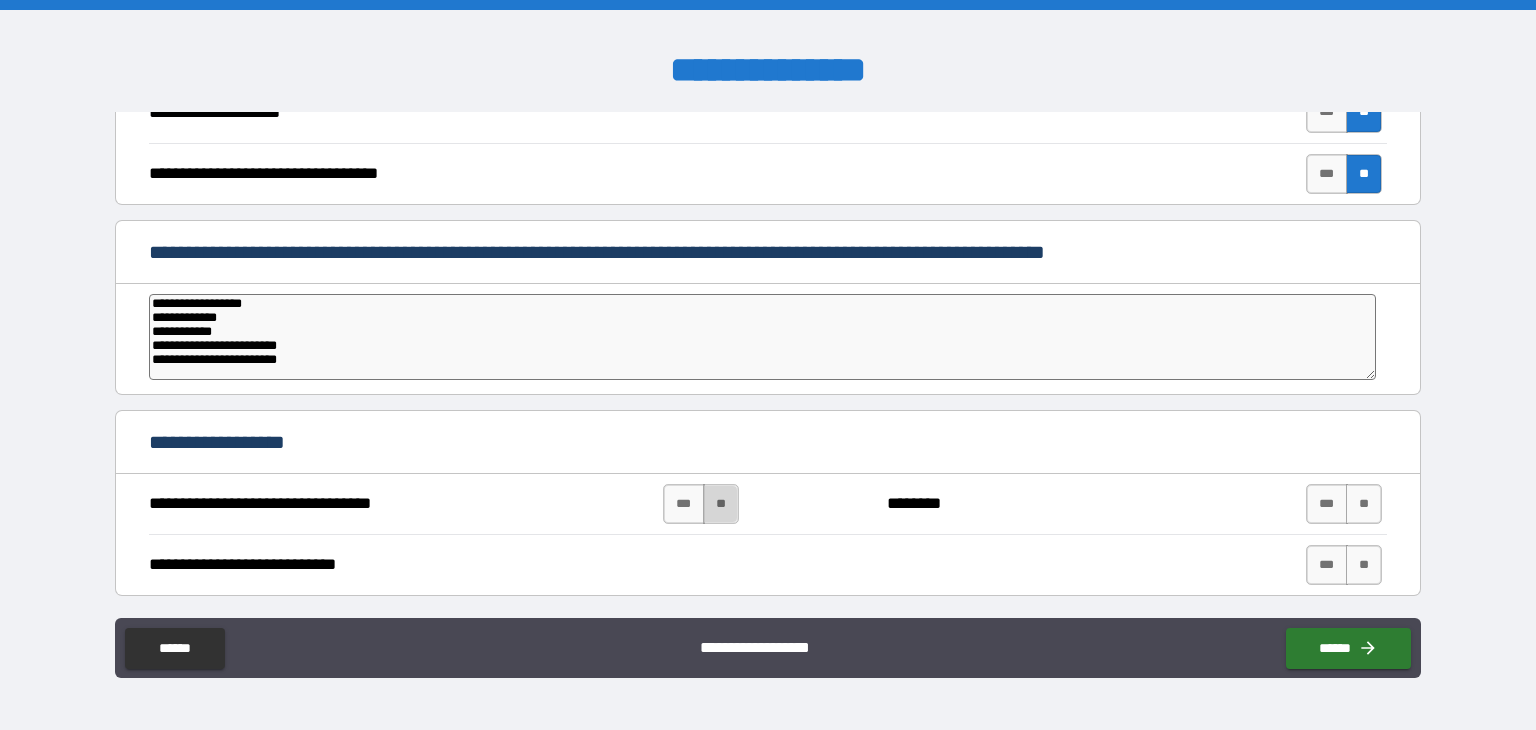 click on "**" at bounding box center [721, 504] 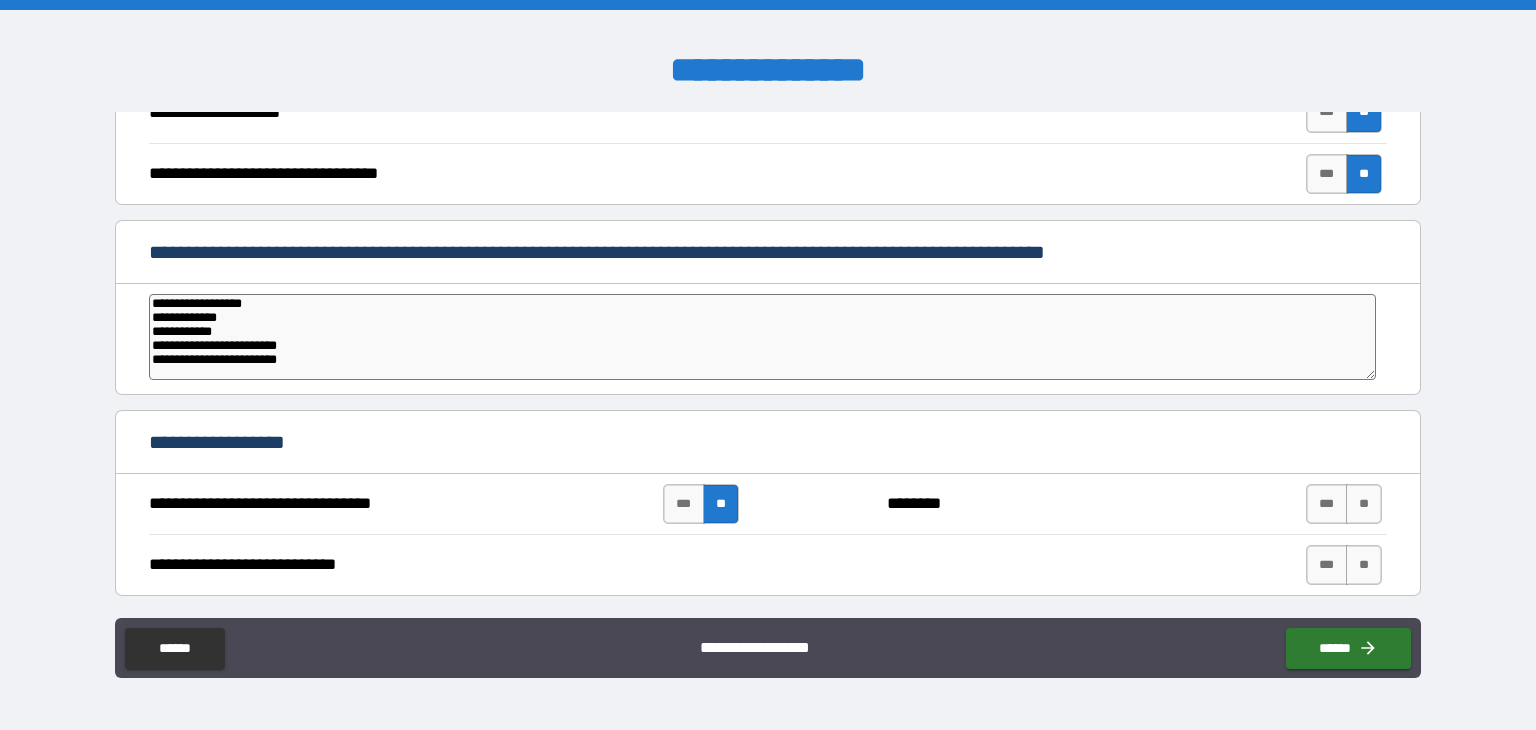 drag, startPoint x: 720, startPoint y: 501, endPoint x: 1242, endPoint y: 504, distance: 522.0086 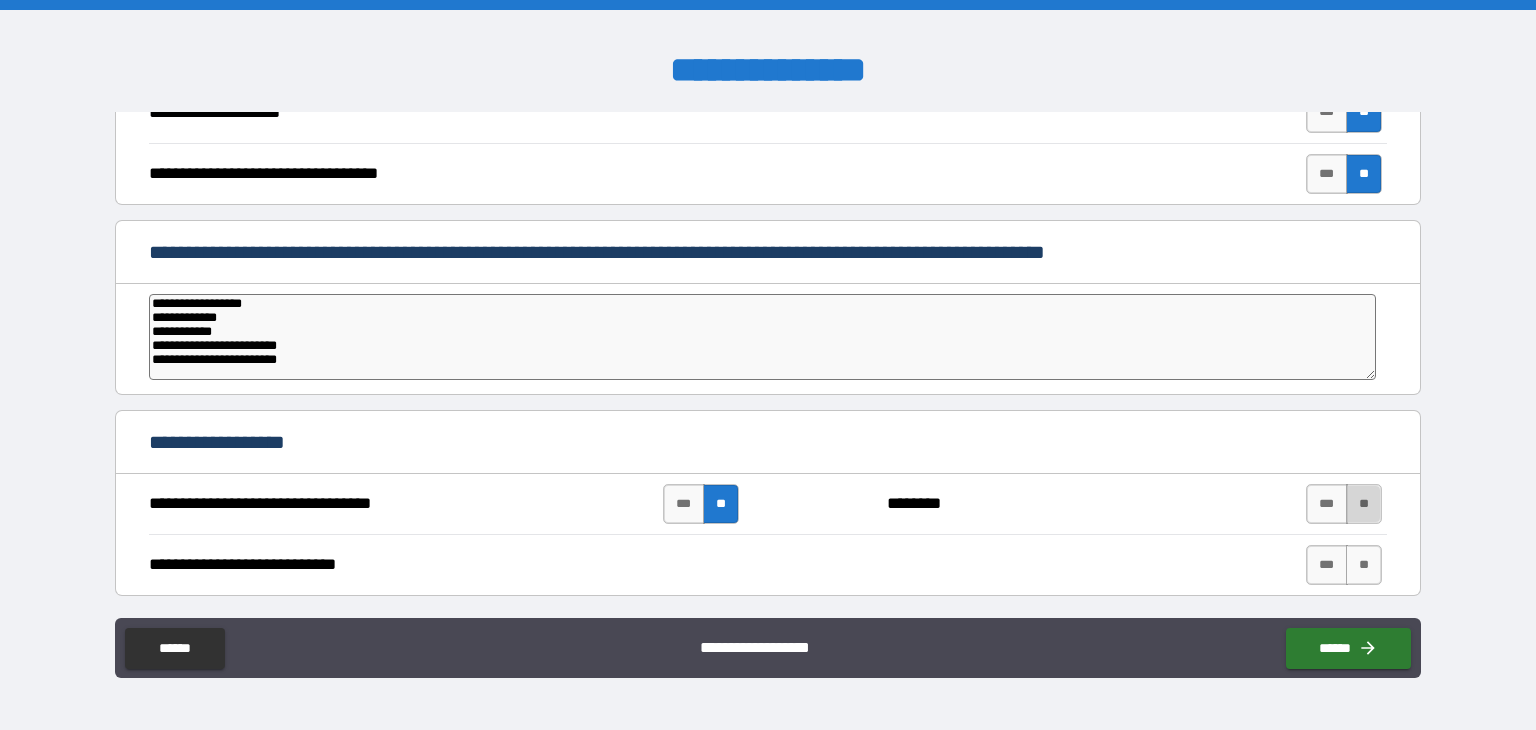click on "**" at bounding box center (1364, 504) 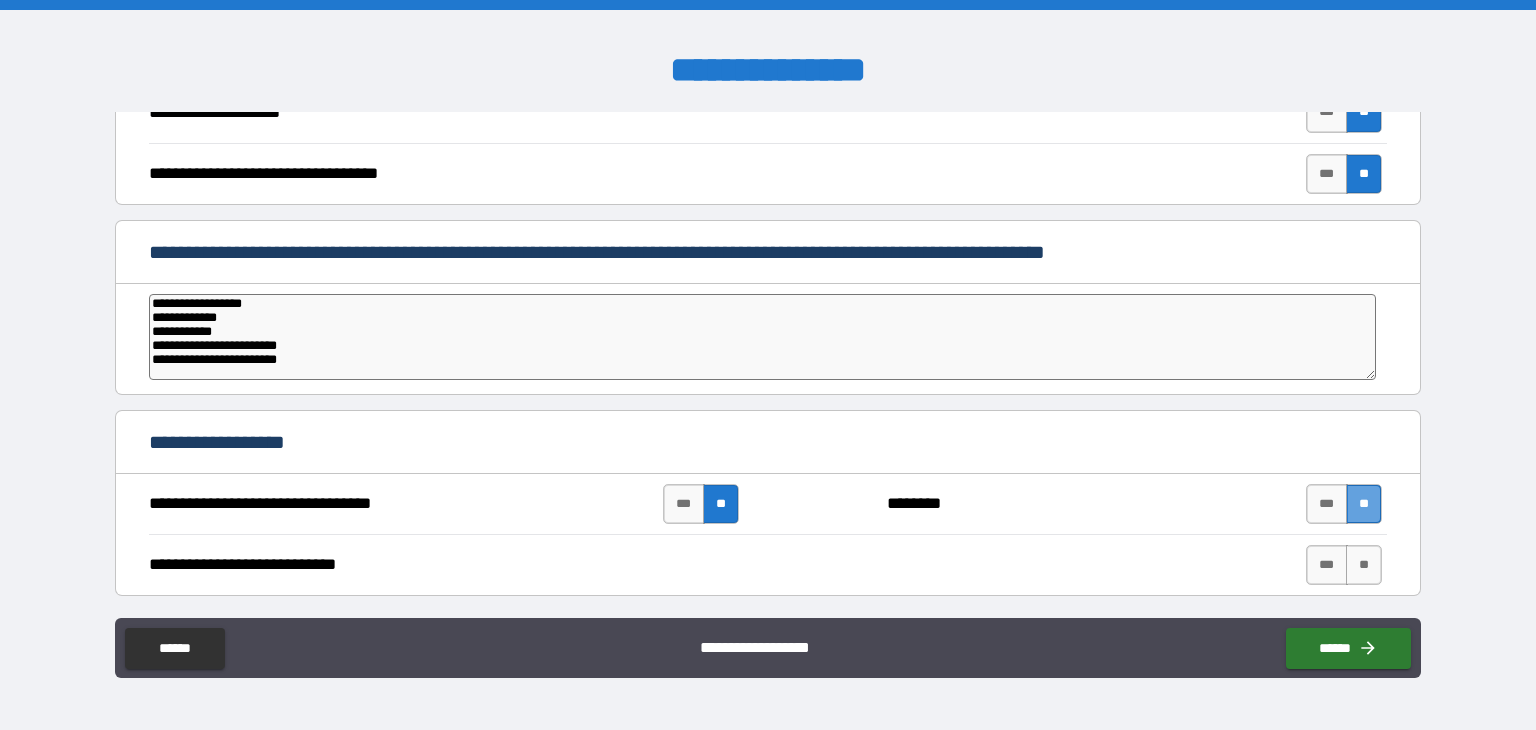 click on "**" at bounding box center (1364, 504) 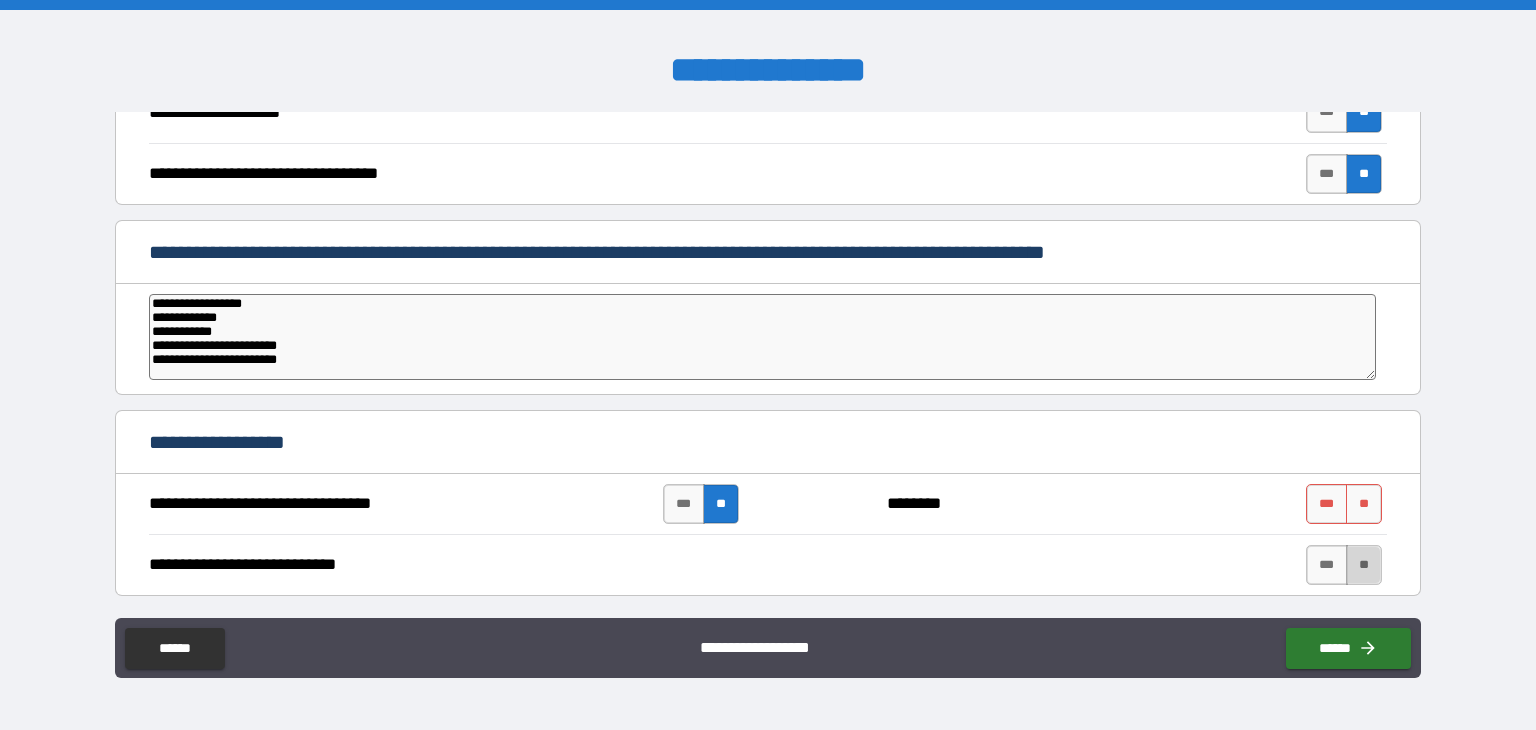 click on "**" at bounding box center [1364, 565] 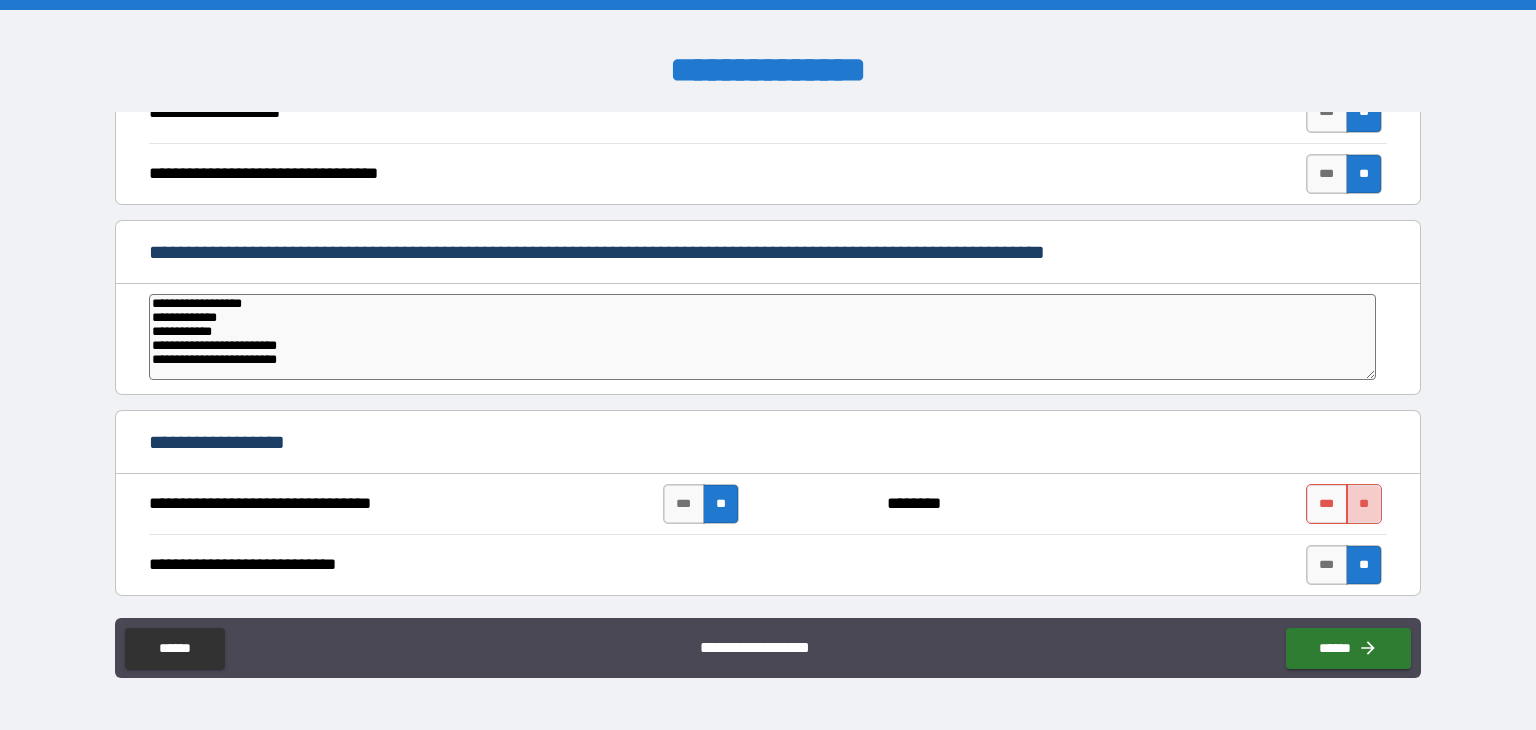 click on "**" at bounding box center (1364, 504) 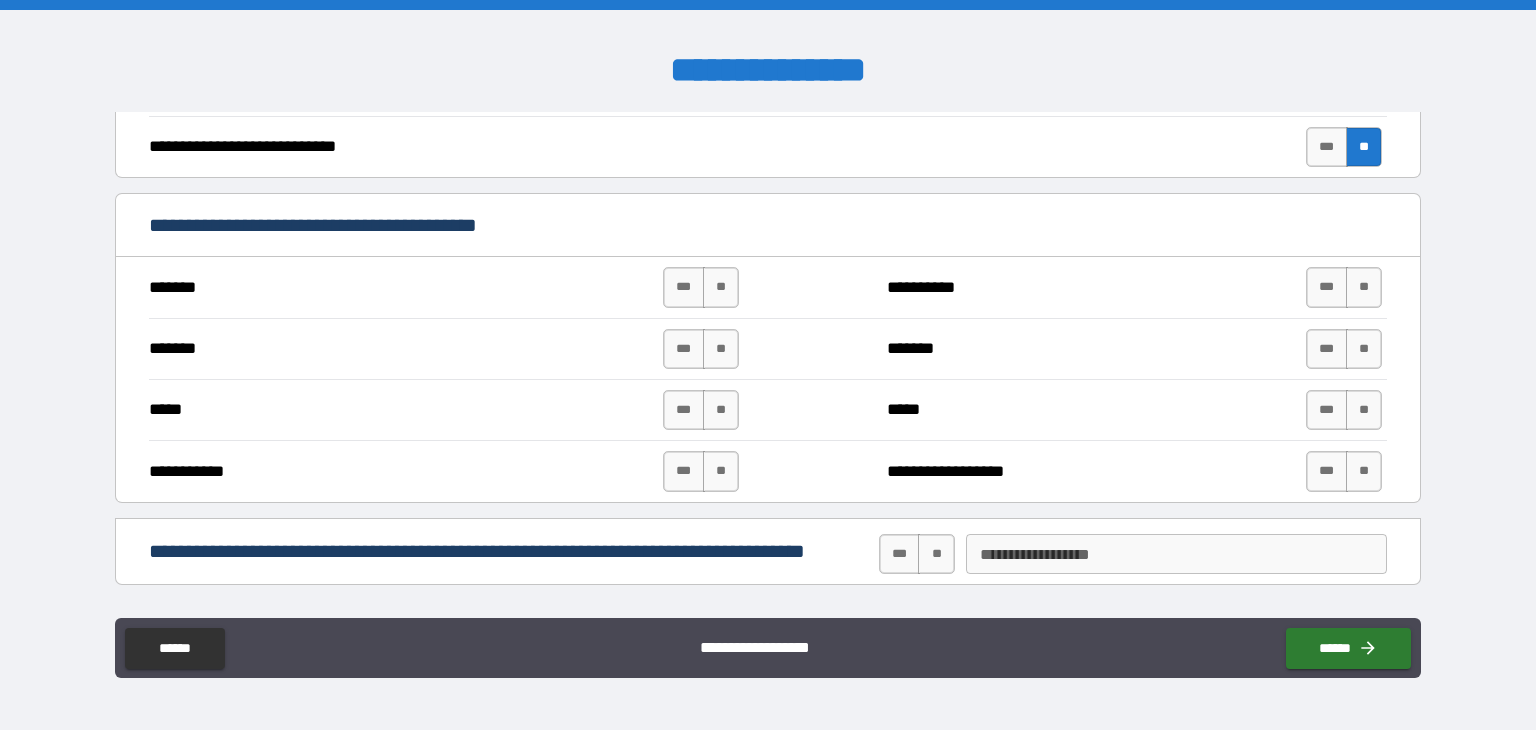 scroll, scrollTop: 1186, scrollLeft: 0, axis: vertical 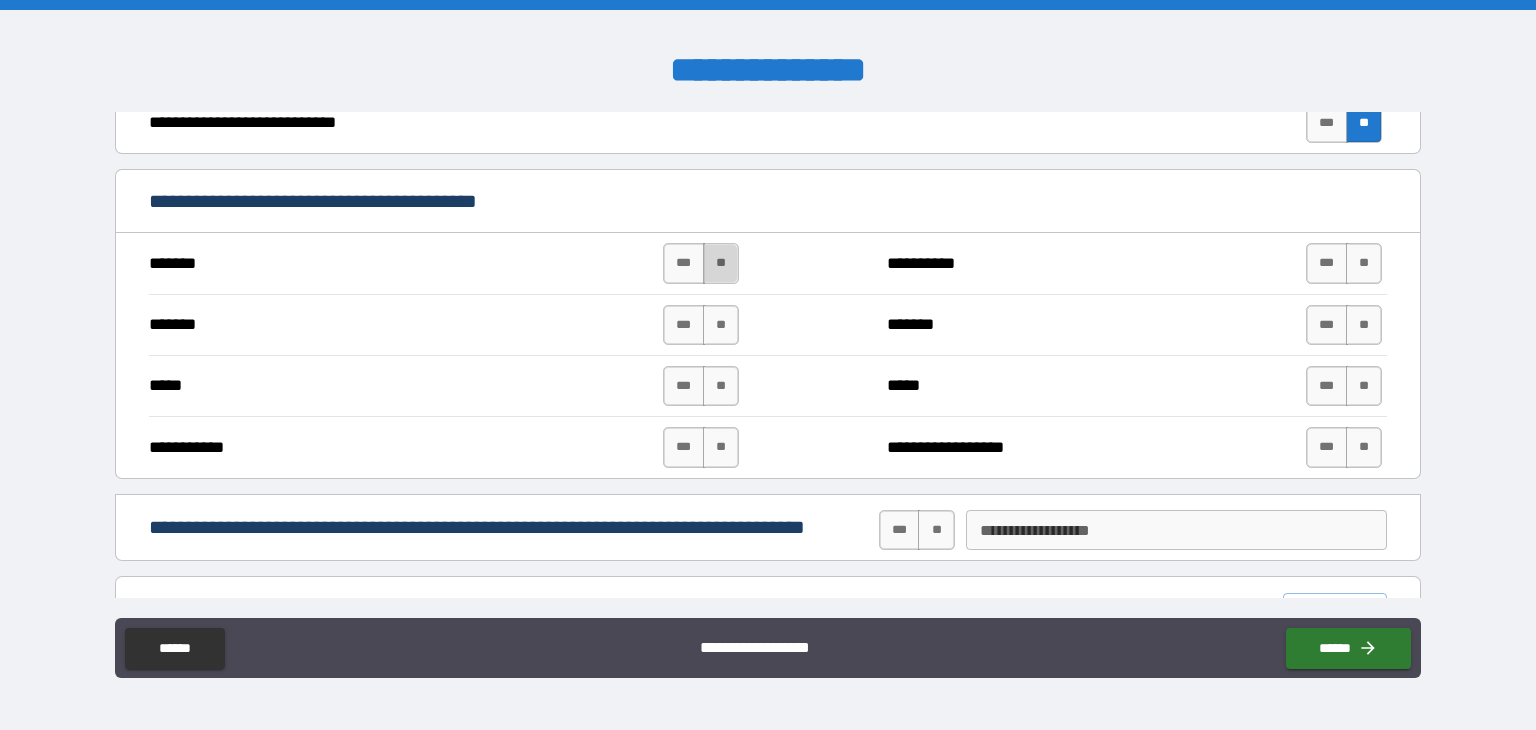 click on "**" at bounding box center [721, 263] 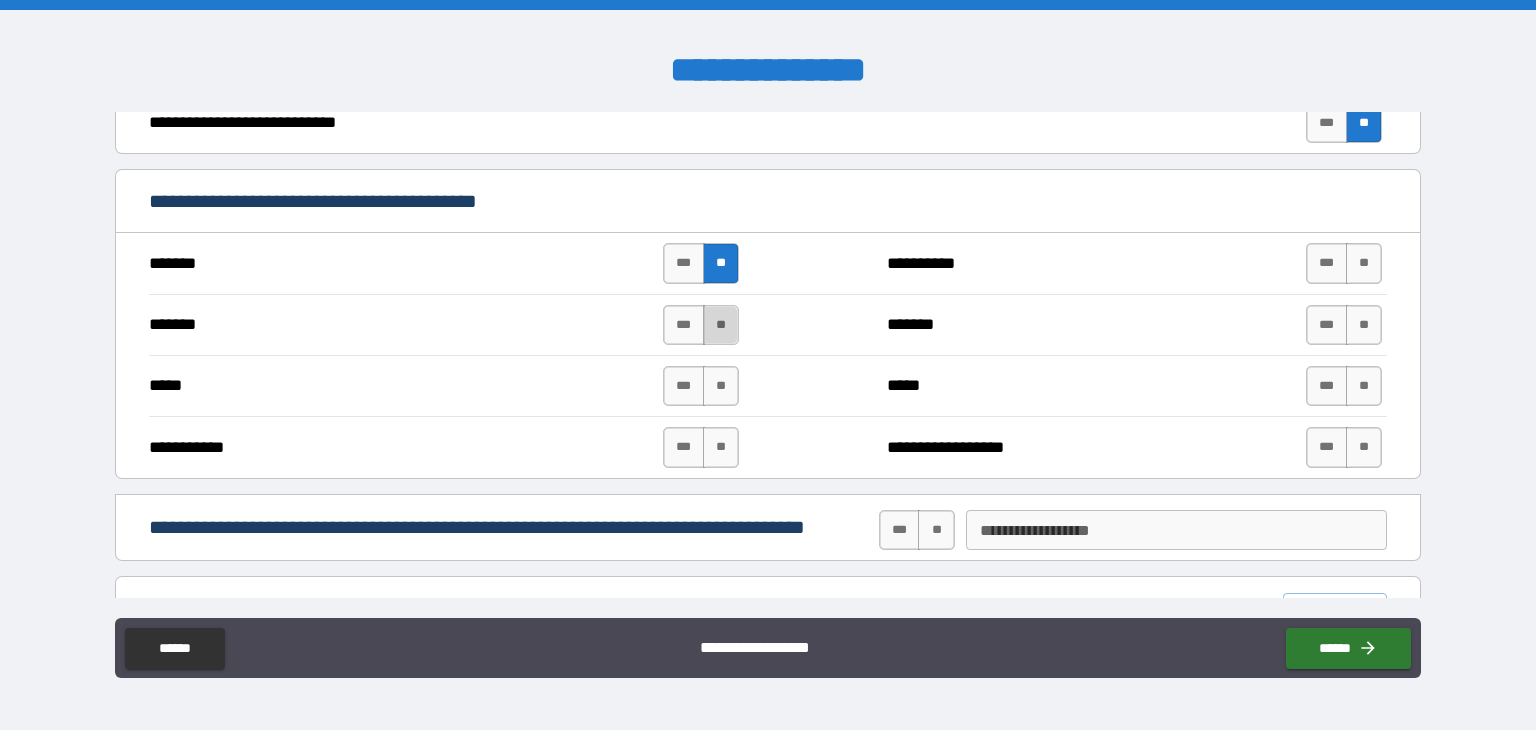 click on "**" at bounding box center [721, 325] 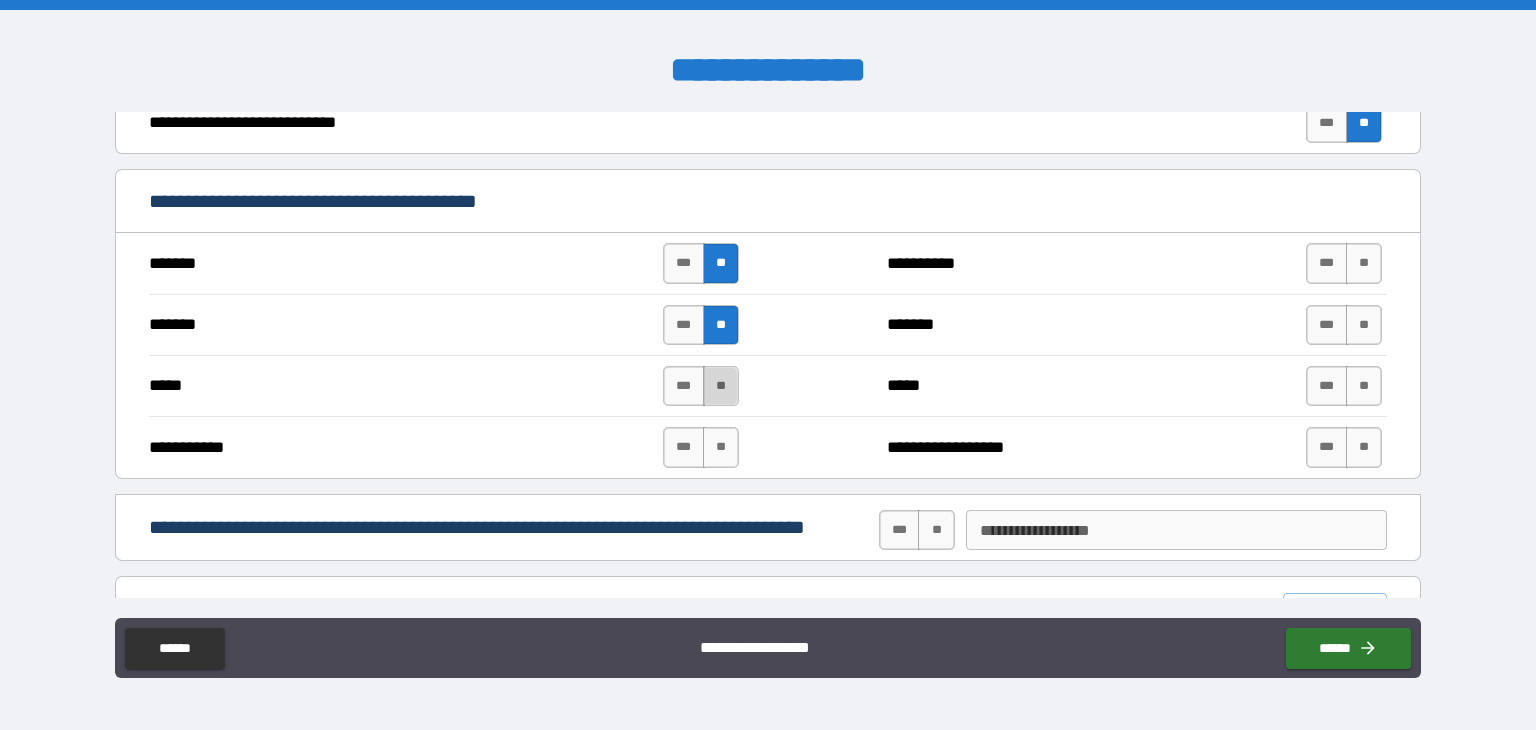 click on "**" at bounding box center [721, 386] 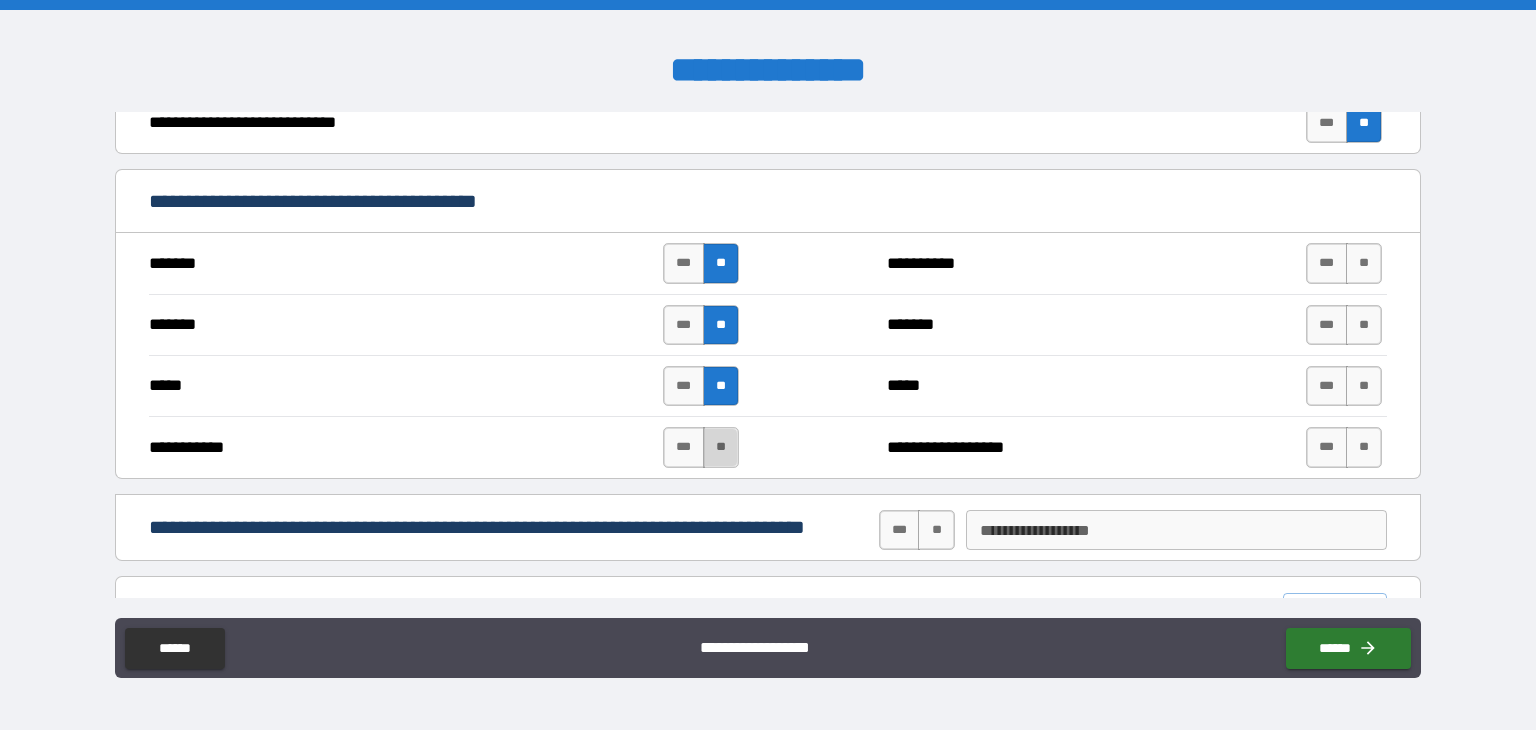 click on "**" at bounding box center (721, 447) 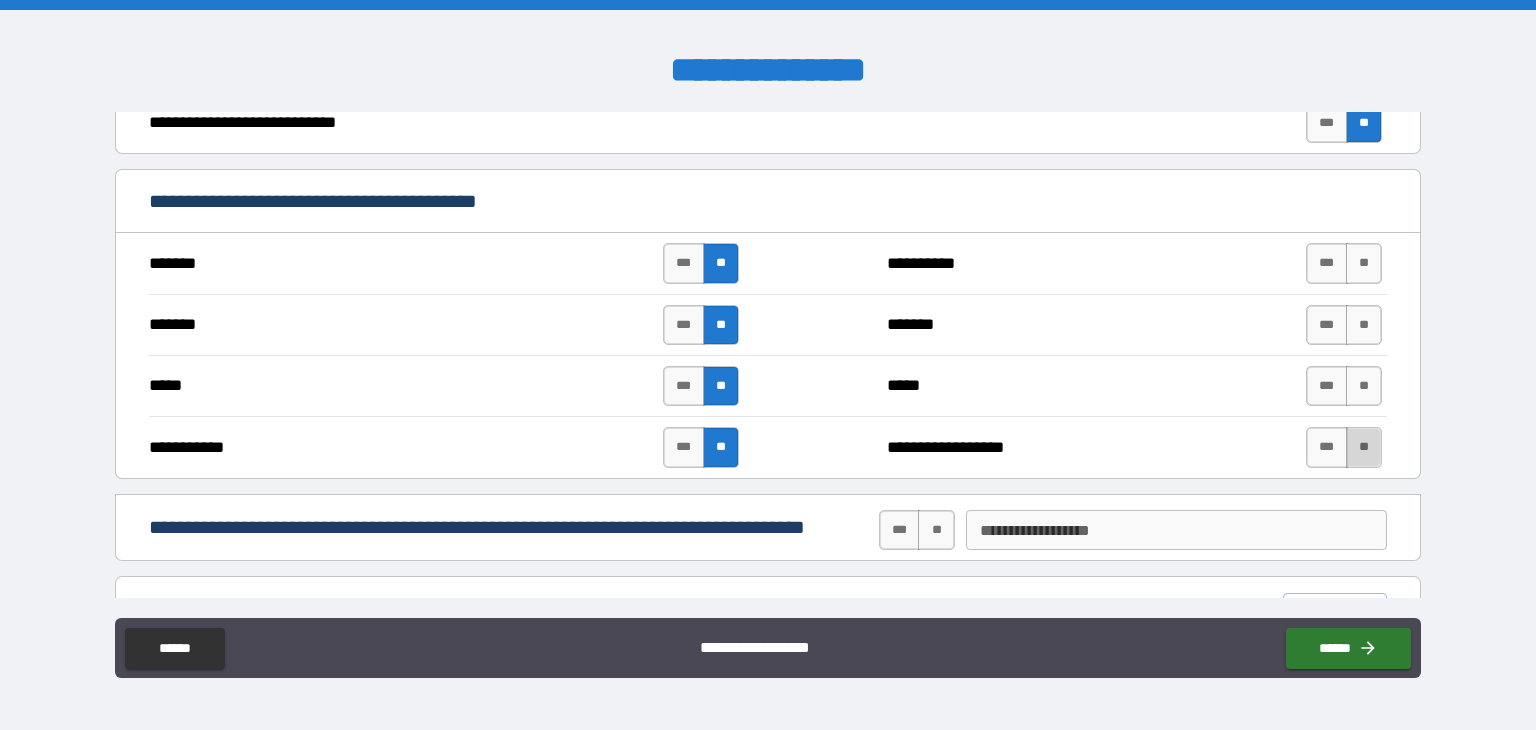 click on "**" at bounding box center (1364, 447) 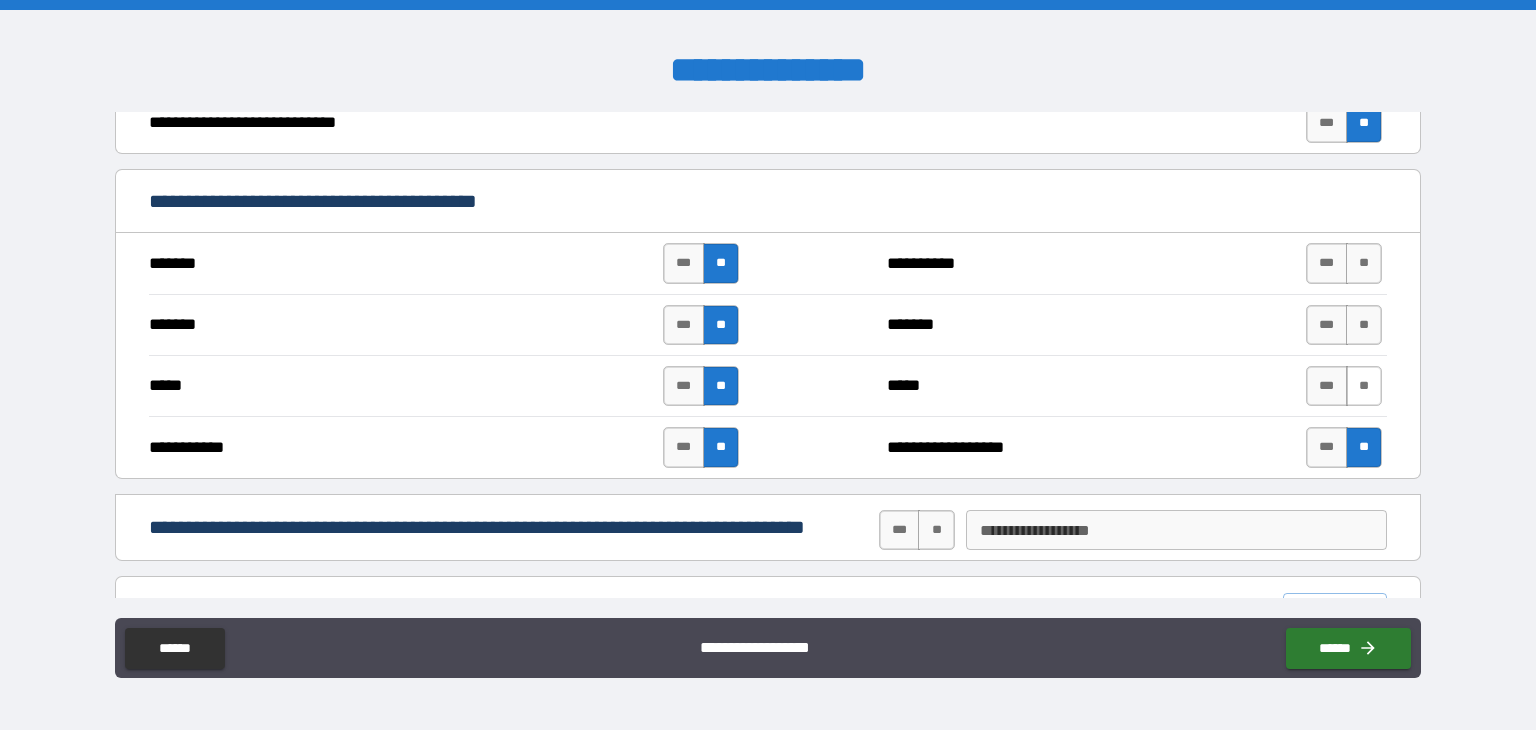 click on "**" at bounding box center (1364, 386) 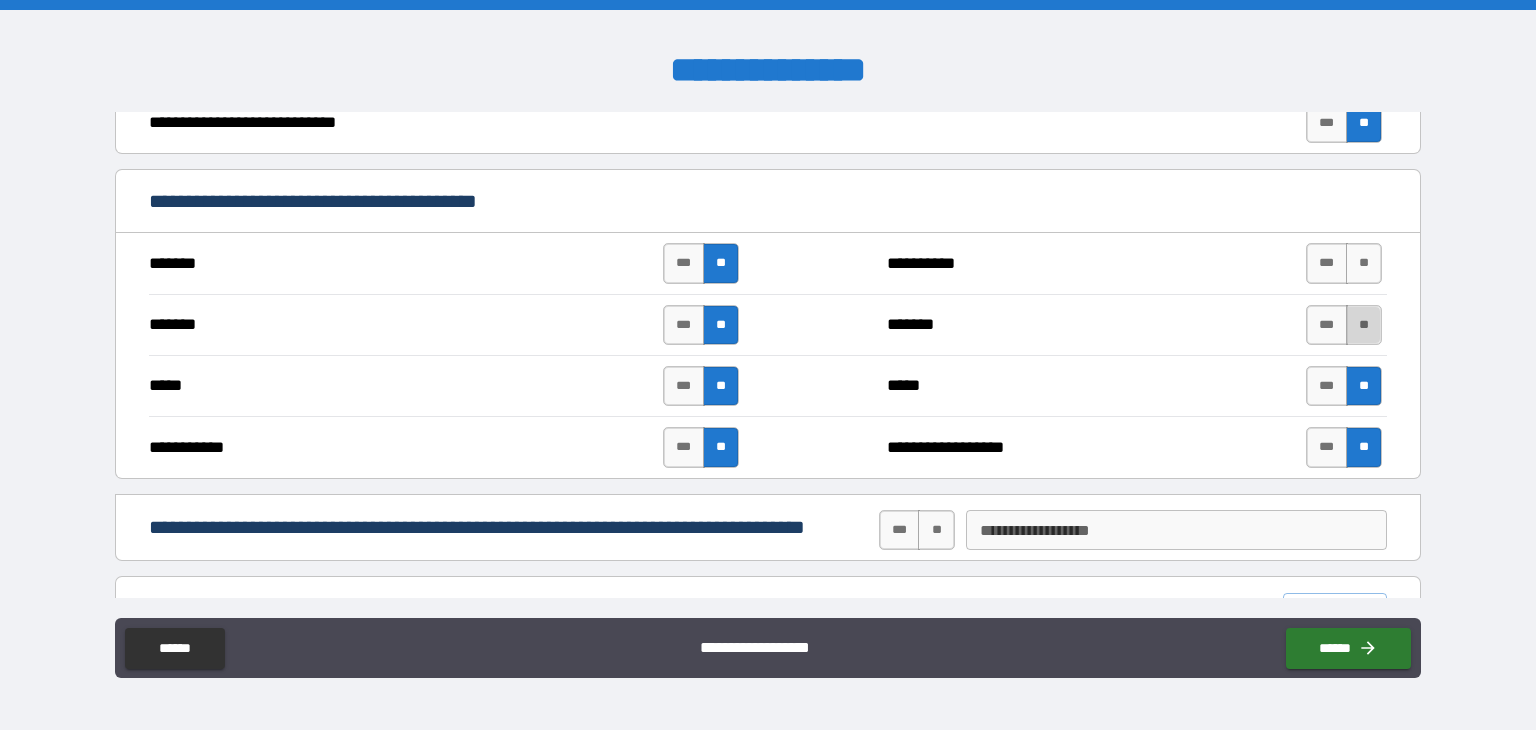 click on "**" at bounding box center (1364, 325) 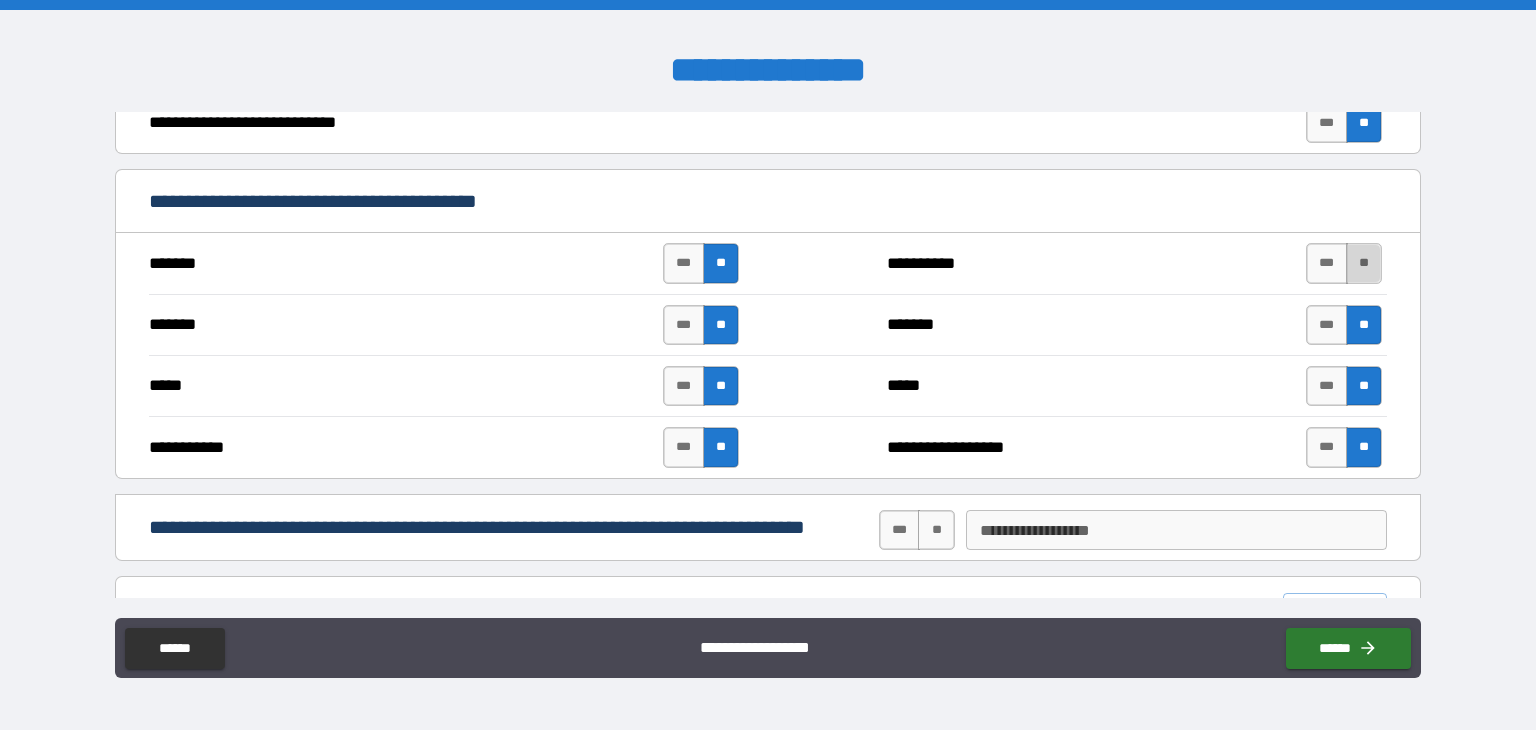 click on "**" at bounding box center [1364, 263] 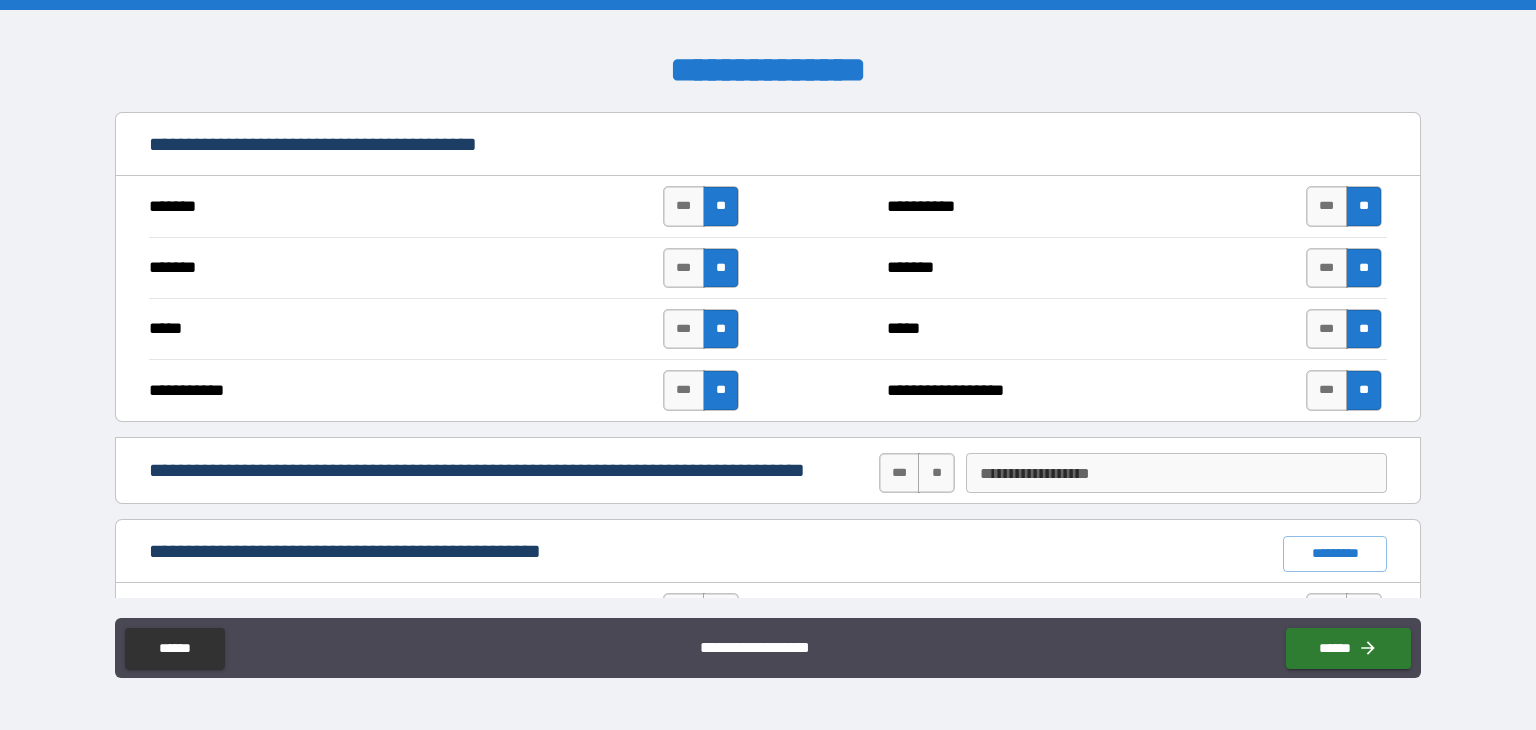 scroll, scrollTop: 1244, scrollLeft: 0, axis: vertical 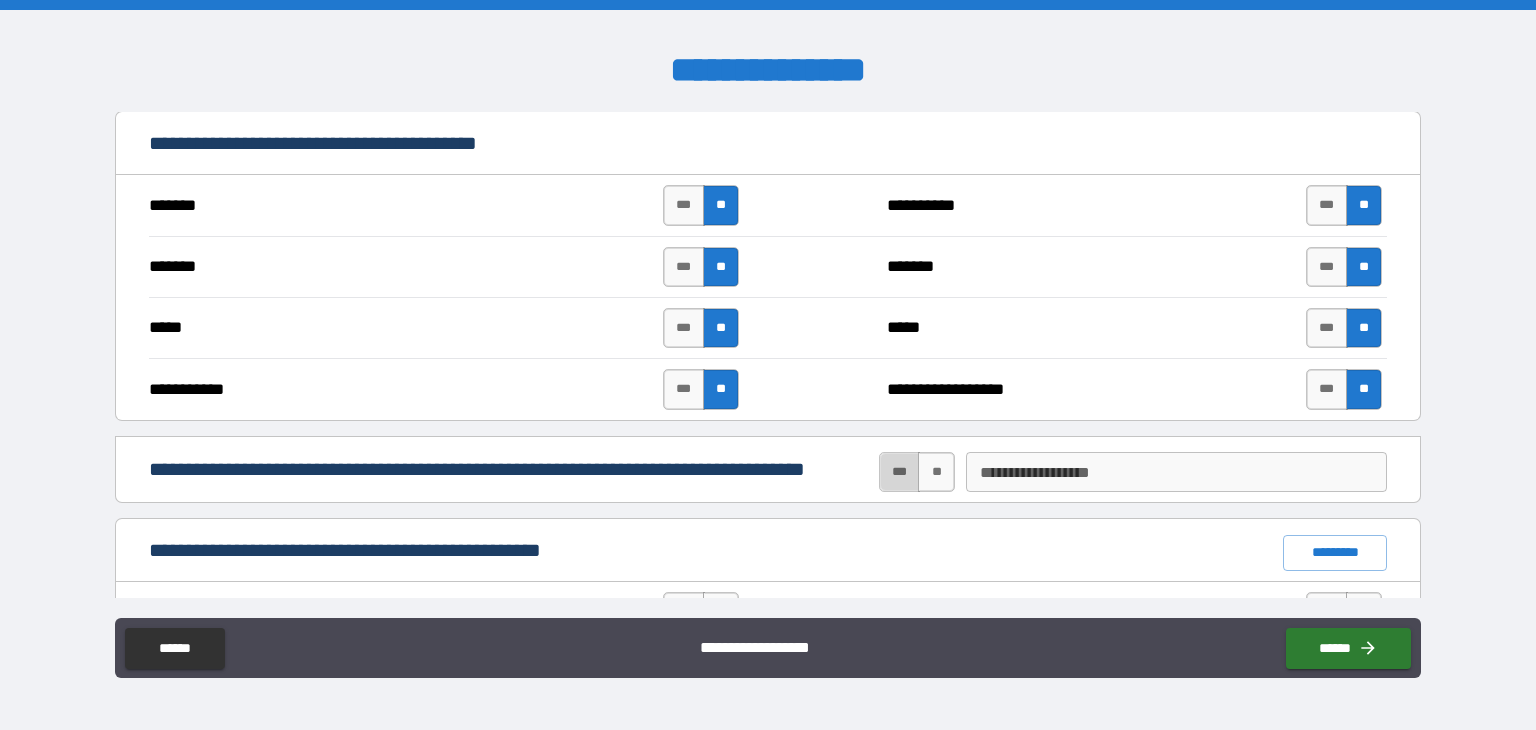 click on "***" at bounding box center (900, 472) 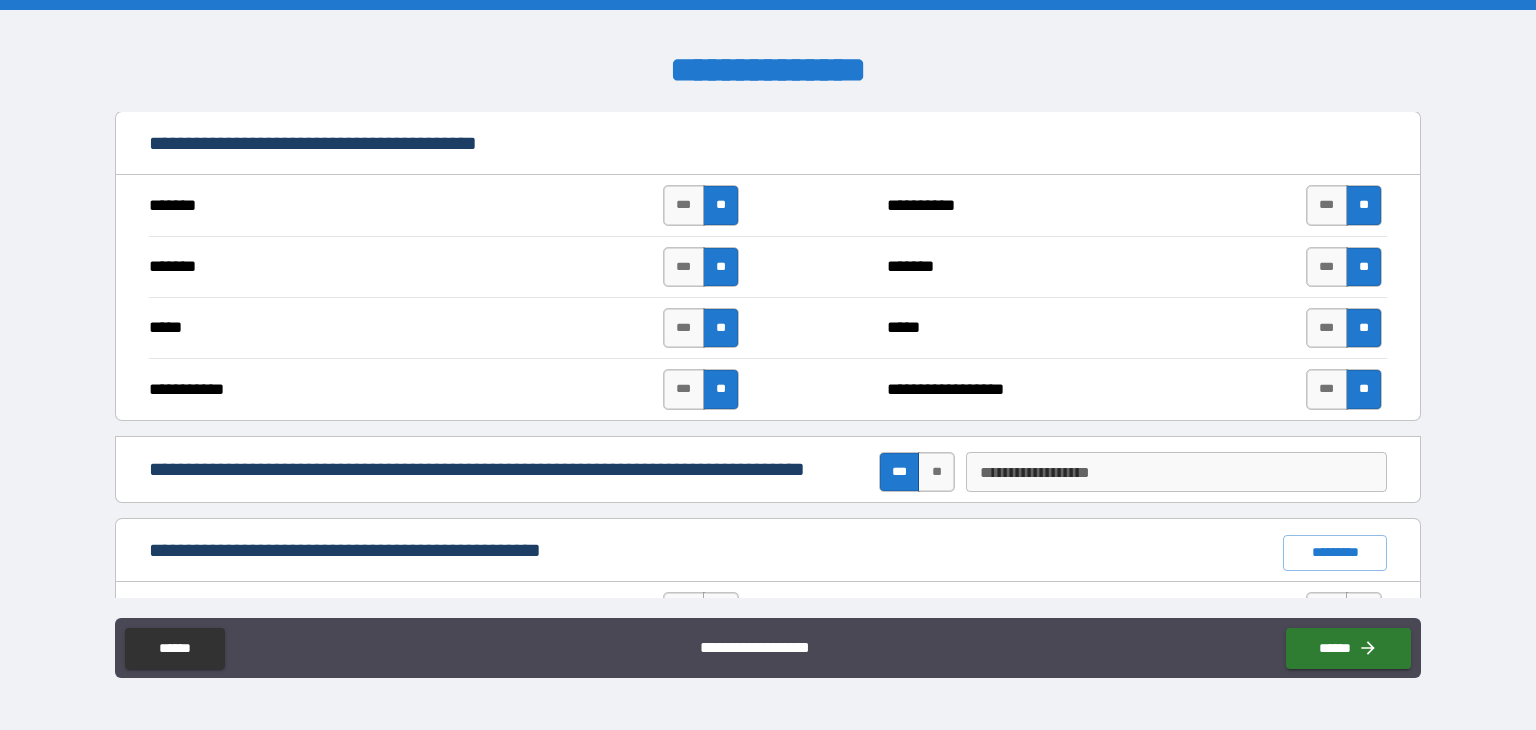 drag, startPoint x: 897, startPoint y: 469, endPoint x: 999, endPoint y: 478, distance: 102.396286 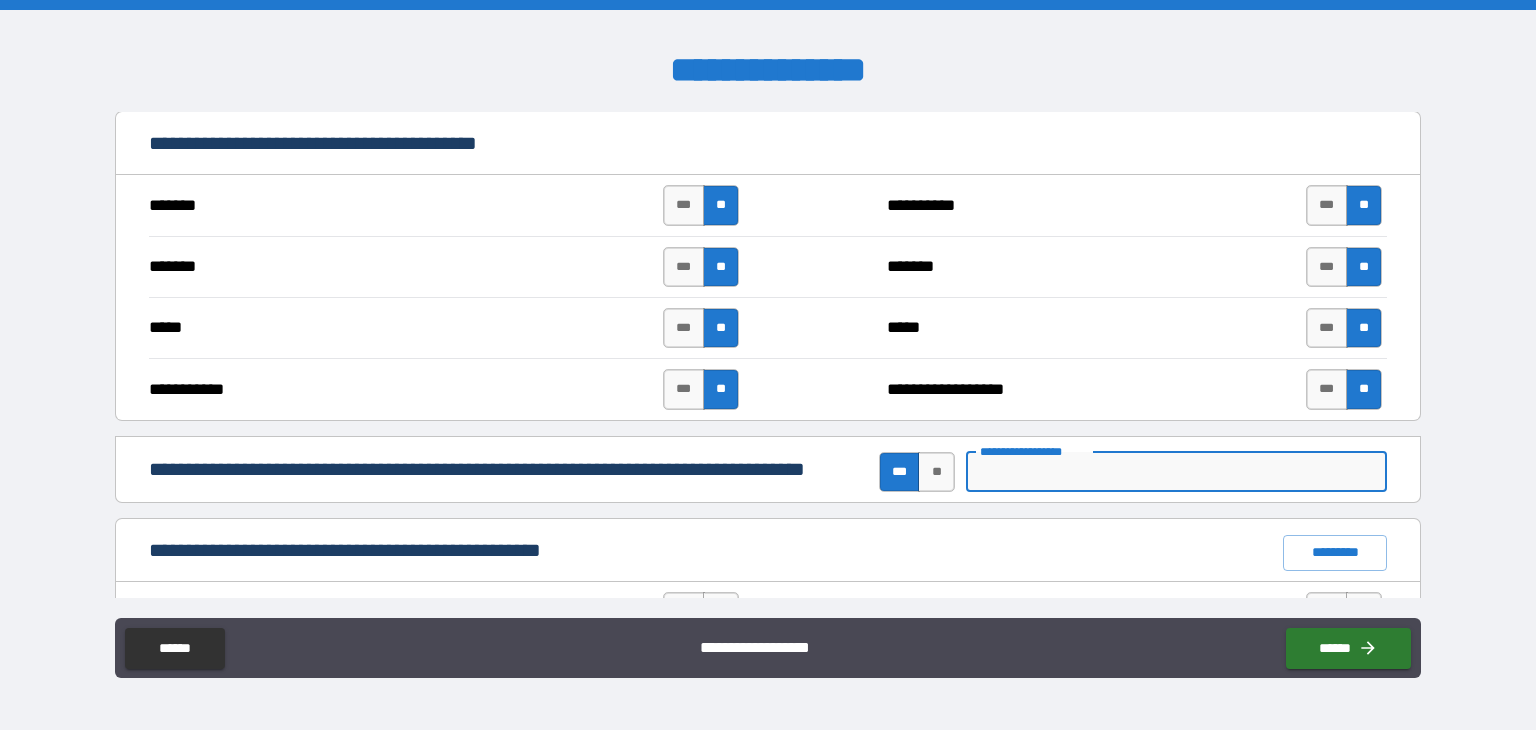 click on "**********" at bounding box center [1176, 472] 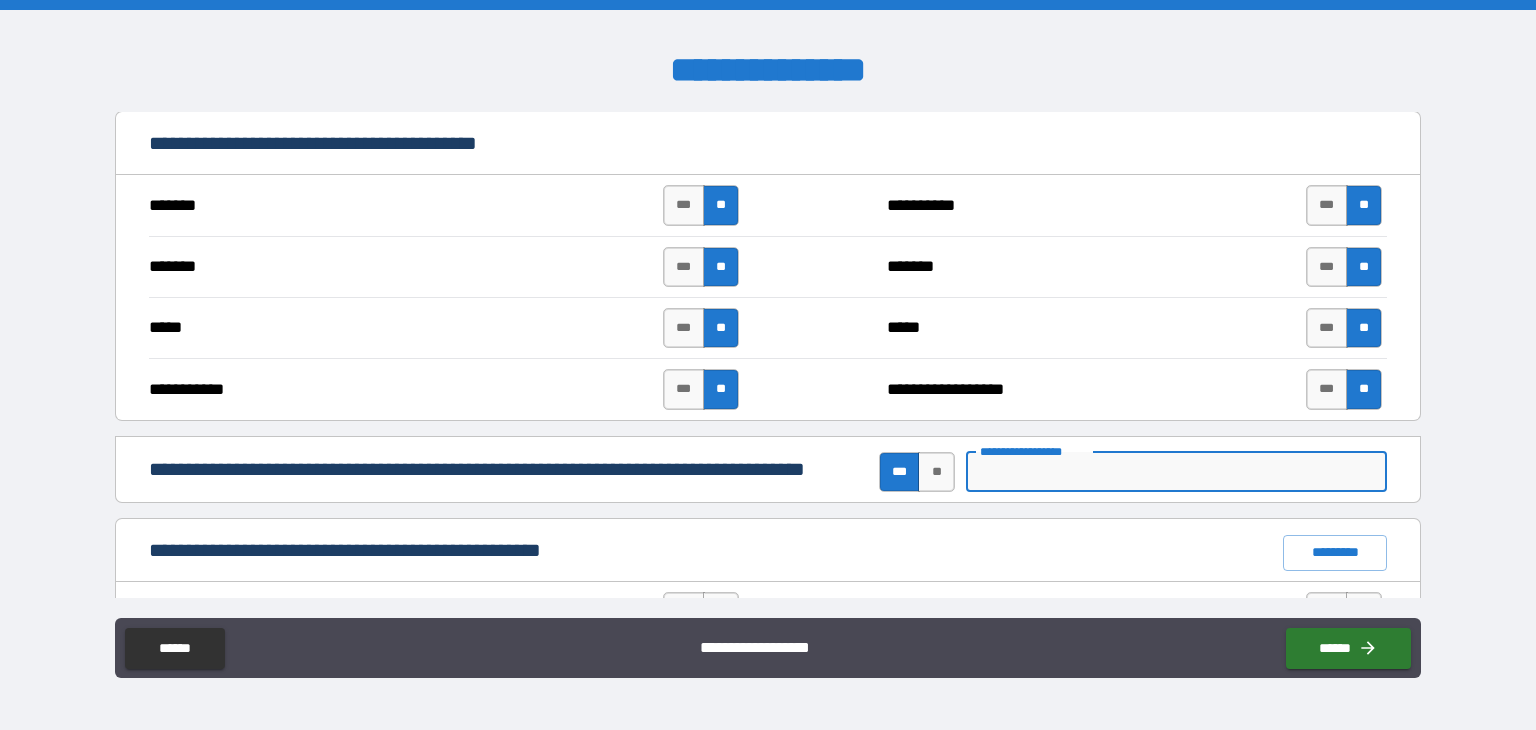 click on "**********" at bounding box center [1176, 472] 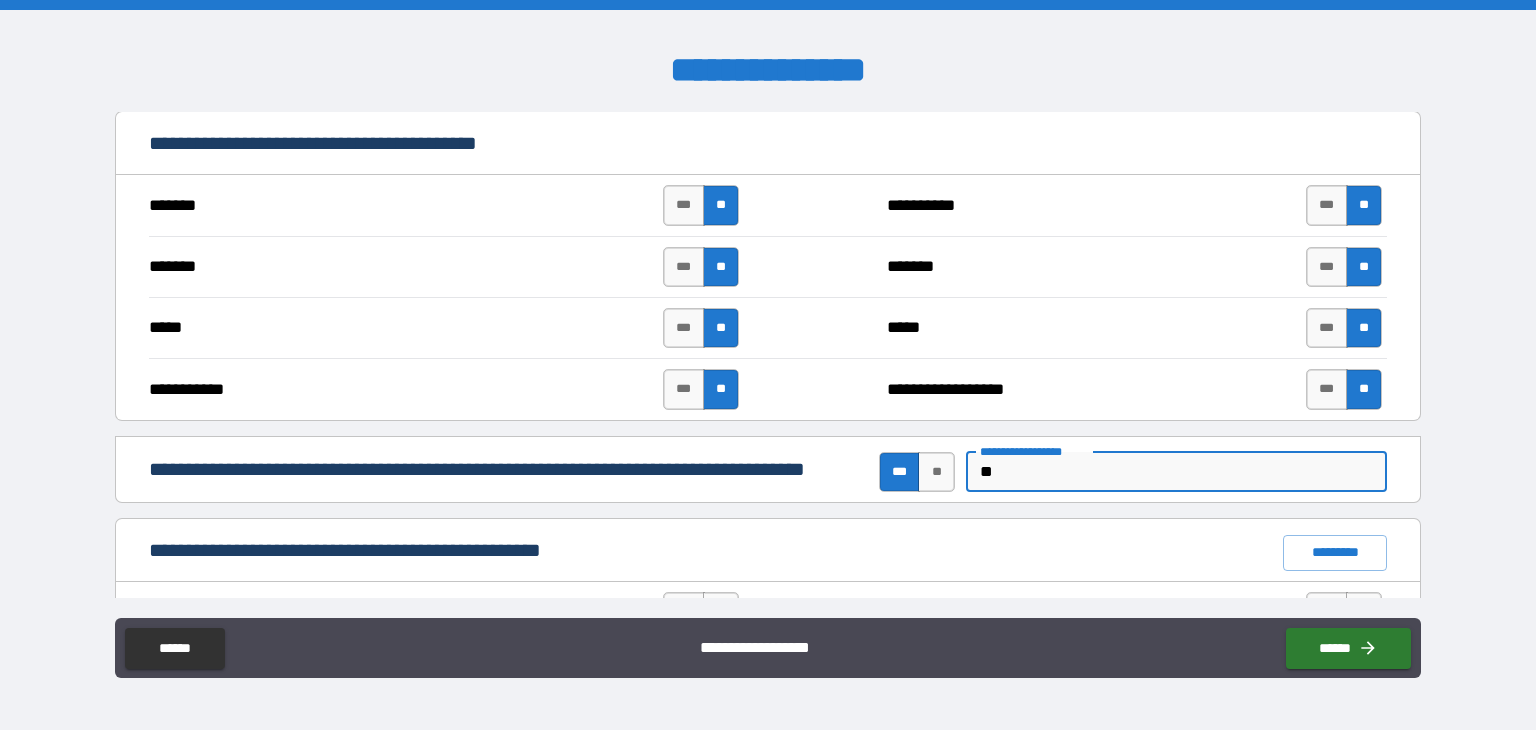 type on "*" 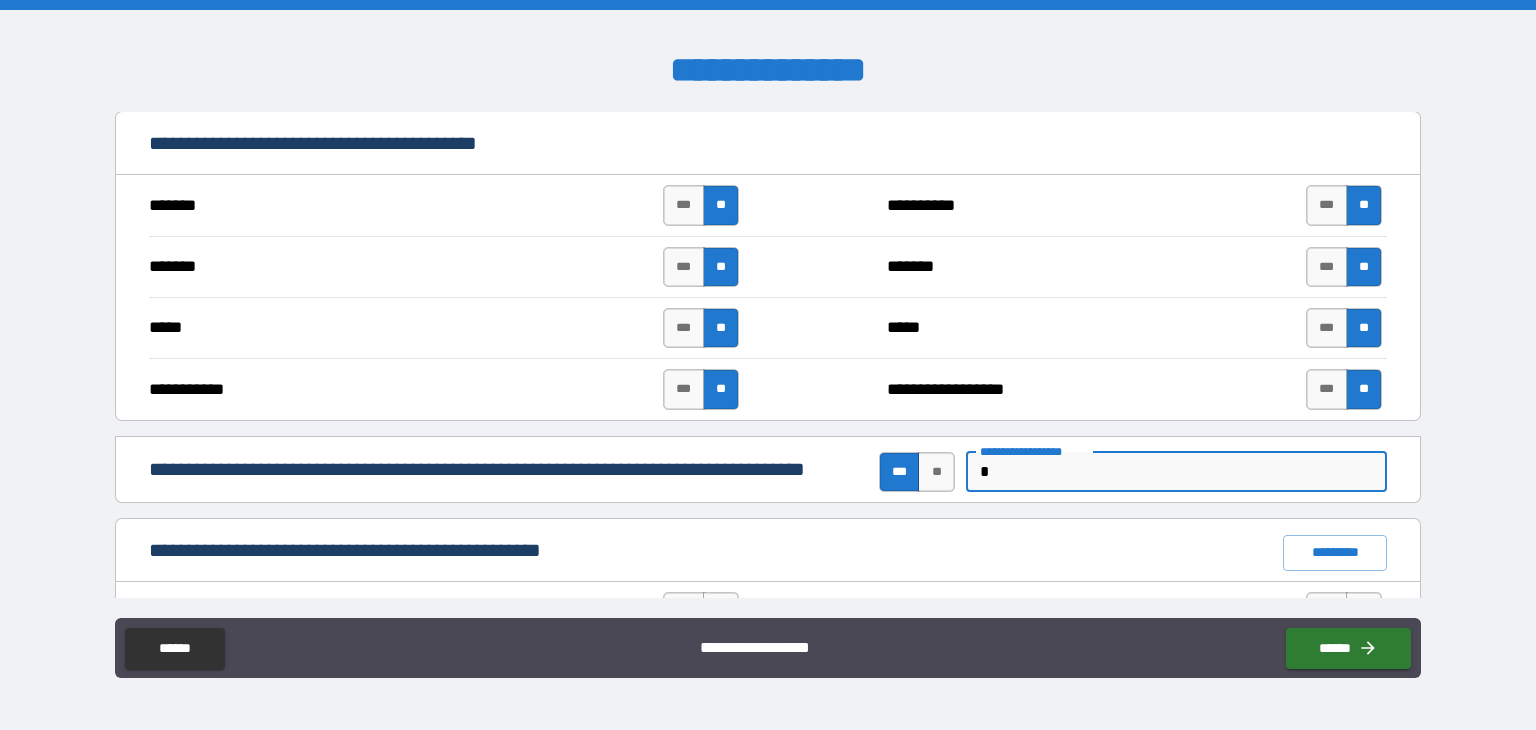 type 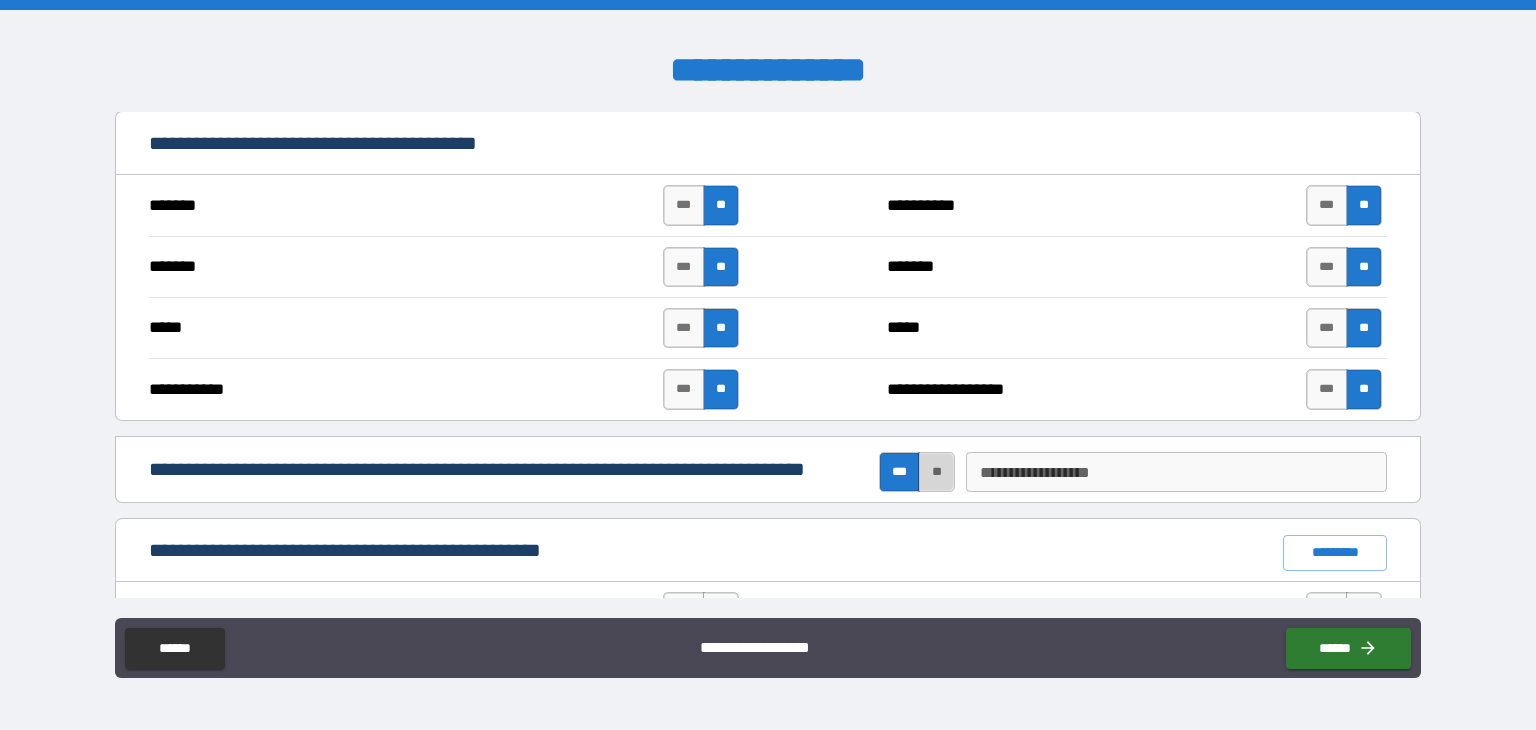 click on "**" at bounding box center [936, 472] 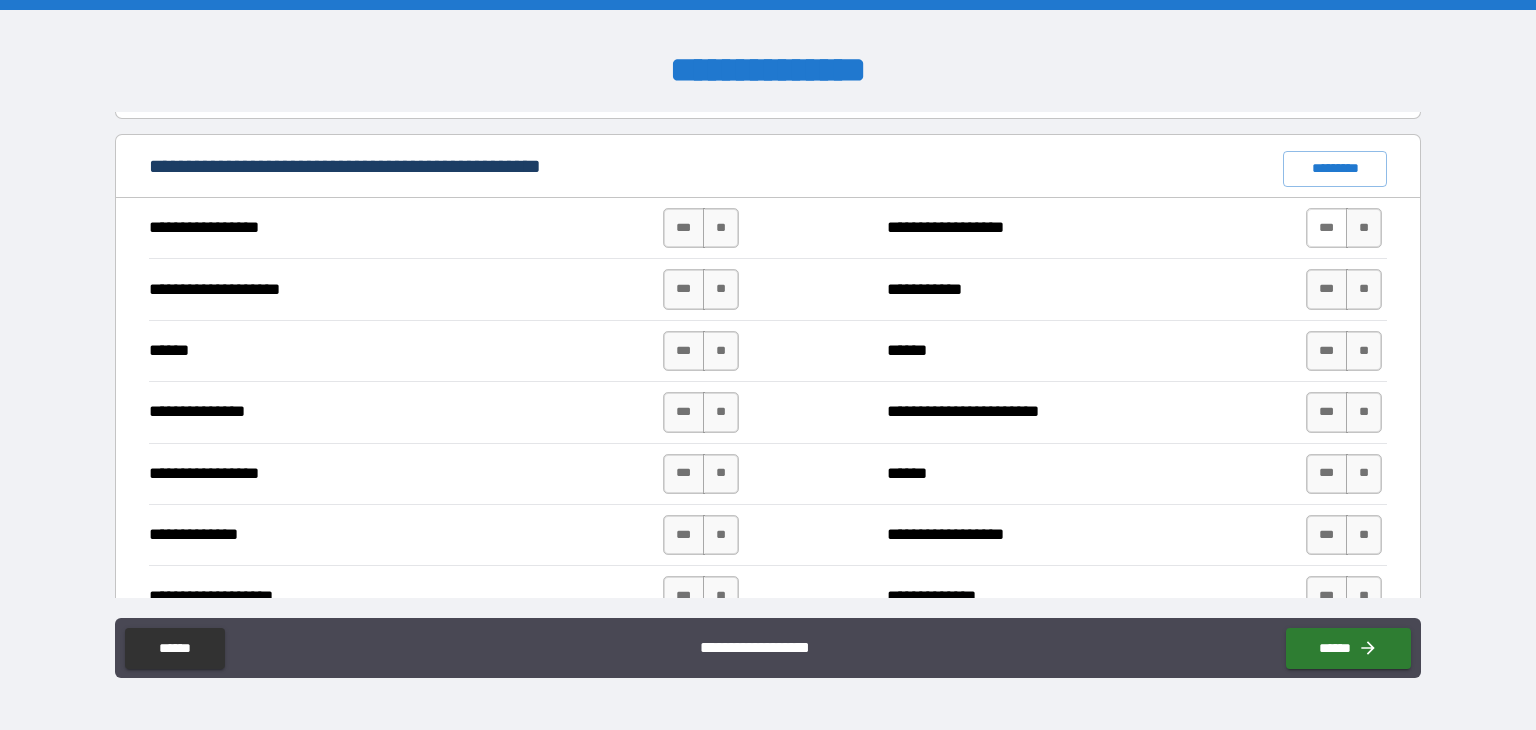 scroll, scrollTop: 1628, scrollLeft: 0, axis: vertical 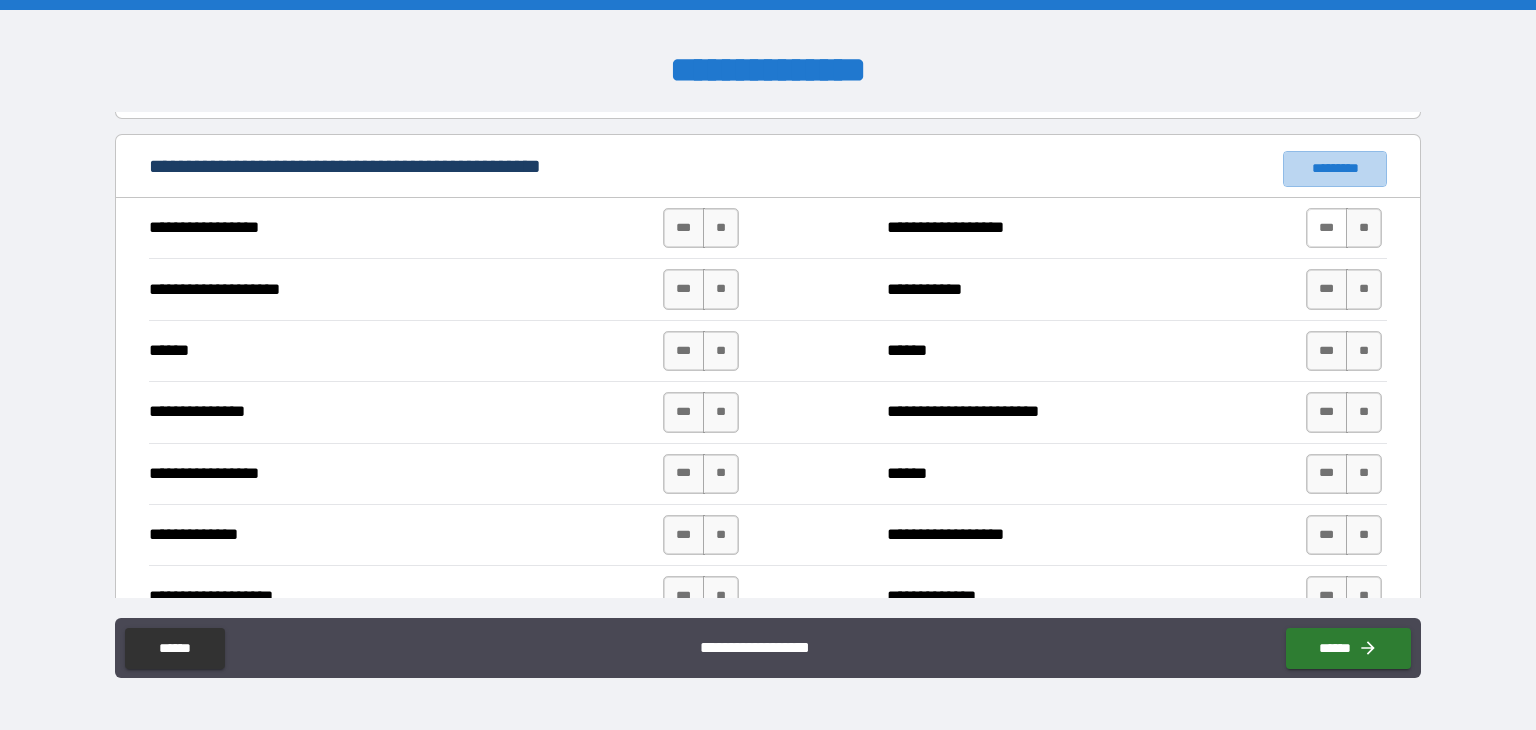 click on "*********" at bounding box center [1335, 169] 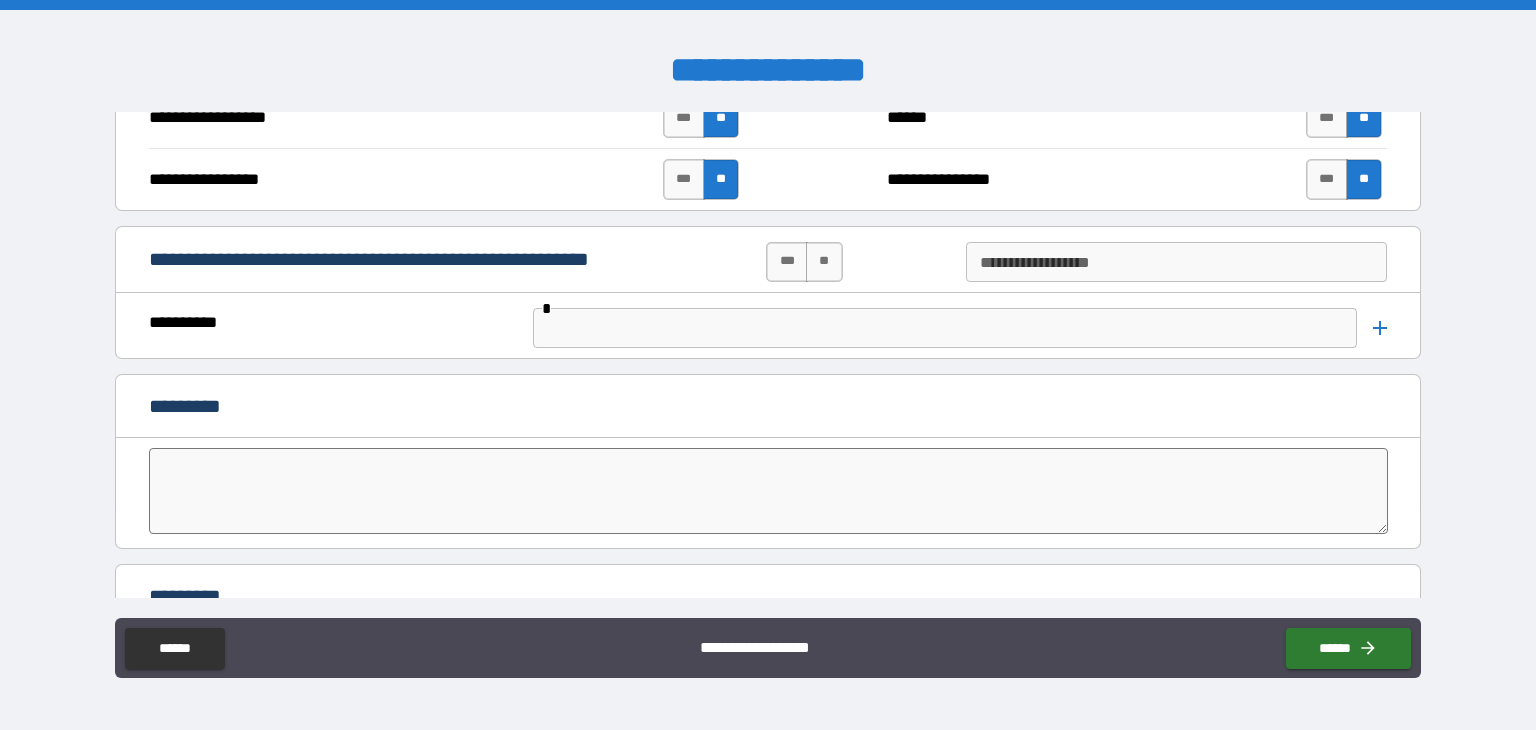 scroll, scrollTop: 4008, scrollLeft: 0, axis: vertical 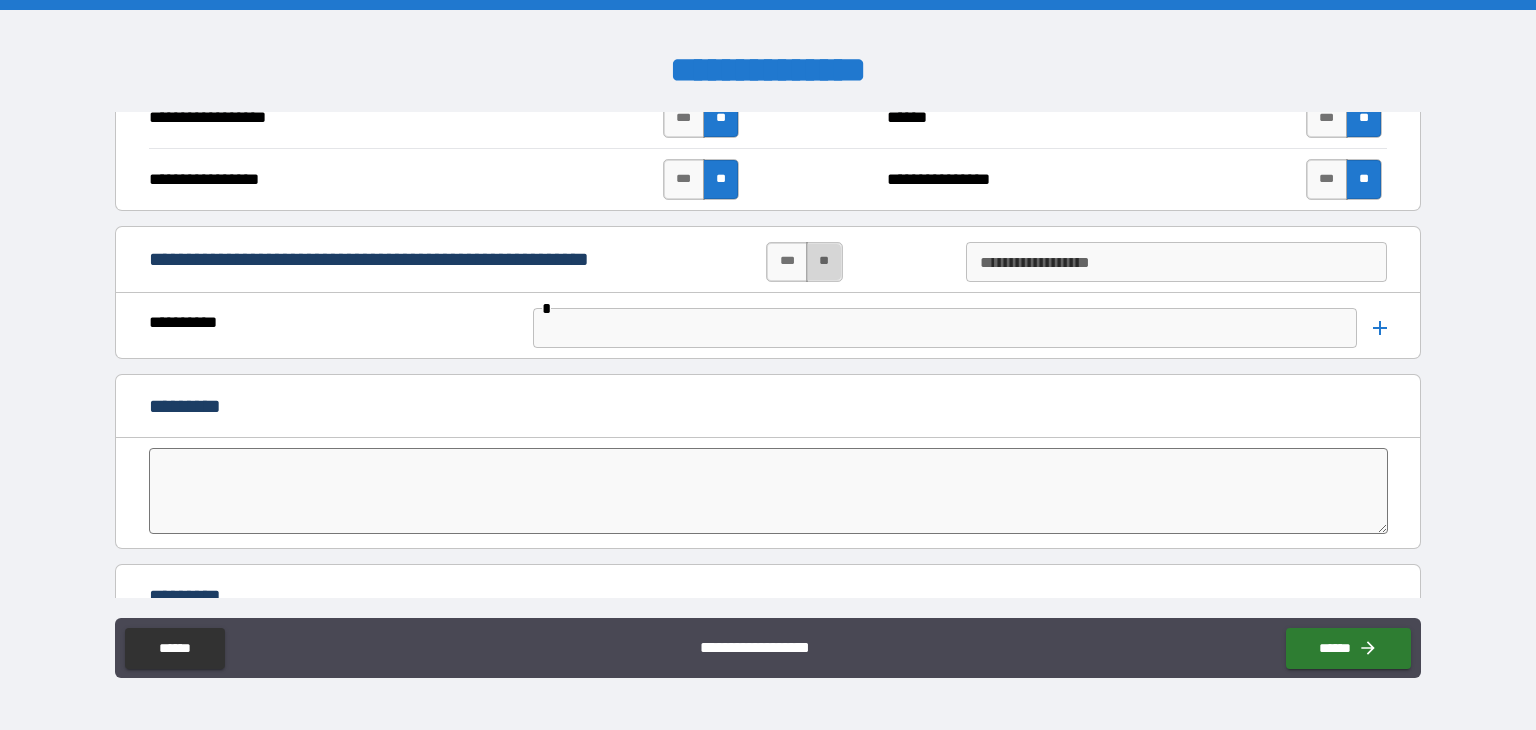 click on "**" at bounding box center (824, 262) 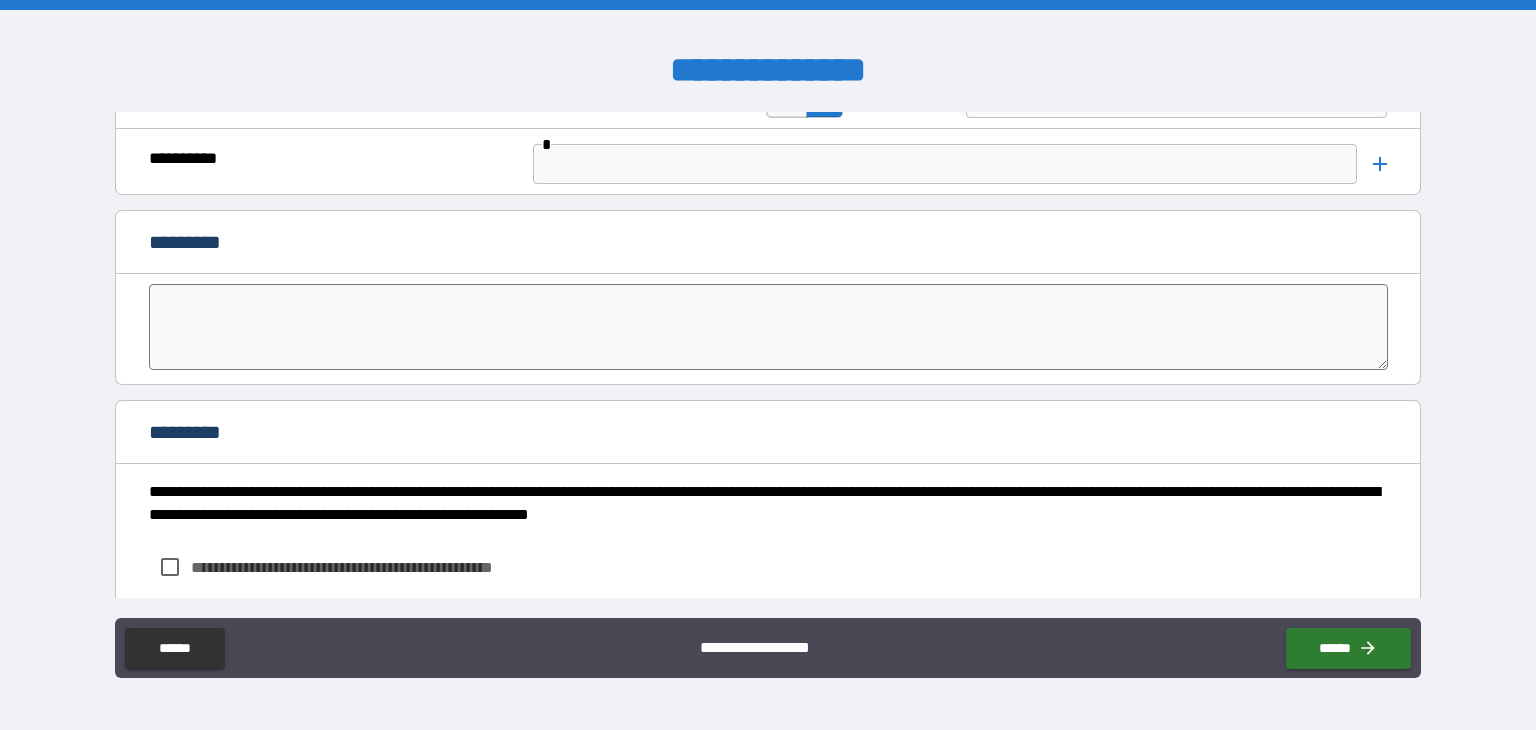 scroll, scrollTop: 4174, scrollLeft: 0, axis: vertical 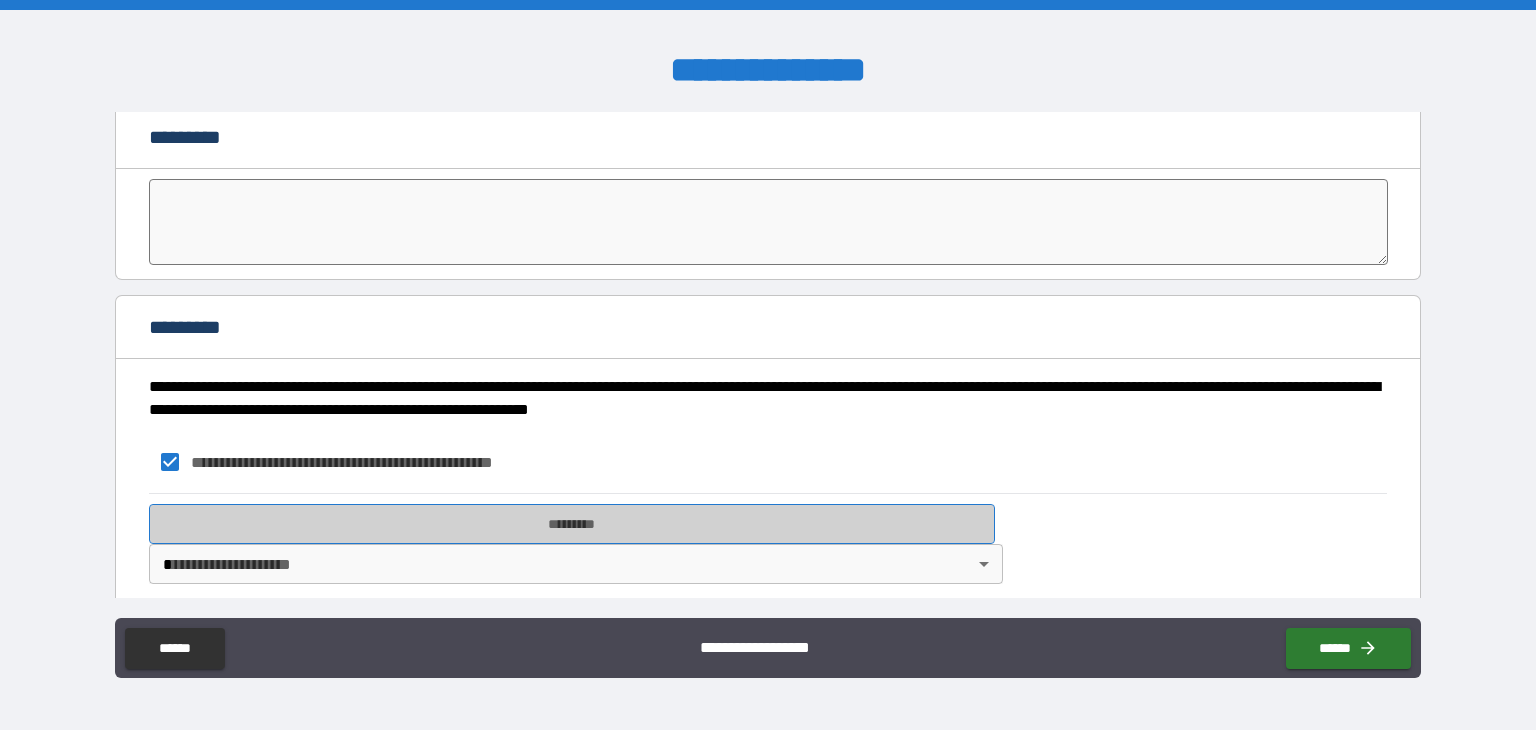 click on "*********" at bounding box center (572, 524) 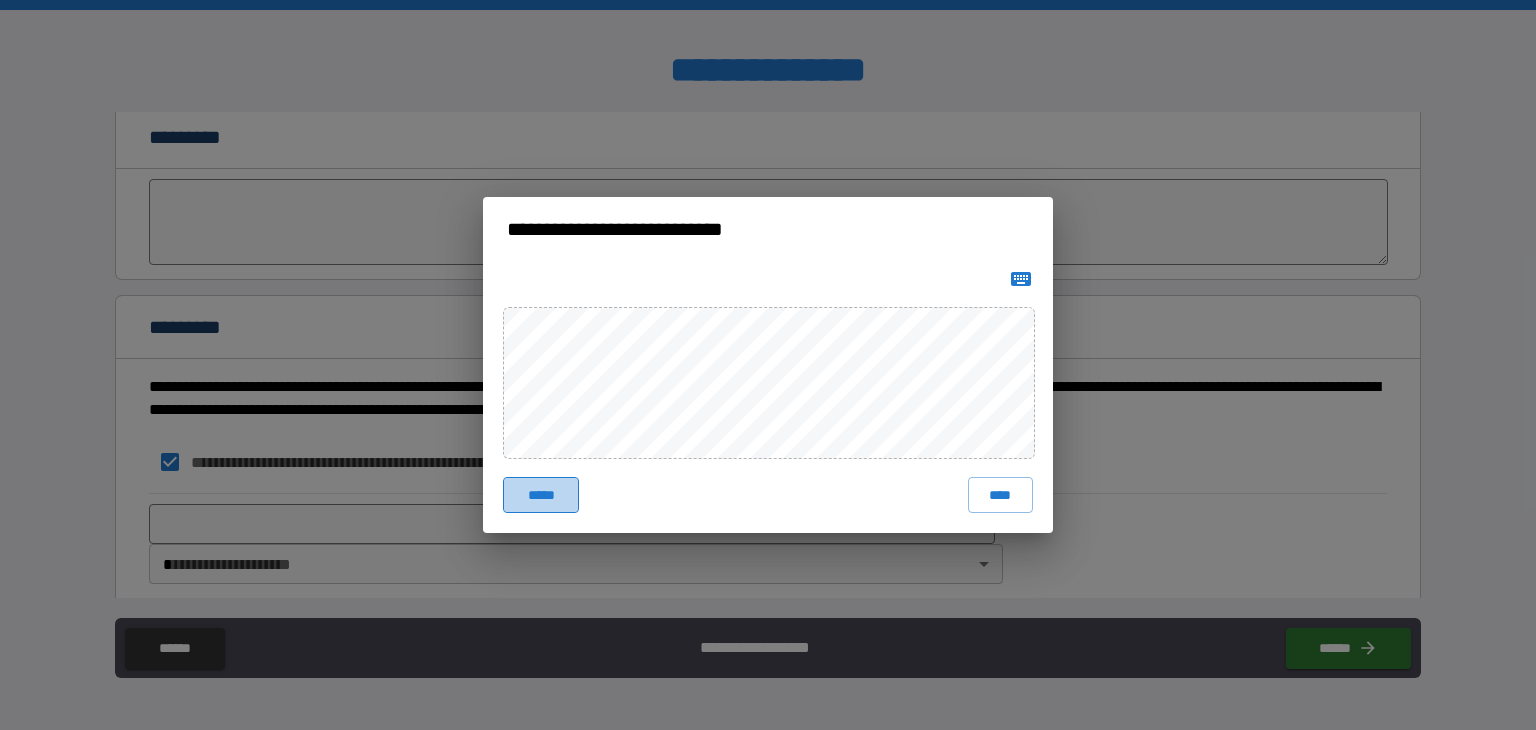 click on "*****" at bounding box center [541, 495] 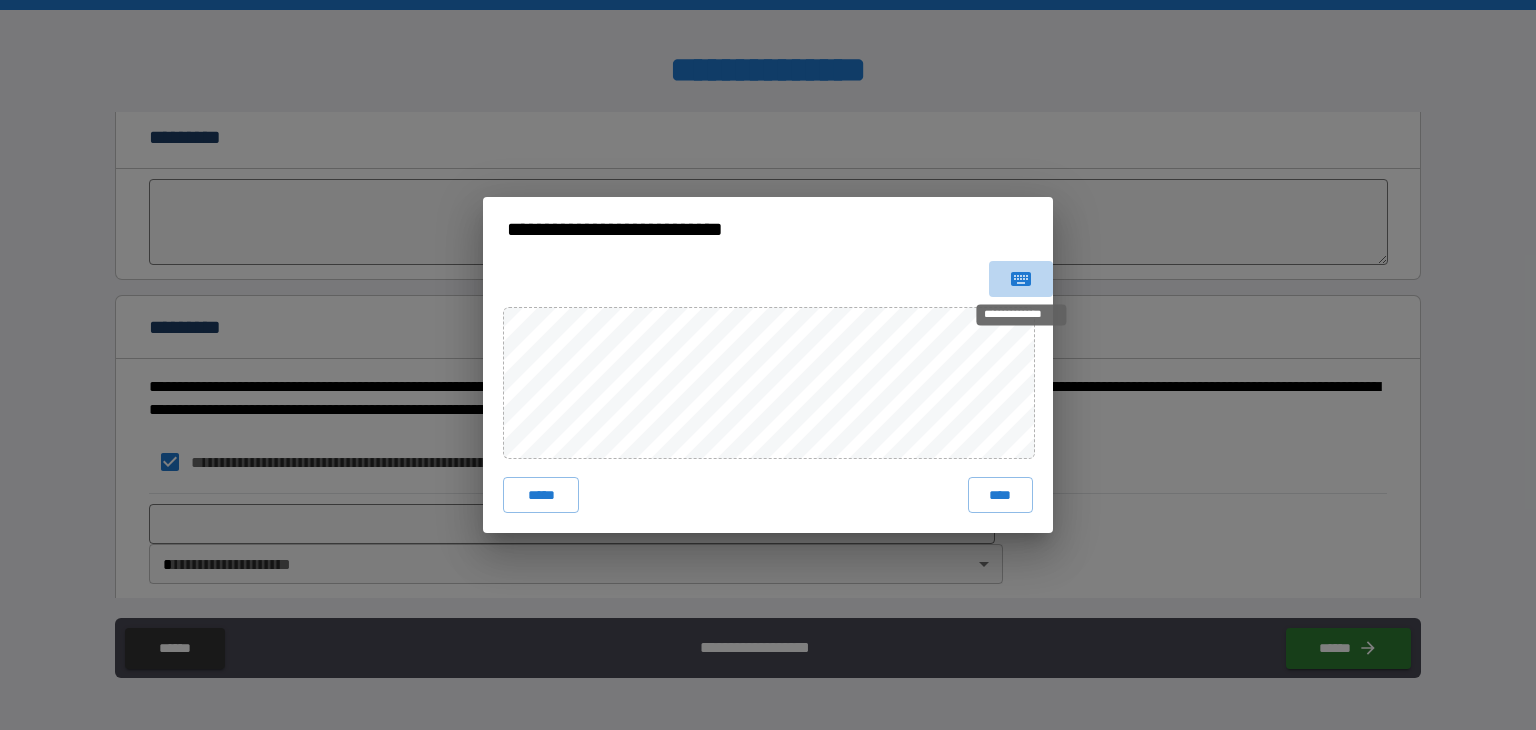 click at bounding box center (1021, 279) 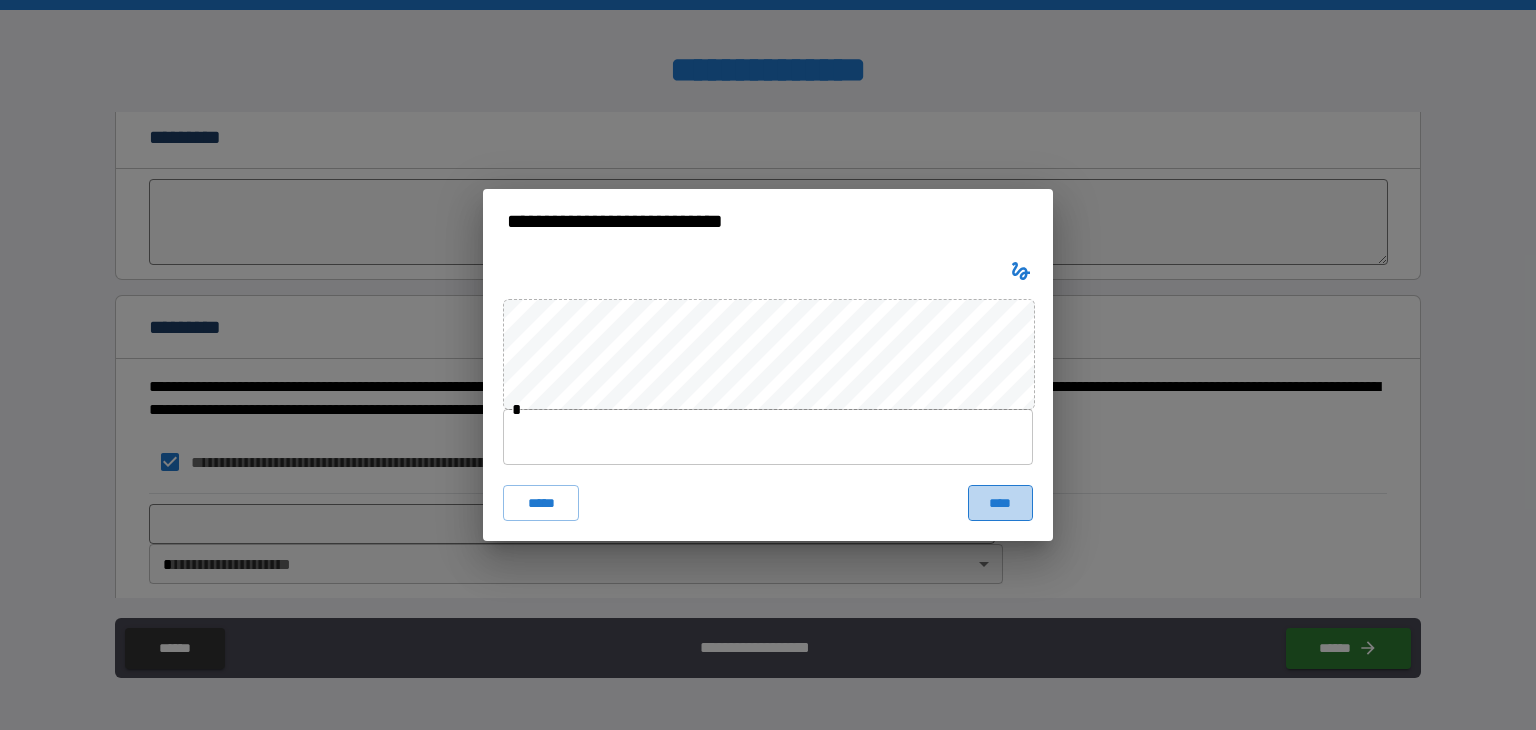 click on "****" at bounding box center [1000, 503] 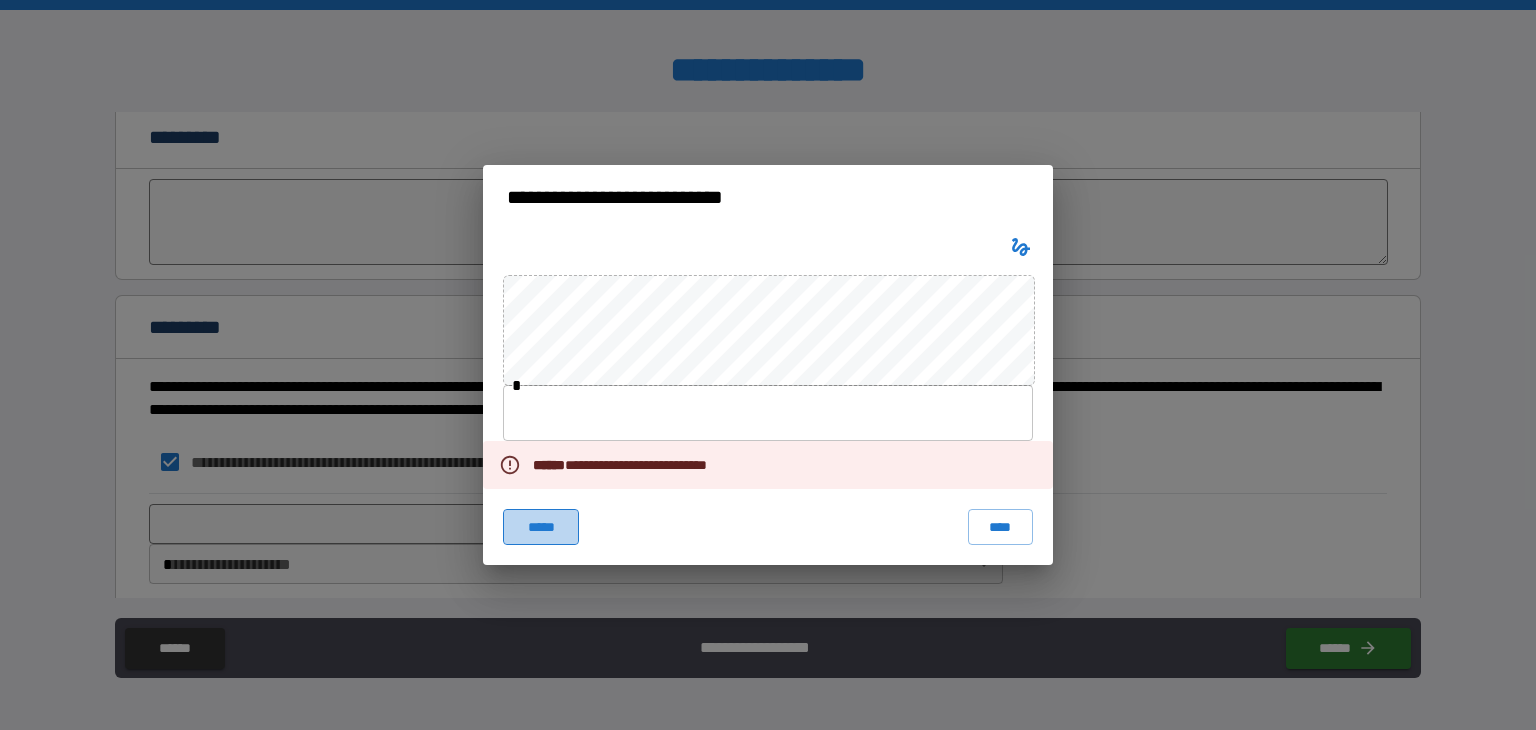 click on "*****" at bounding box center (541, 527) 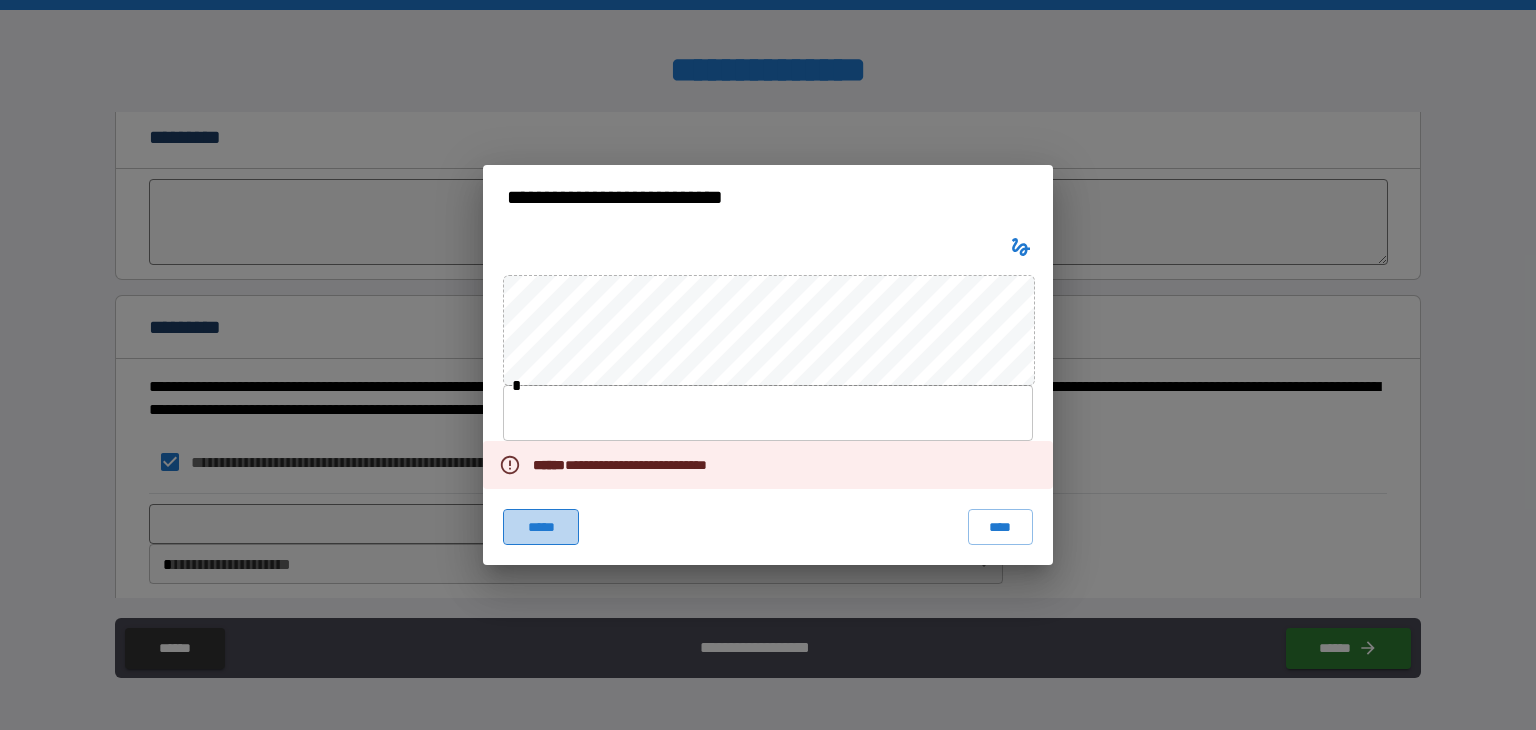 click on "*****" at bounding box center (541, 527) 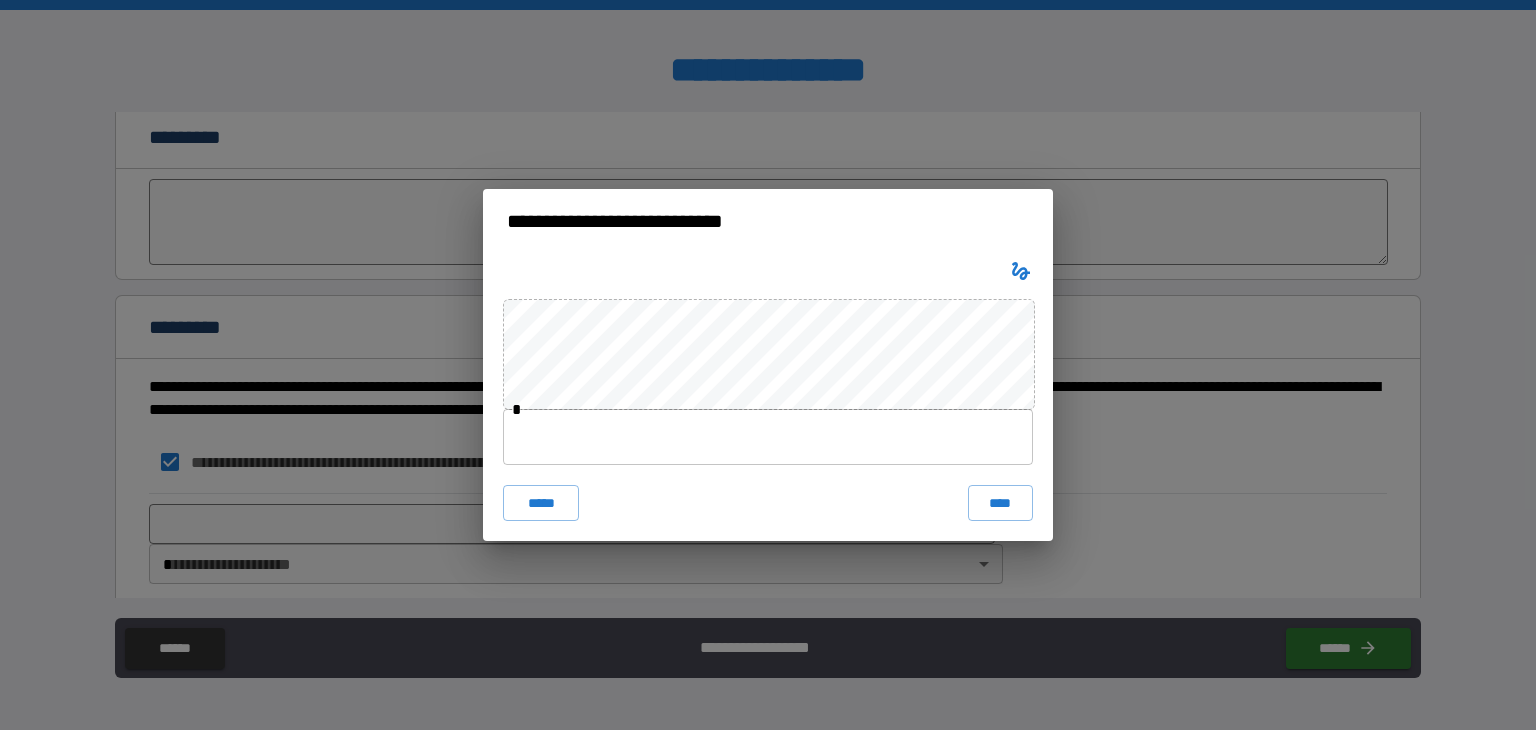 click at bounding box center [1021, 271] 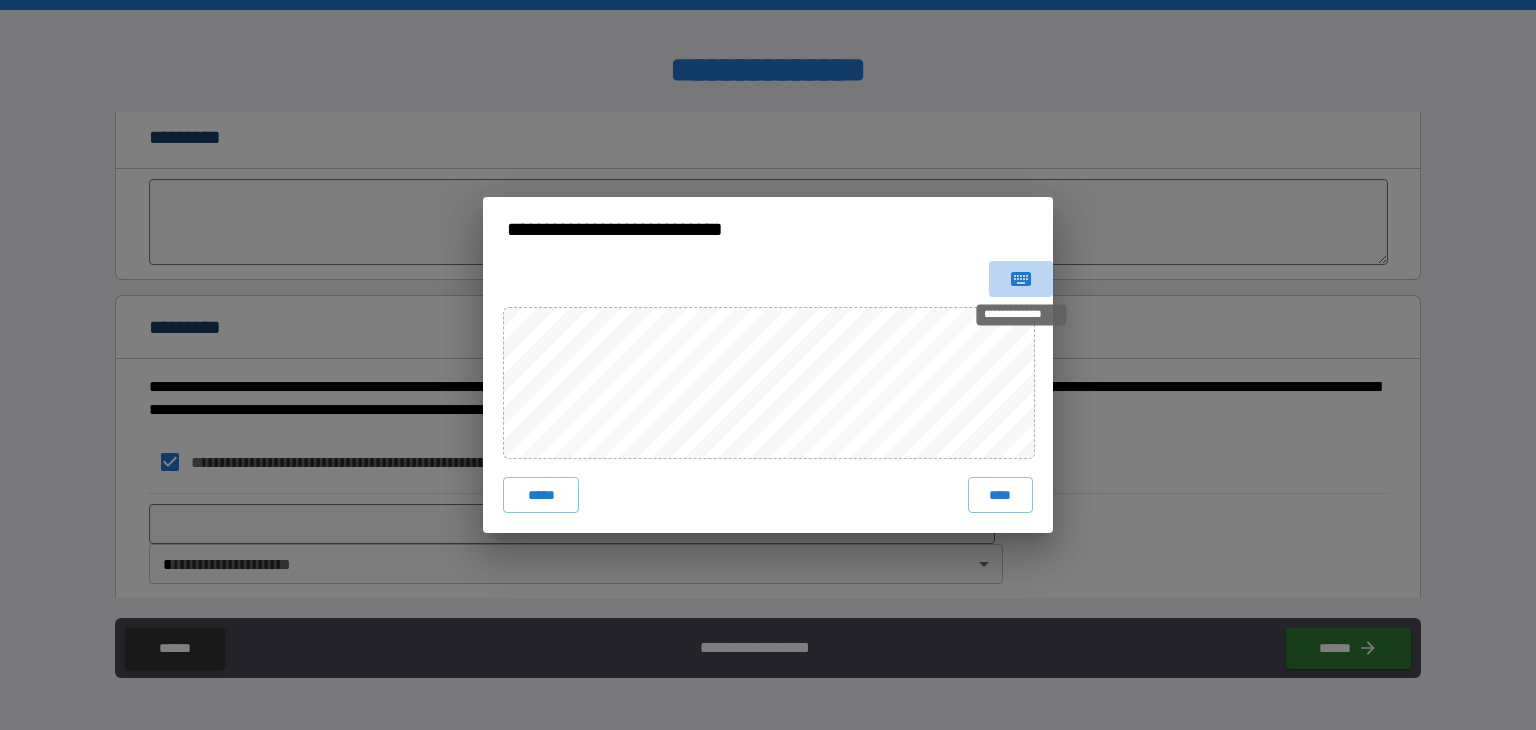 click at bounding box center [1021, 279] 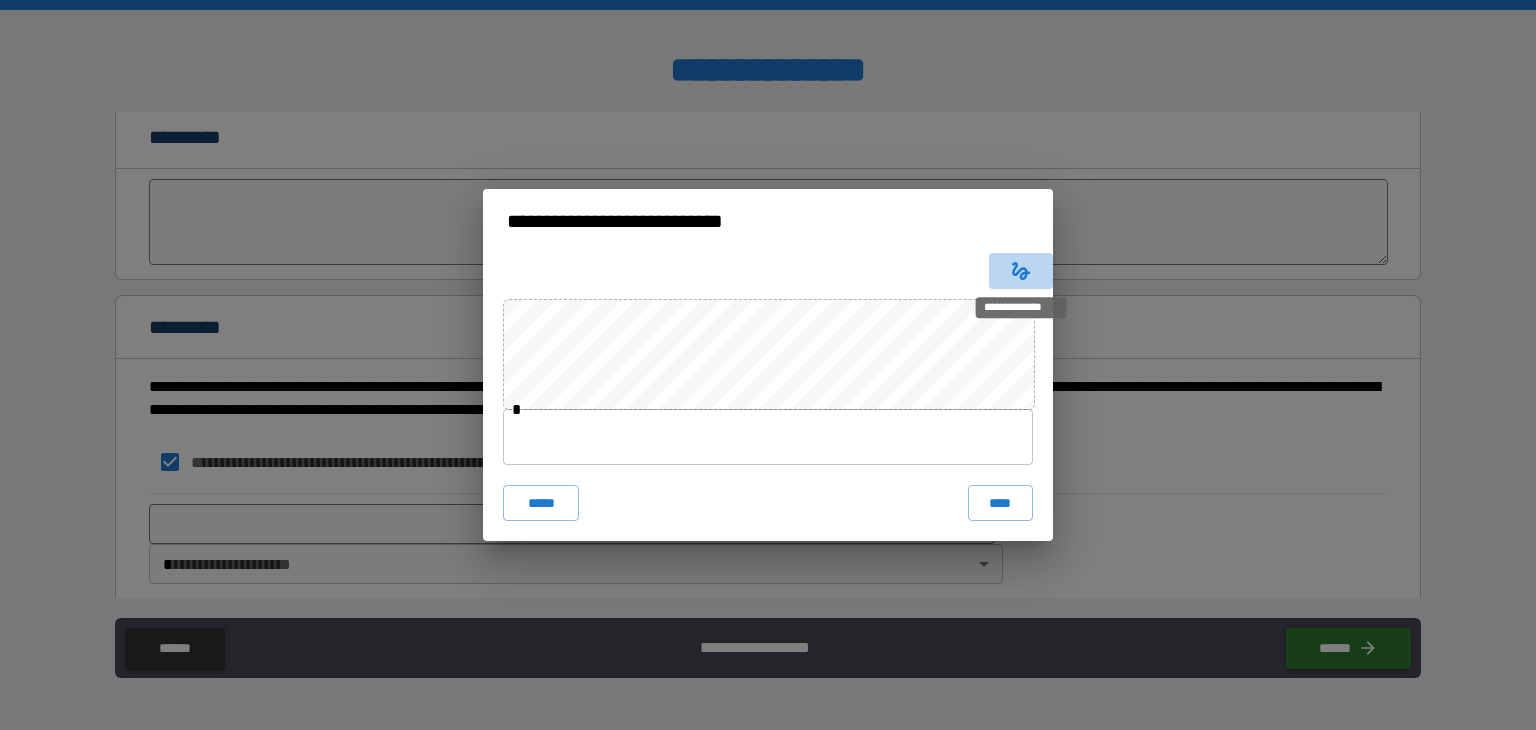click at bounding box center (1021, 271) 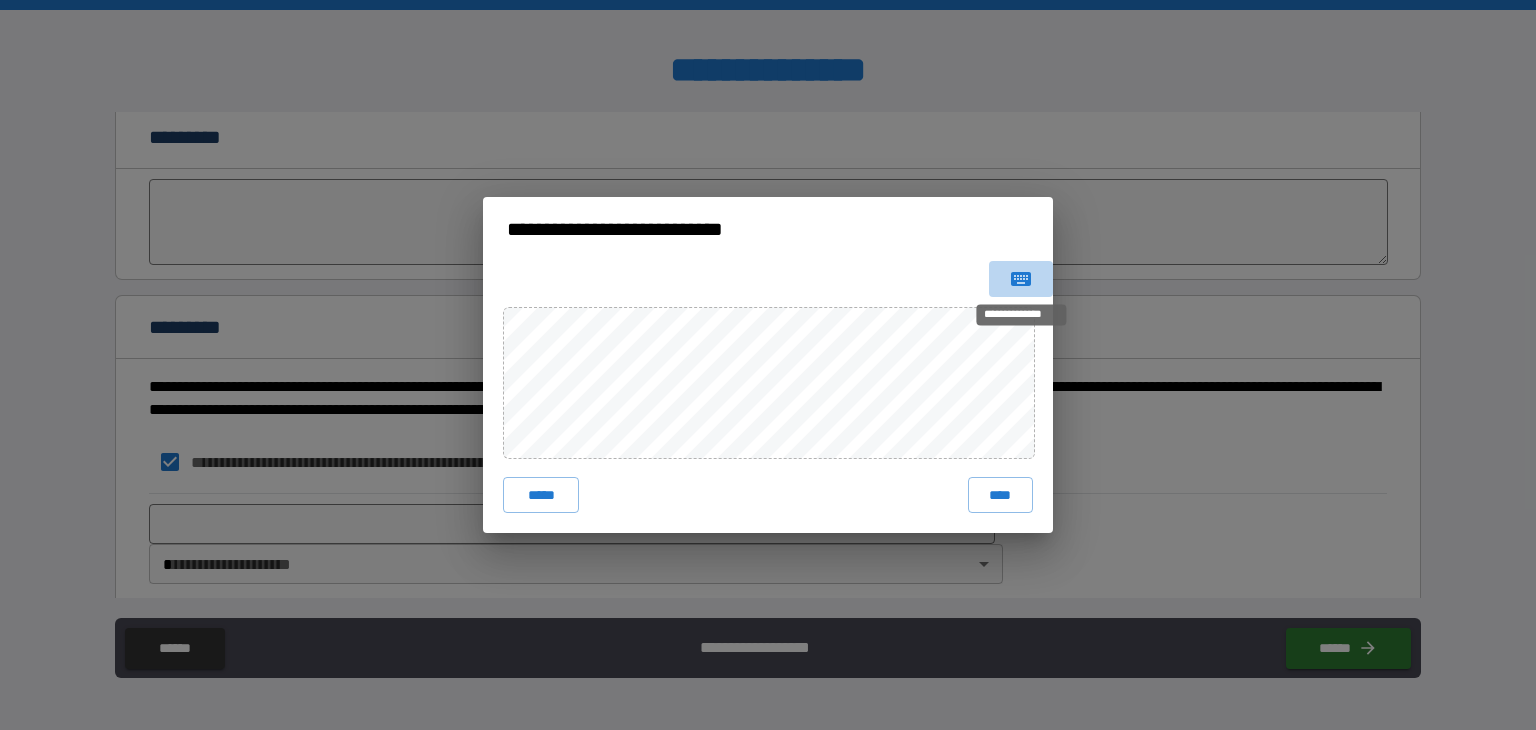 click at bounding box center [1021, 279] 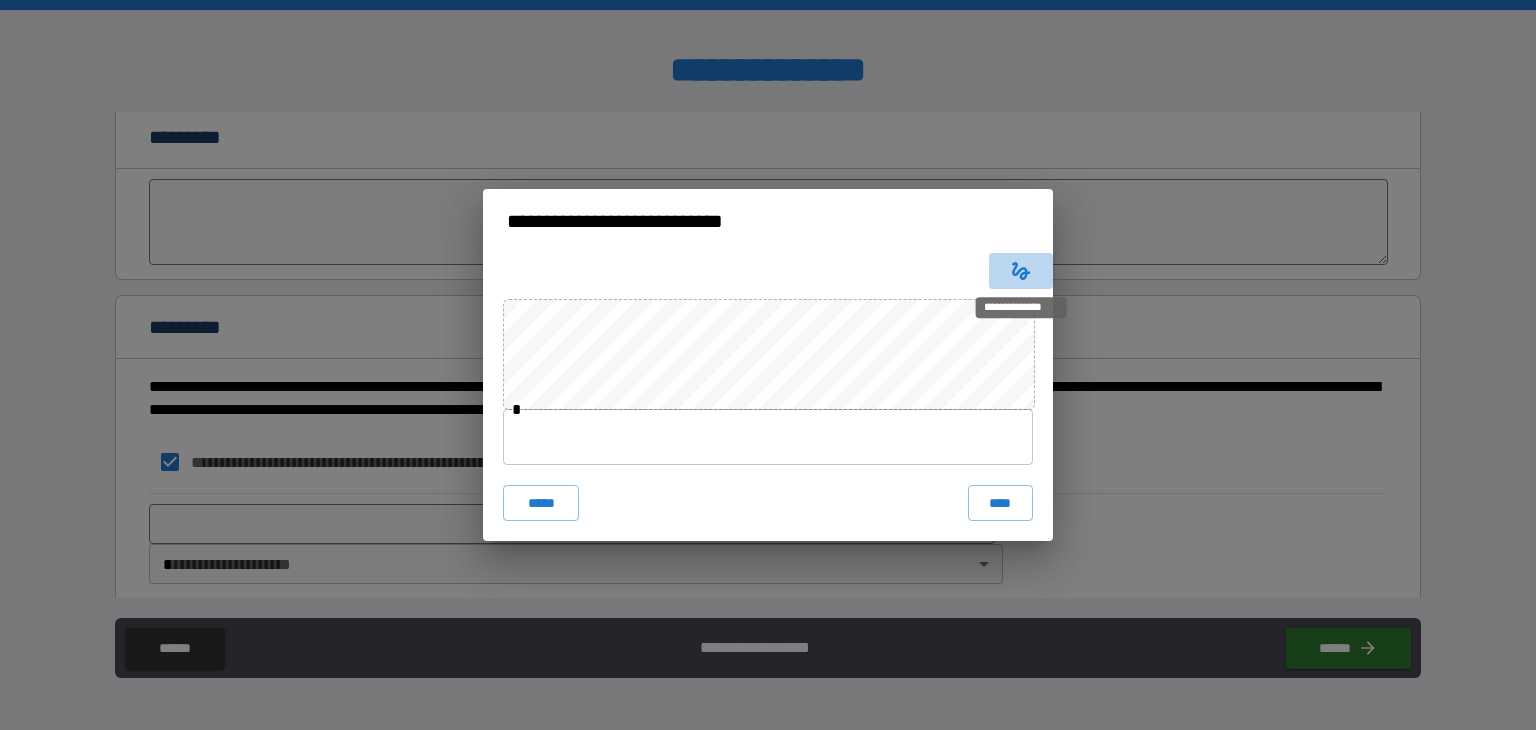 click at bounding box center [1021, 271] 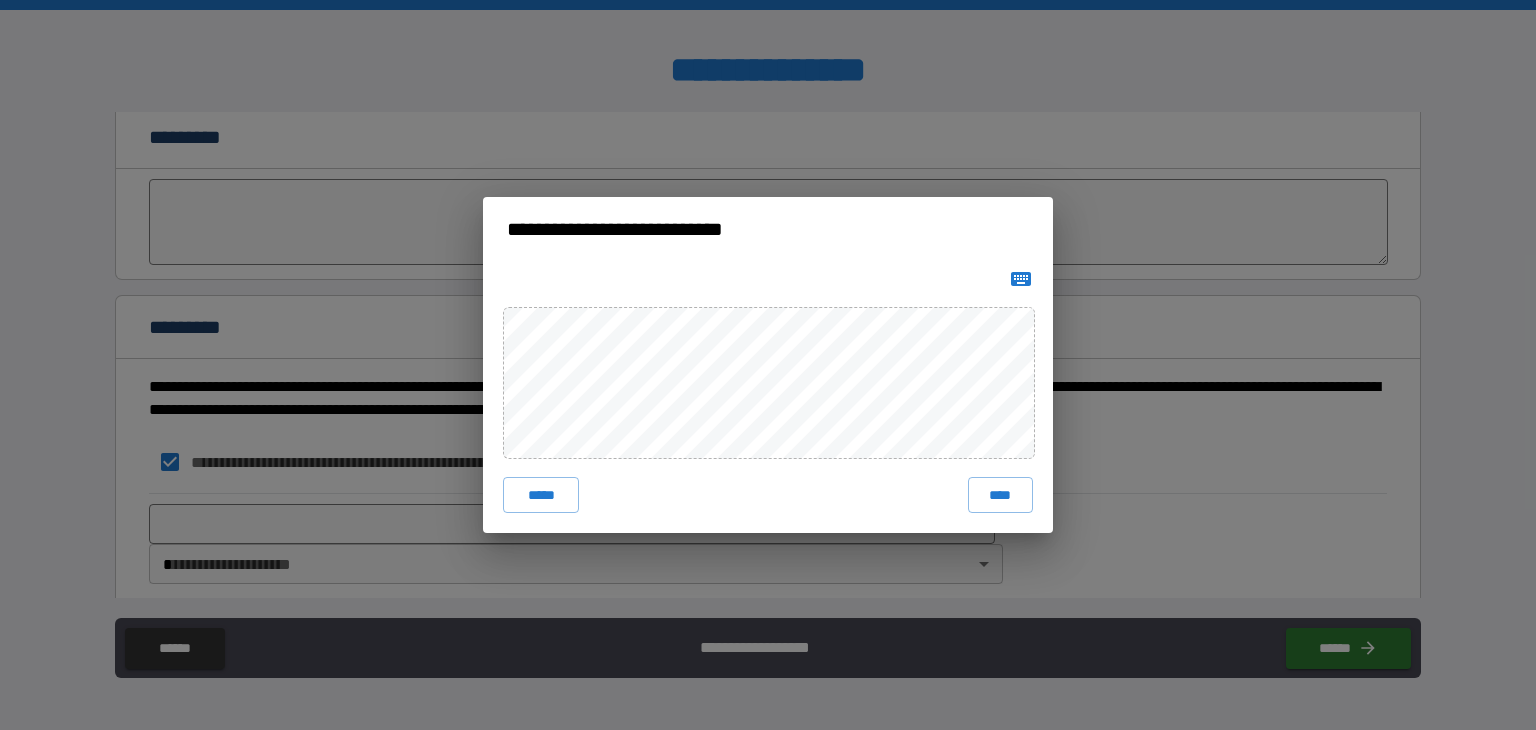click on "**********" at bounding box center (768, 365) 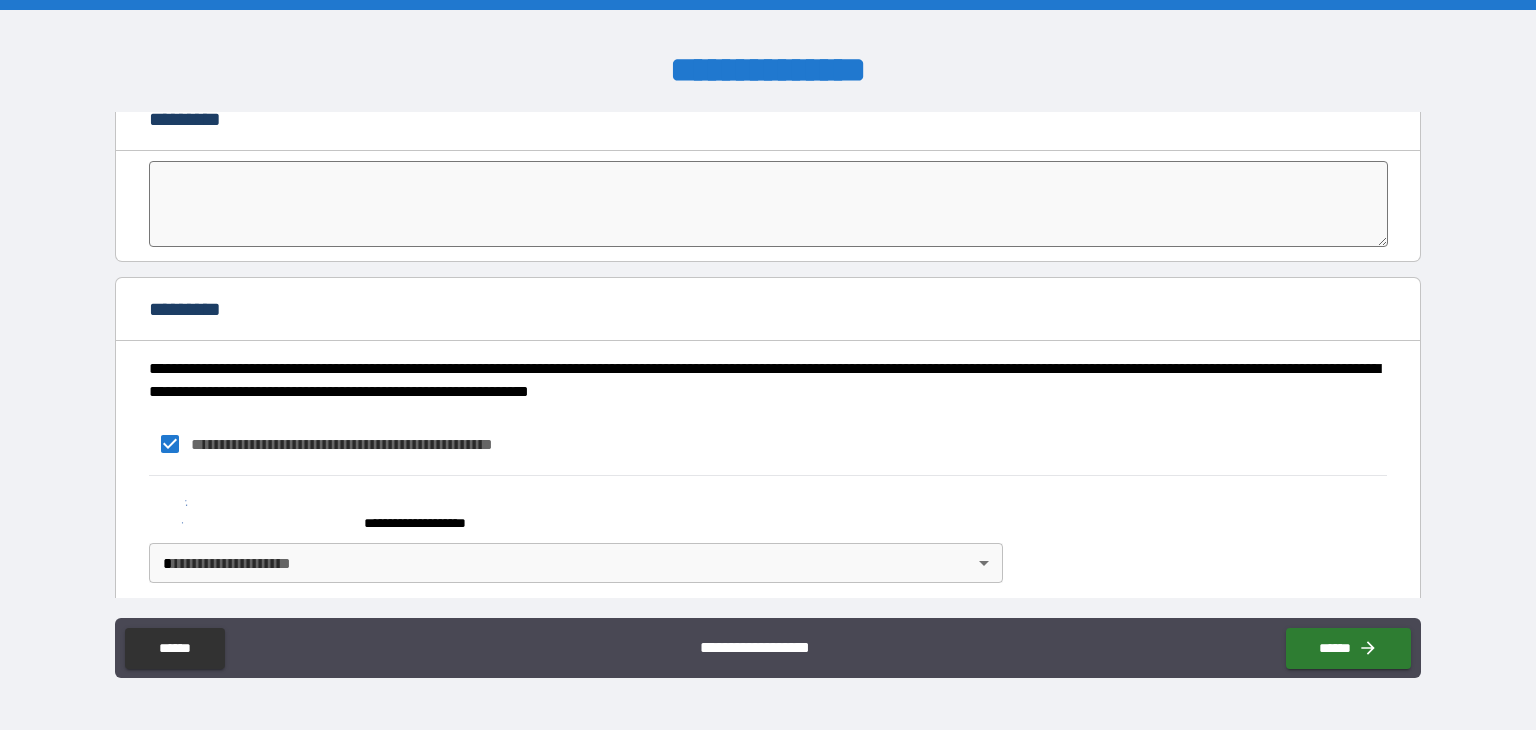 scroll, scrollTop: 4294, scrollLeft: 0, axis: vertical 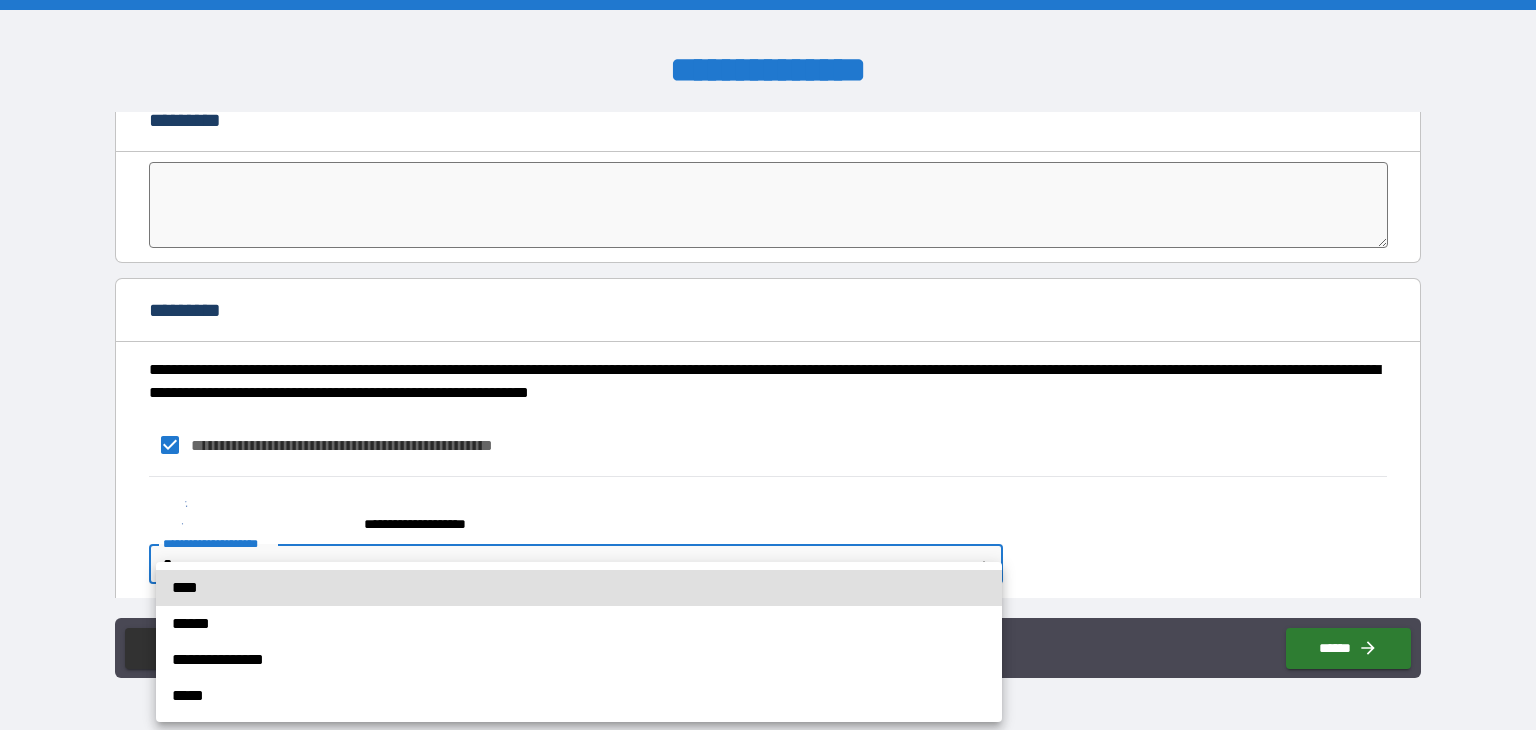 click on "[FIRST] [LAST] [PHONE] [EMAIL] [ADDRESS] [CITY] [STATE] [ZIP] [COUNTRY] [CREDIT_CARD] [EXPIRY_DATE] [CVV] [CARD_TYPE] [BANK_NAME] [ACCOUNT_NUMBER] [ROUTING_NUMBER] [SSN] [DOB] [AGE] [GENDER] [OCCUPATION] [EMPLOYER] [JOB_TITLE] [SALARY] [NATIONALITY] [PASSPORT_NUMBER] [DRIVER_LICENSE] [VOTER_ID] [HEALTH_INSURANCE] [POLICY_NUMBER] [MEDICAL_RECORD_NUMBER] [PRESCRIPTION_NUMBER] [DIAGNOSIS] [TREATMENT] [ALLERGIES] [BLOOD_TYPE] [IMMUNIZATION_RECORD] [VACCINATION_DATE] [NEXT_APPOINTMENT] [PRIMARY_CARE_PHYSICIAN] [SPECIALIST] [HOSPITAL_NAME] [CLINIC_NAME] [PHARMACY_NAME] [MEDICATION_NAME] [DOSAGE] [FREQUENCY] [ROUTE] [SIDE_EFFECTS] [DRUG_INTERACTIONS] [MANUFACTURER] [LOT_NUMBER] [EXPIRATION_DATE] [PRESCRIPTION_DATE] [REFILL_DATE] [PATIENT_ID] [DOCTOR_ID] [HOSPITAL_ID] [CLINIC_ID] [PHARMACY_ID] [INSURANCE_PROVIDER] [POLICY_HOLDER_NAME] [GROUP_NUMBER] [EFFECTIVE_DATE] [EXPIRATION_DATE] [PREMIUM] [DEDUCTIBLE] [COPAYMENT] [COINSURANCE] [CLAIM_NUMBER] [CLAIM_STATUS] [PAYMENT_AMOUNT] [PAYMENT_DATE] [REIMBURSEMENT_AMOUNT] [REIMBURSEMENT_DATE] [ACCOUNT_BALANCE] [LAST_PAYMENT_DATE] [NEXT_PAYMENT_DUE] [PAYMENT_METHOD] [BILLING_ADDRESS] [SHIPPING_ADDRESS] [ORDER_ID] [PRODUCT_NAME] [QUANTITY] [PRICE] [TOTAL_PRICE] [ORDER_DATE] [SHIP_DATE] [DELIVERY_DATE] [TRACKING_NUMBER] [CARRIER] [CUSTOMER_NAME] [CUSTOMER_EMAIL] [CUSTOMER_PHONE] [CUSTOMER_ADDRESS] [CUSTOMER_CITY] [CUSTOMER_STATE] [CUSTOMER_ZIP] [CUSTOMER_COUNTRY] [USERNAME] [PASSWORD] [EMAIL_ADDRESS] [PHONE_NUMBER] [BIRTH_DATE] [GENDER] [ADDRESS] [CITY] [STATE] [ZIP_CODE] [COUNTRY] [SOCIAL_SECURITY_NUMBER] [DRIVER_LICENSE_NUMBER] [PASSPORT_NUMBER] [CREDIT_CARD_NUMBER] [EXPIRATION_DATE] [CVV] [BANK_ACCOUNT_NUMBER] [ROUTING_NUMBER] [IP_ADDRESS] [MAC_ADDRESS] [DEVICE_ID] [USER_AGENT] [BROWSER_TYPE] [OPERATING_SYSTEM] [LOGIN_TIME] [LOGOUT_TIME] [SESSION_ID] [COOKIES] [REFERRER_URL] [CURRENT_URL] [SEARCH_QUERY] [CLICKED_LINK] [DOWNLOADED_FILE] [UPLOADED_FILE] [FORM_DATA] [MESSAGE_CONTENT] [ATTACHMENT_NAME] [ATTACHMENT_TYPE] [ATTACHMENT_SIZE] [SENT_TO] [RECEIVED_FROM] [SUBJECT] [DATE_SENT] [DATE_RECEIVED] [TIME_SENT] [TIME_RECEIVED] [READ_STATUS] [UNREAD_COUNT] [FOLDER_NAME] [LABEL_NAME] [TAG_NAME] [CALENDAR_EVENT_TITLE] [EVENT_DATE] [EVENT_TIME] [EVENT_LOCATION] [EVENT_DESCRIPTION] [ATTENDEES] [REMINDER_TIME] [RECURRING_RULE] [TASK_TITLE] [DUE_DATE] [PRIORITY] [STATUS] [COMPLETION_DATE] [PROJECT_NAME] [MILESTONE_NAME] [DEADLINE] [PROGRESS_PERCENTAGE] [TEAM_MEMBER] [MANAGER_NAME] [DEPARTMENT_NAME] [OFFICE_LOCATION] [BUILDING_NAME] [FLOOR_NUMBER] [ROOM_NUMBER] [DESK_NUMBER] [EMPLOYEE_ID] [JOB_TITLE] [HIRE_DATE] [TERMINATION_DATE] [SALARY] [BONUS_AMOUNT] [PERFORMANCE_RATING] [RAISE_PERCENTAGE] [PROMOTION_DATE] [NEXT_REVIEW_DATE] [SUPERVISOR_NAME] [SUBORDINATE_NAME] [TRAINING_COURSE_NAME] [CERTIFICATION_NAME] [CERTIFICATION_DATE] [EXPIRATION_DATE] [LICENSE_NUMBER] [ISSUING_AUTHORITY] [VOTING_PRECINCT] [VOTER_REGISTRATION_DATE] [PARTY_AFFILIATION] [VOTING_HISTORY] [POLLING_PLACE] [ADDRESS_LINE_1] [ADDRESS_LINE_2] [CITY_NAME] [STATE_NAME] [POSTAL_CODE] [COUNTRY_NAME] [COORDINATES] [LATITUDE] [LONGITUDE] [TIME_ZONE] [DAYLIGHT_SAVING_TIME] [LOCAL_TIME] [UTC_OFFSET] [DATE_OF_BIRTH] [AGE] [GENDER] [MARITAL_STATUS] [RELIGION] [ETHNICITY] [NATIONALITY] [OCCUPATION] [EMPLOYER_NAME] [JOB_TITLE] [ANNUAL_INCOME] [SOURCE_OF_INCOME] [BANK_NAME] [ACCOUNT_TYPE] [ACCOUNT_NUMBER] [ROUTING_NUMBER] [CREDIT_SCORE] [DEBT_TO_INCOME_RATIO] [LOAN_AMOUNT] [INTEREST_RATE] [LOAN_TERM] [MORTGAGE_DETAILS] [INVESTMENT_PORTFOLIO] [STOCK_TICKER] [NUMBER_OF_SHARES] [PURCHASE_PRICE] [CURRENT_PRICE] [DIVIDEND_YIELD] [CAPITAL_GAINS] [LOSS] [PORTFOLIO_VALUE] [ACCOUNT_BALANCE] [TRANSACTION_HISTORY] [LAST_LOGIN] [LOGIN_ATTEMPTS] [SECURITY_QUESTION] [SECURITY_ANSWER] [PASSWORD_RESET_DATE] [ACCOUNT_STATUS] [ACCOUNT_TYPE] [ACCOUNT_NUMBER] [USER_ID] [USERNAME] [EMAIL] [PHONE] [ADDRESS] [CITY] [STATE] [ZIP] [COUNTRY] [DATE_OF_BIRTH] [AGE] [GENDER] [MARITAL_STATUS] [NATIONALITY] [OCCUPATION] [EMPLOYER] [INCOME] [CREDIT_SCORE] [BANK_NAME] [ACCOUNT_NUMBER] [ROUTING_NUMBER] [CREDIT_CARD_NUMBER] [EXPIRATION_DATE] [CVV] [PASSPORT_NUMBER] [DRIVER_LICENSE_NUMBER] [SOCIAL_SECURITY_NUMBER] [VOTER_ID] [HEALTH_INSURANCE_NUMBER] [MEDICAL_RECORD_NUMBER] [PRESCRIPTION_NUMBER] [IP_ADDRESS] [MAC_ADDRESS] [DEVICE_ID] [USER_AGENT] [BROWSER] [OS] [LOGIN_TIME] [LOGOUT_TIME] [SESSION_ID] [COOKIES] [REFERRER] [CURRENT_URL] [SEARCH_QUERY] [CLICKED_LINK] [DOWNLOADED_FILE] [UPLOADED_FILE] [FORM_DATA] [MESSAGE_BODY] [ATTACHMENT_NAME] [ATTACHMENT_TYPE] [ATTACHMENT_SIZE] [SENT_TO] [RECEIVED_FROM] [SUBJECT] [DATE_SENT] [DATE_RECEIVED] [TIME_SENT] [TIME_RECEIVED] [READ_STATUS] [UNREAD_COUNT] [FOLDER] [LABEL] [TAG] [EVENT_TITLE] [EVENT_DATE] [EVENT_TIME] [EVENT_LOCATION] [EVENT_DESCRIPTION] [ATTENDEES] [REMINDER] [RECURRING_RULE] [TASK_TITLE] [DUE_DATE] [PRIORITY] [STATUS] [COMPLETION_DATE] [PROJECT] [MILESTONE] [DEADLINE] [PROGRESS] [TEAM_MEMBER] [MANAGER] [DEPARTMENT] [OFFICE] [BUILDING] [FLOOR] [ROOM] [DESK] [EMPLOYEE_ID] [JOB_TITLE] [HIRE_DATE] [TERMINATION_DATE] [SALARY] [BONUS] [PERFORMANCE_RATING] [RAISE_PERCENTAGE] [PROMOTION_DATE] [NEXT_REVIEW_DATE] [SUPERVISOR] [SUBORDINATE] [TRAINING_COURSE] [CERTIFICATION] [LICENSE_NUMBER] [ISSUING_AUTHORITY] [VOTING_PRECINCT] [VOTER_REGISTRATION_DATE] [PARTY_AFFILIATION] [VOTING_HISTORY] [POLLING_PLACE]" at bounding box center [768, 365] 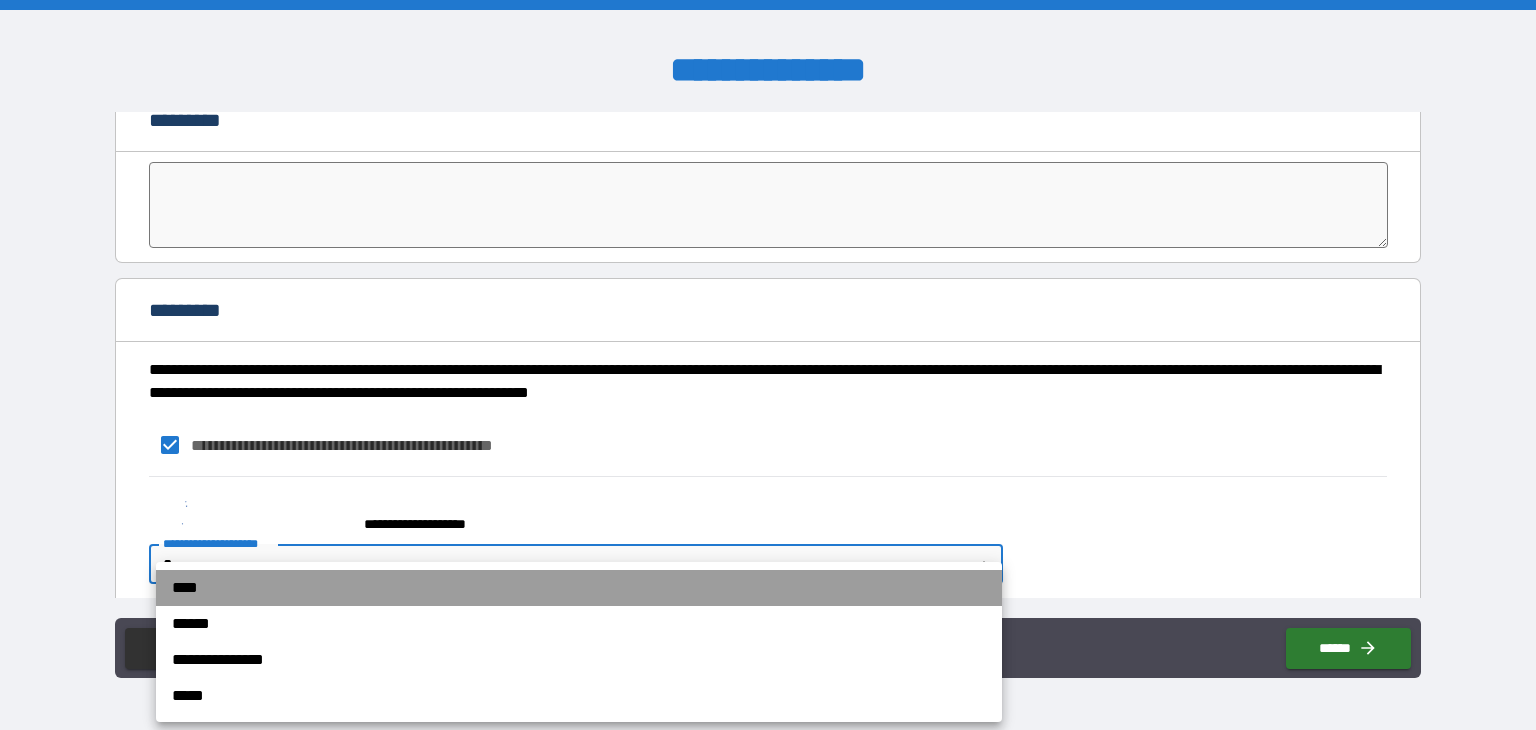 click on "****" at bounding box center (579, 588) 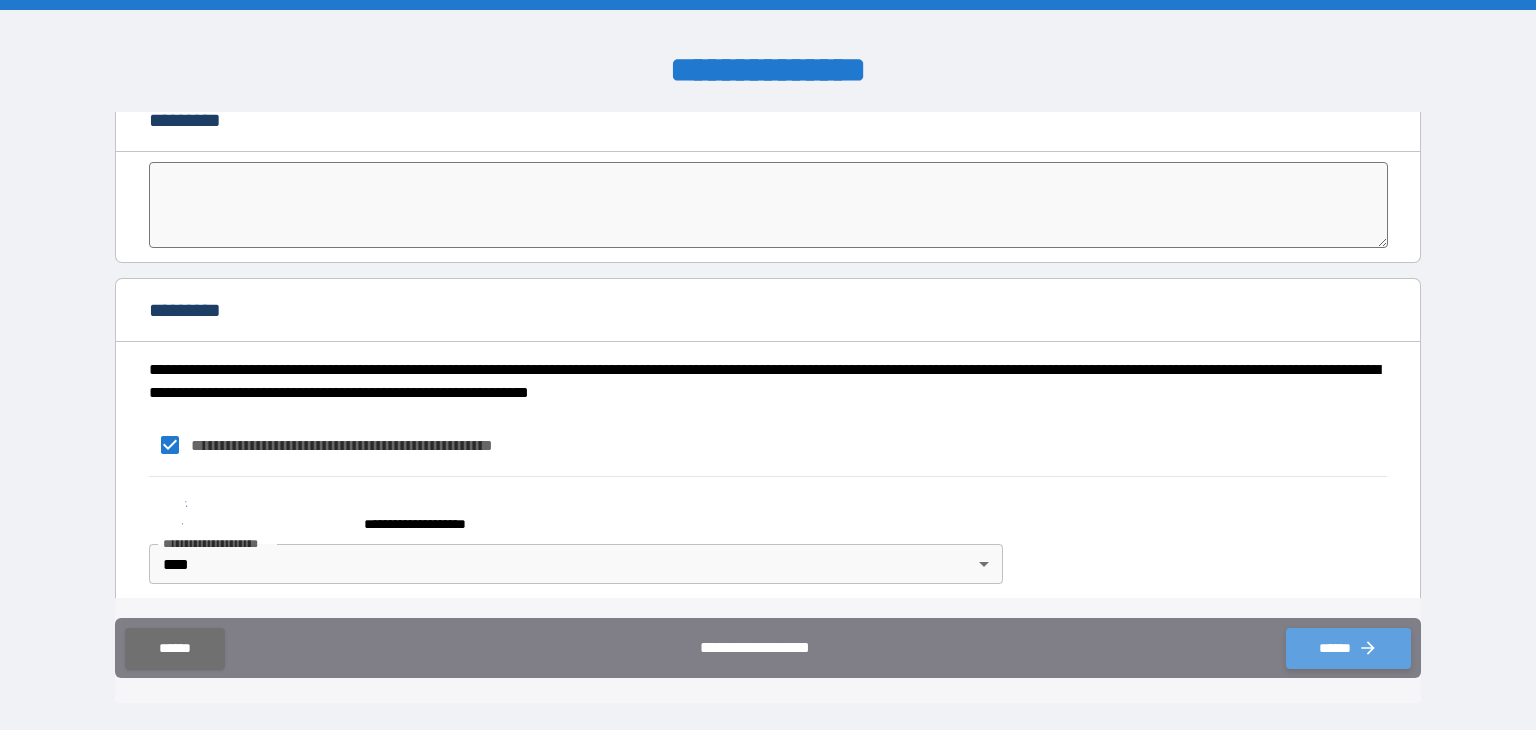 click on "******" at bounding box center (1348, 648) 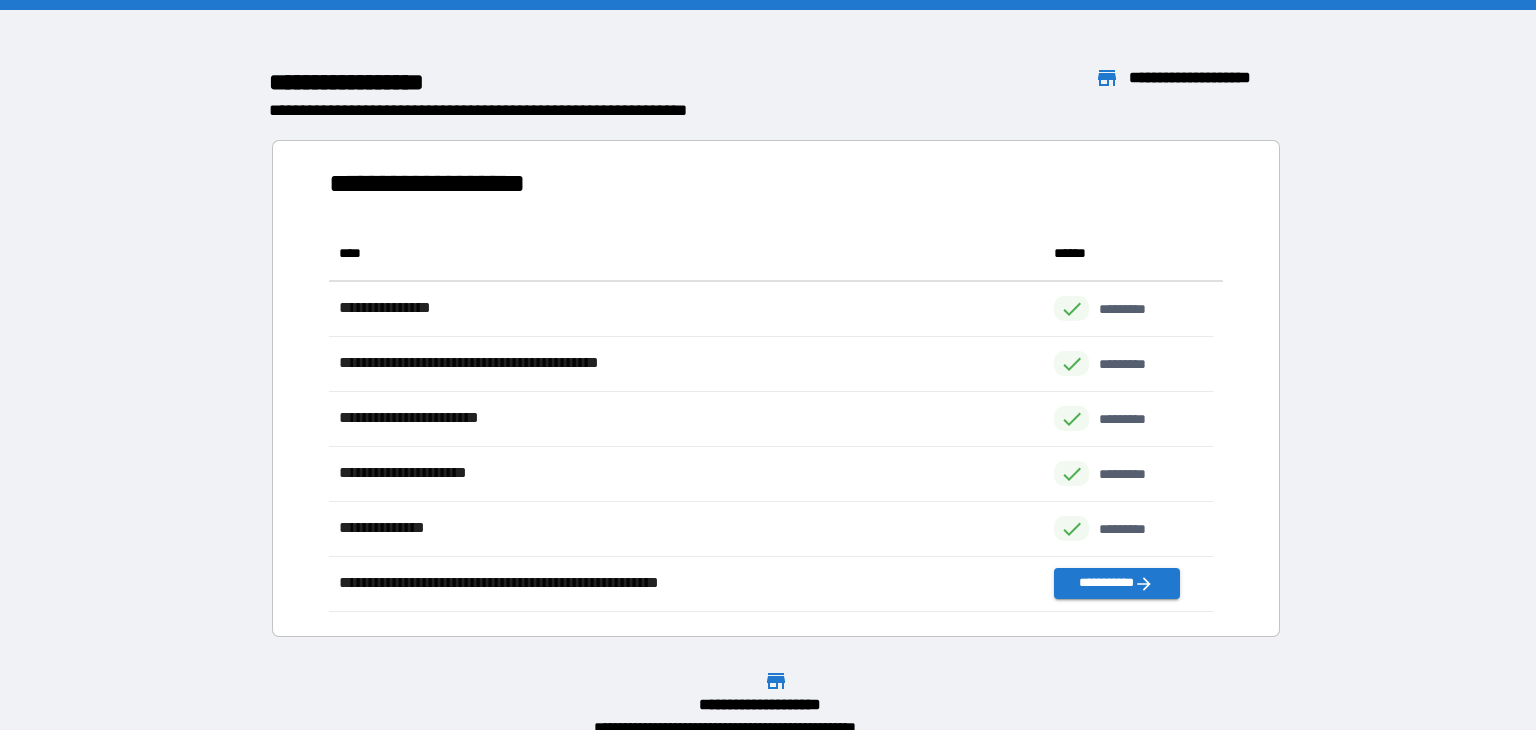 scroll, scrollTop: 16, scrollLeft: 16, axis: both 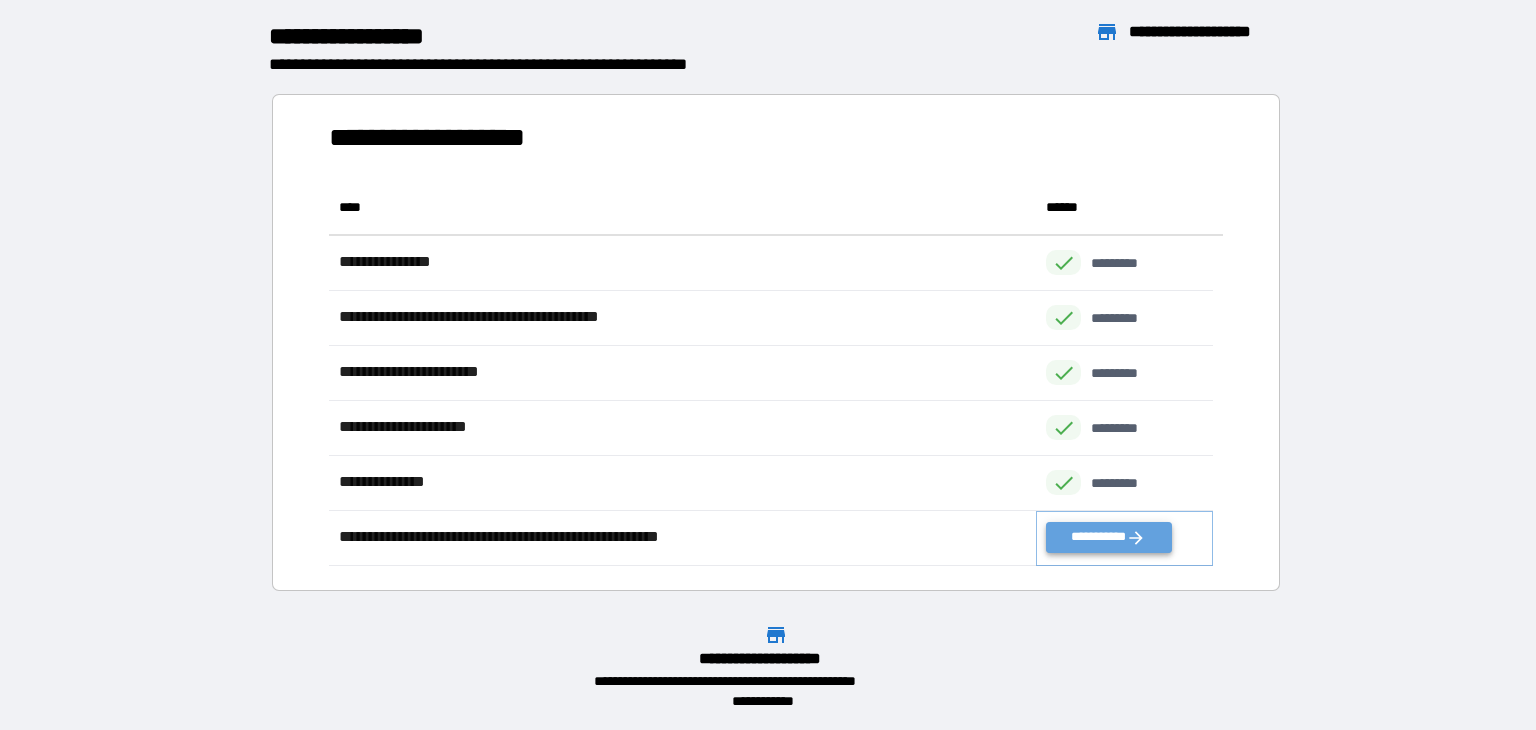 click on "**********" at bounding box center [1108, 537] 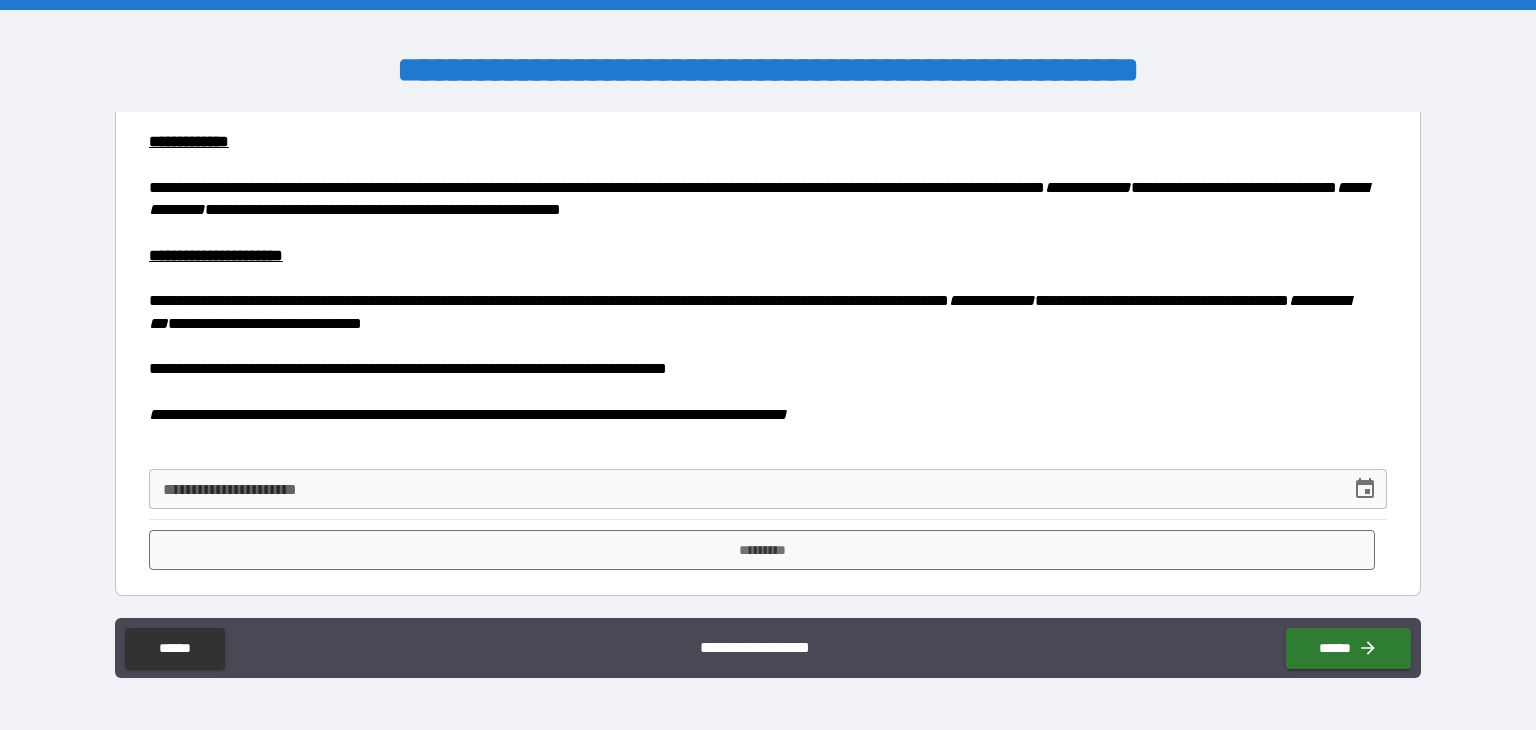 scroll, scrollTop: 114, scrollLeft: 0, axis: vertical 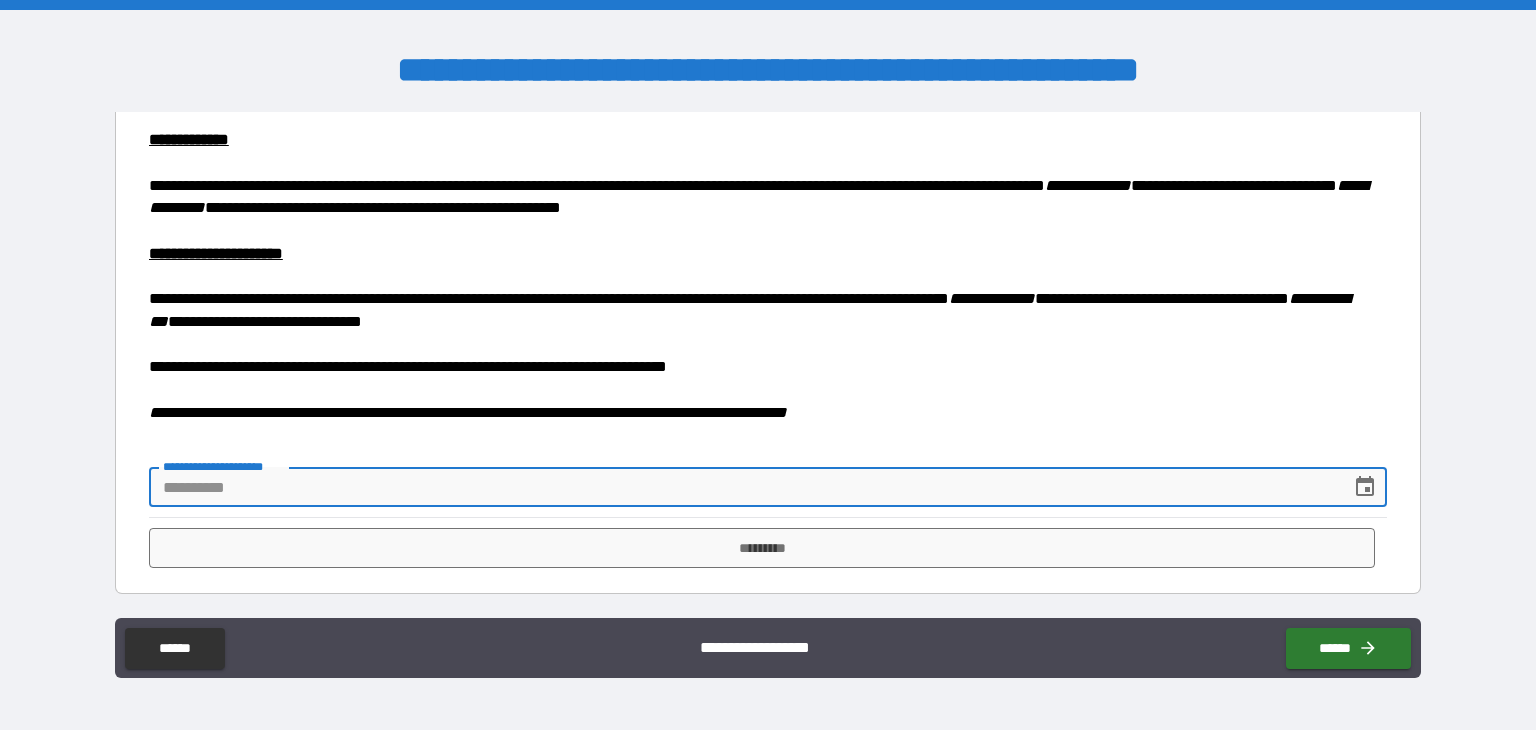 click on "[FIRST] [LAST]" at bounding box center (743, 487) 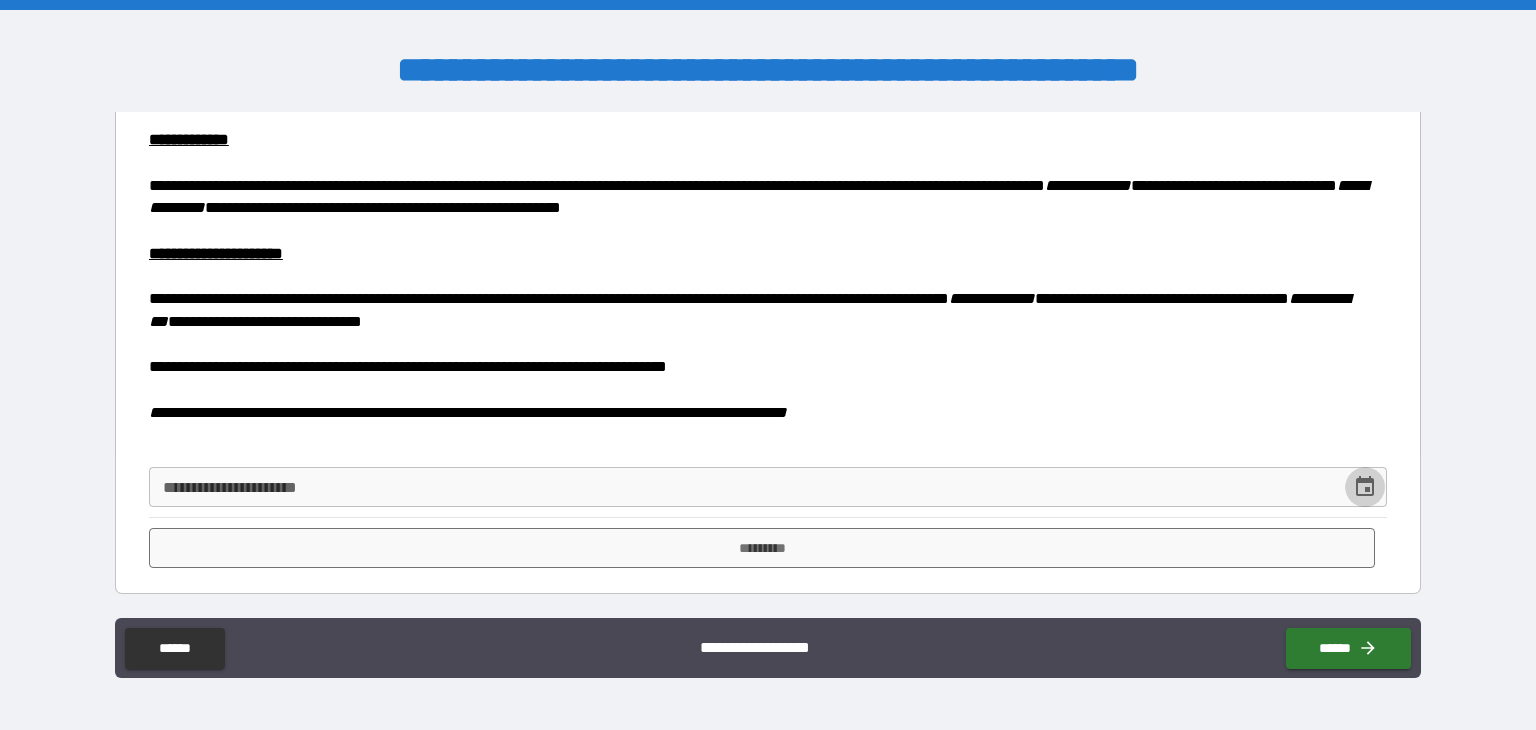 click at bounding box center [1365, 486] 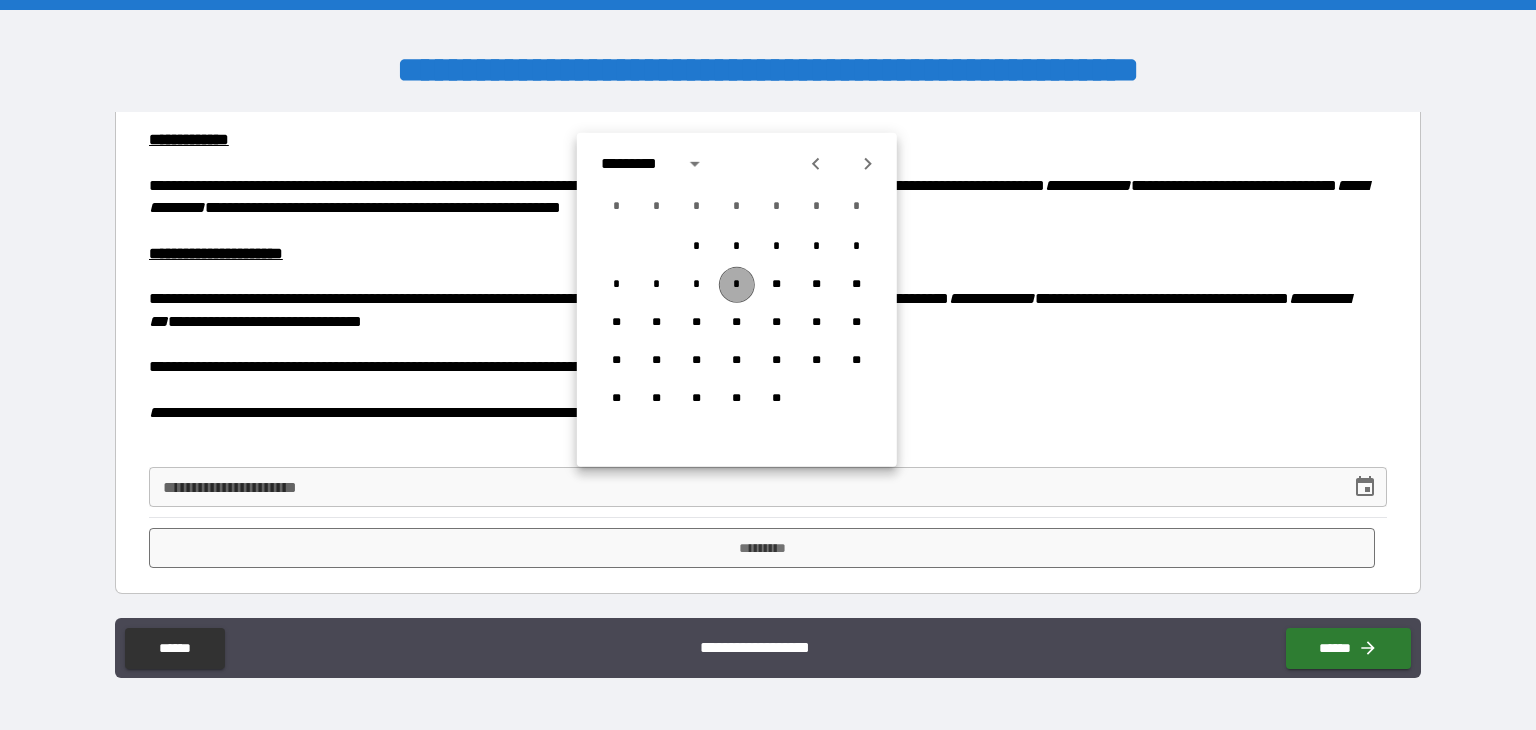 click on "*" at bounding box center [737, 285] 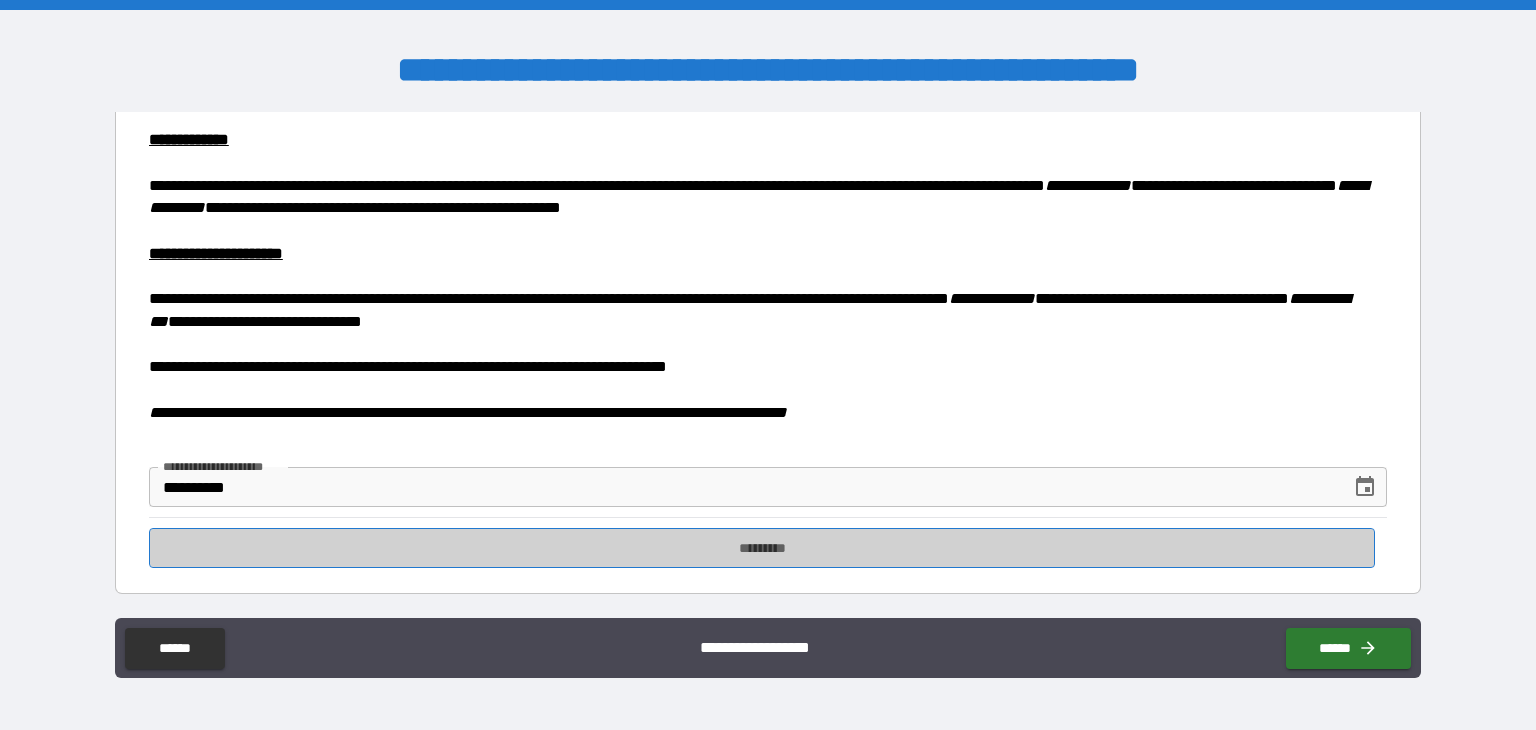 click on "*********" at bounding box center (762, 548) 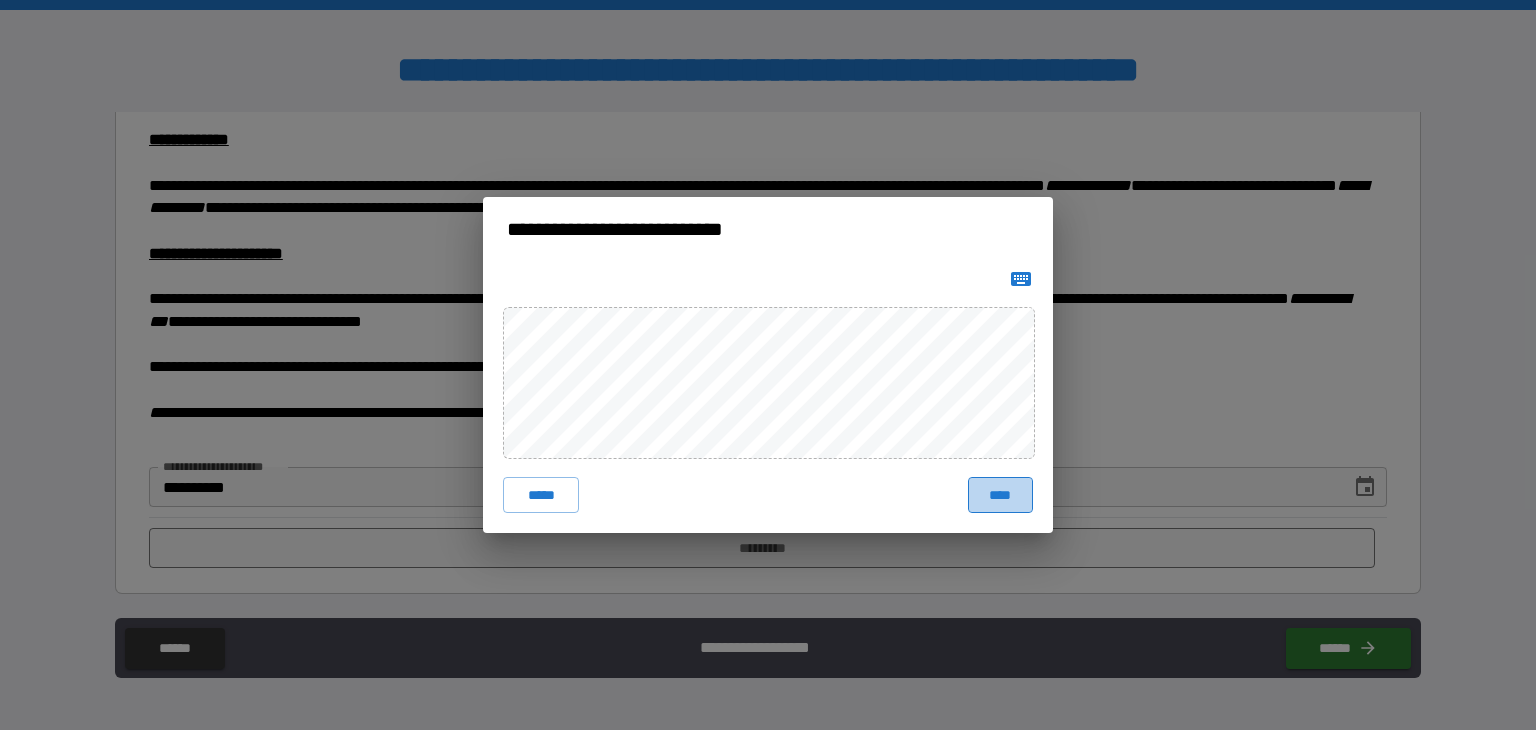 click on "****" at bounding box center (1000, 495) 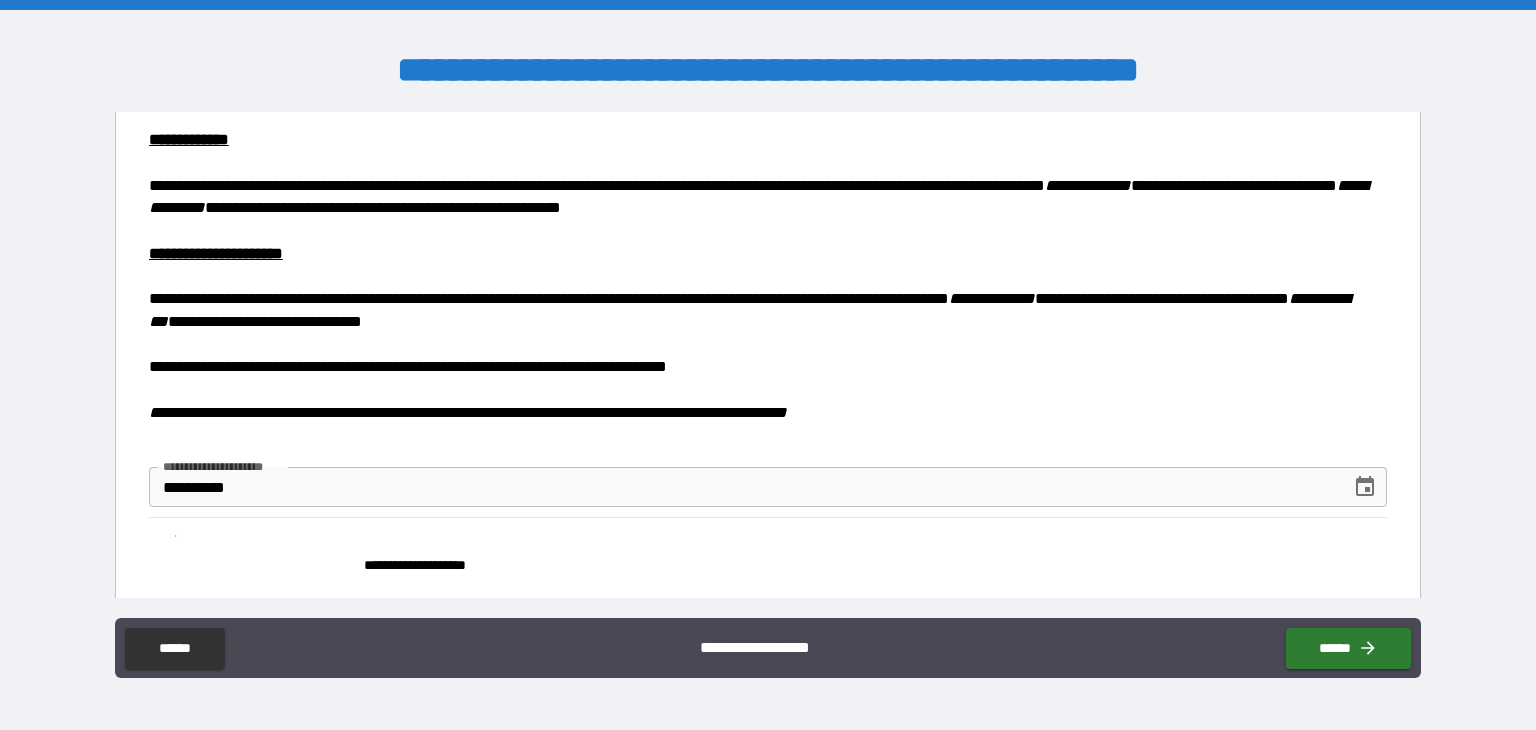 scroll, scrollTop: 131, scrollLeft: 0, axis: vertical 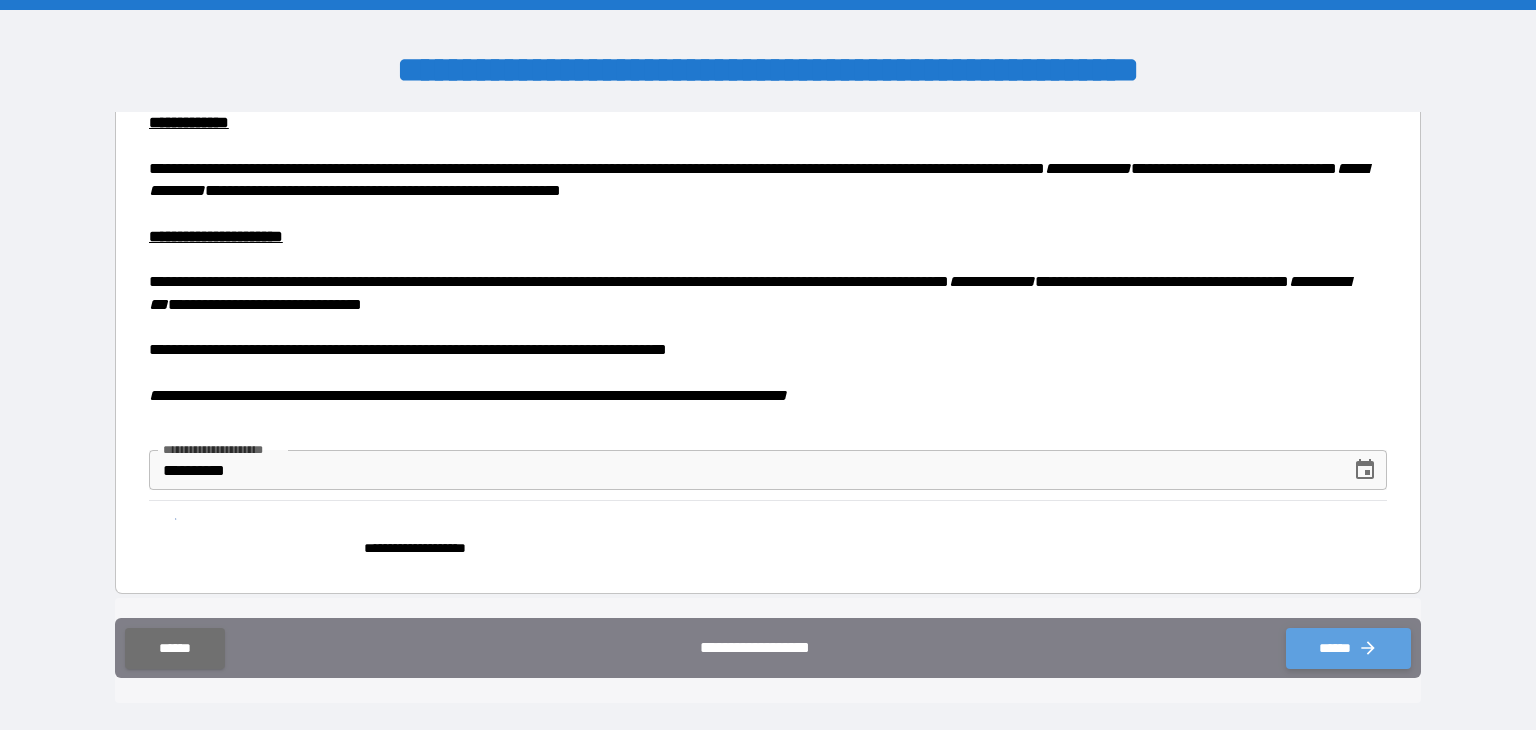 click on "******" at bounding box center (1348, 648) 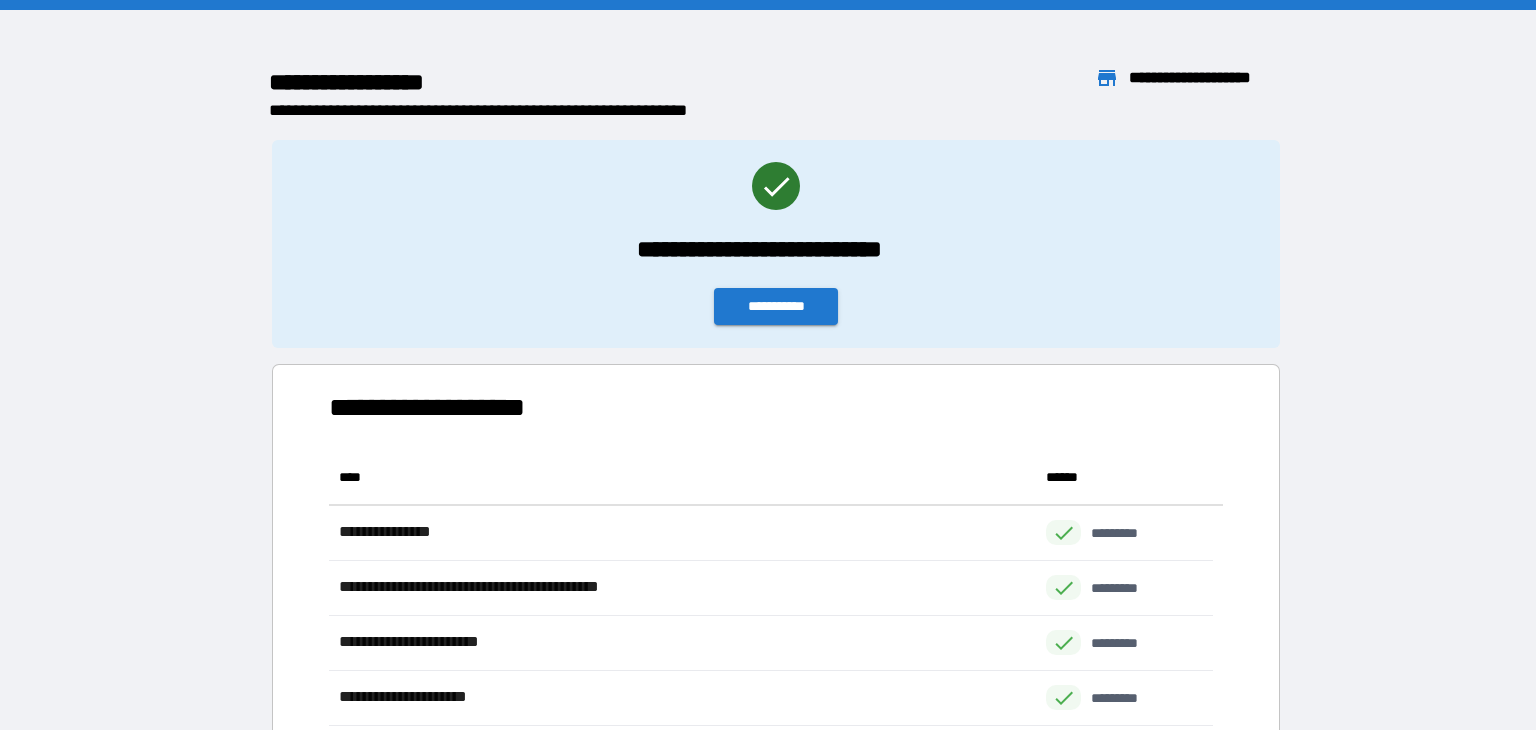 scroll, scrollTop: 16, scrollLeft: 16, axis: both 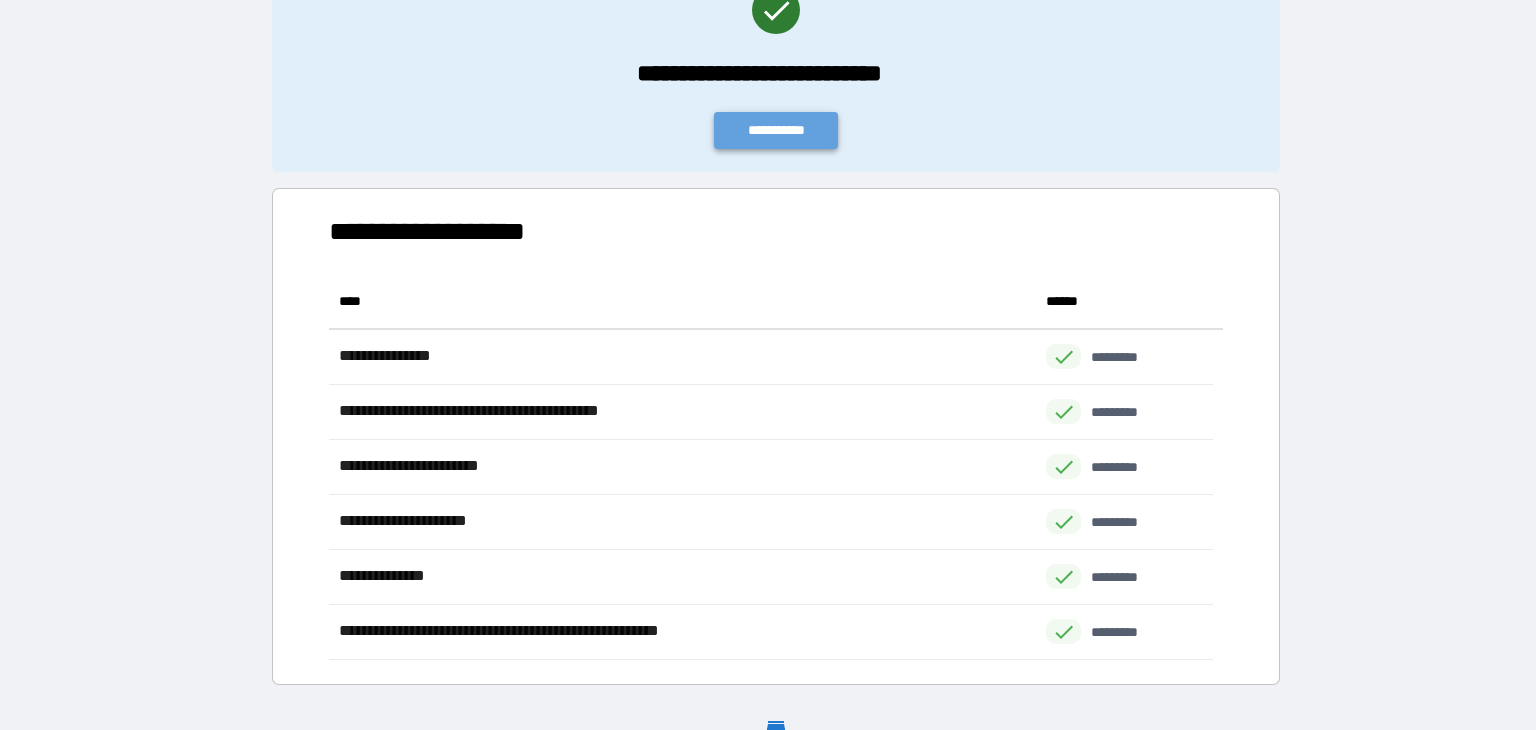 click on "**********" at bounding box center (776, 130) 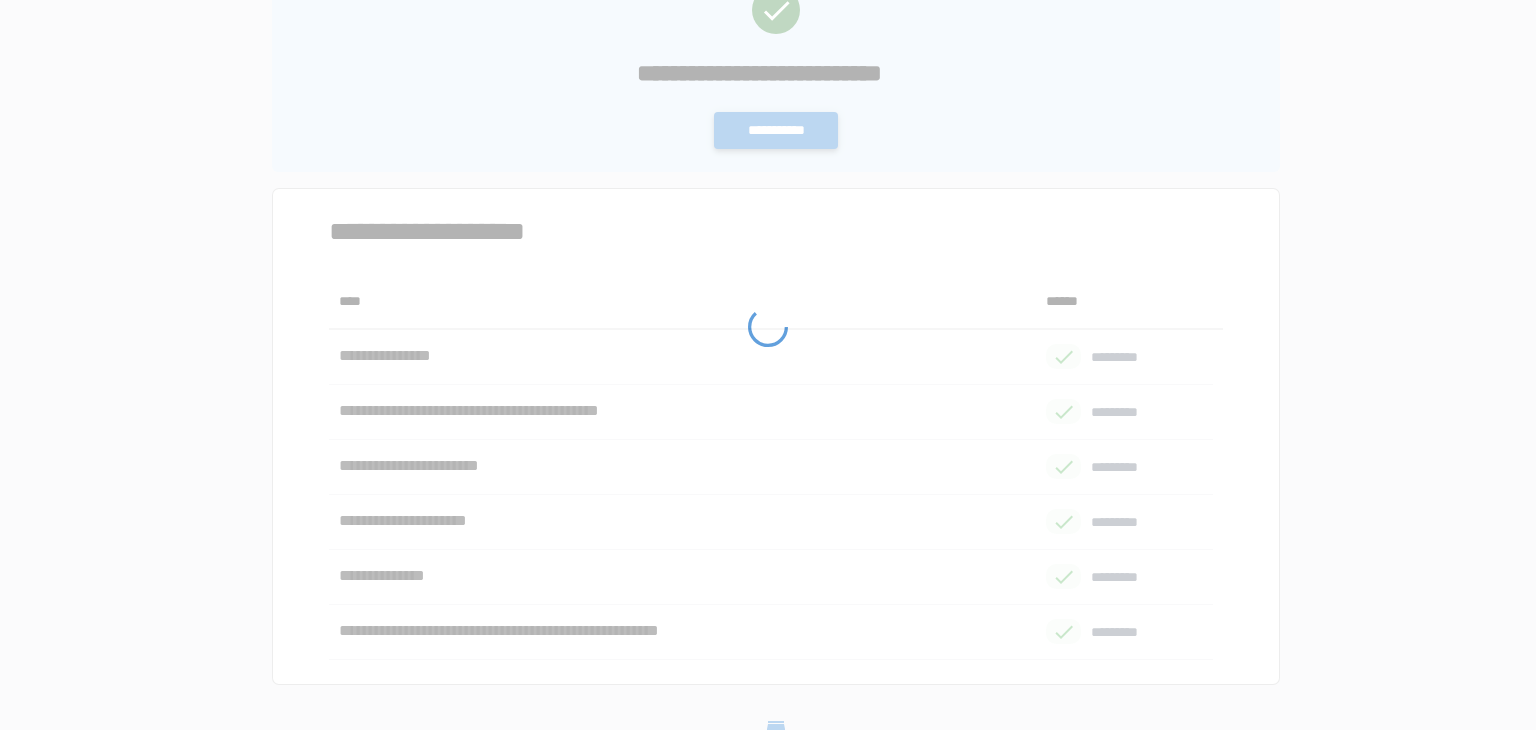 scroll, scrollTop: 0, scrollLeft: 0, axis: both 